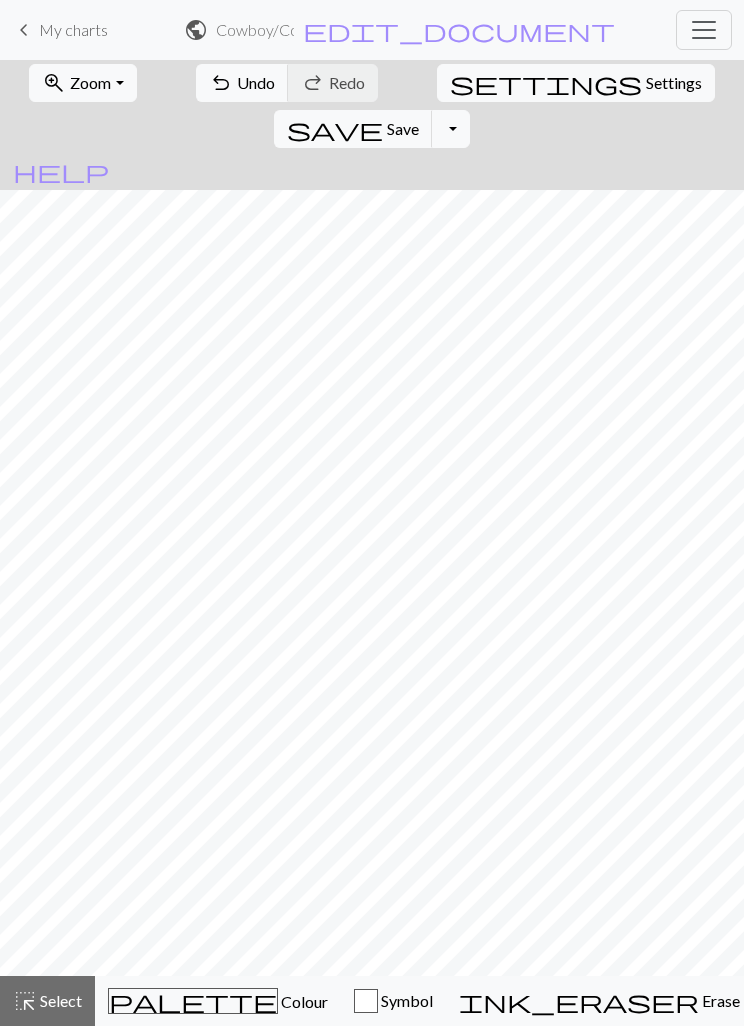 scroll, scrollTop: 0, scrollLeft: 0, axis: both 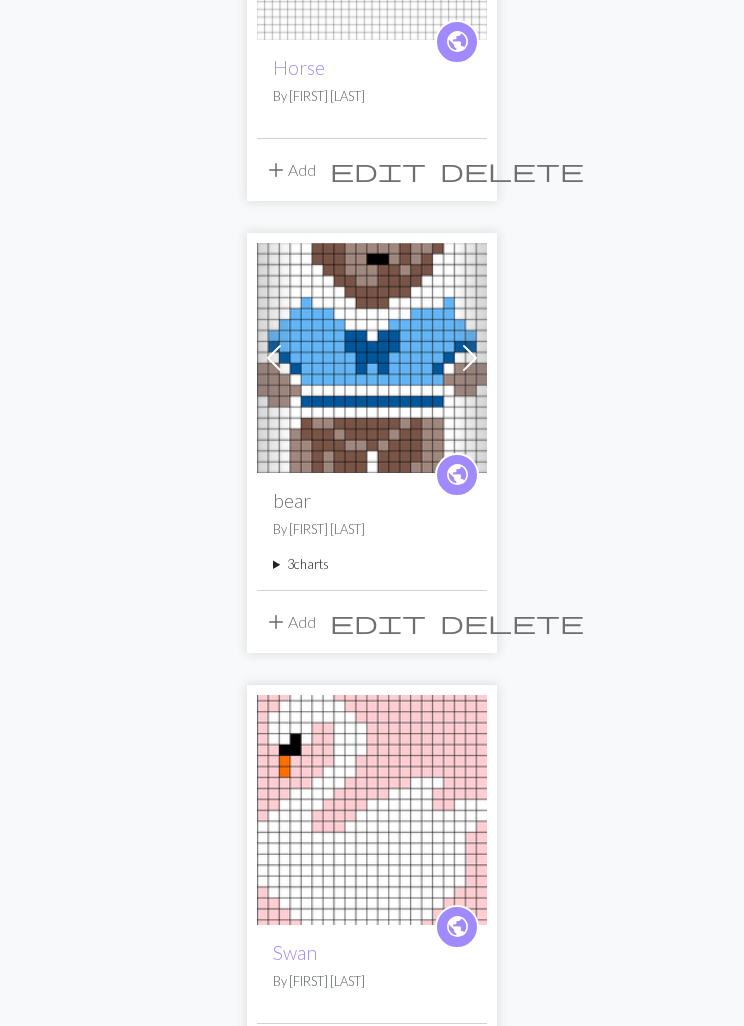 click on "edit" at bounding box center (378, 622) 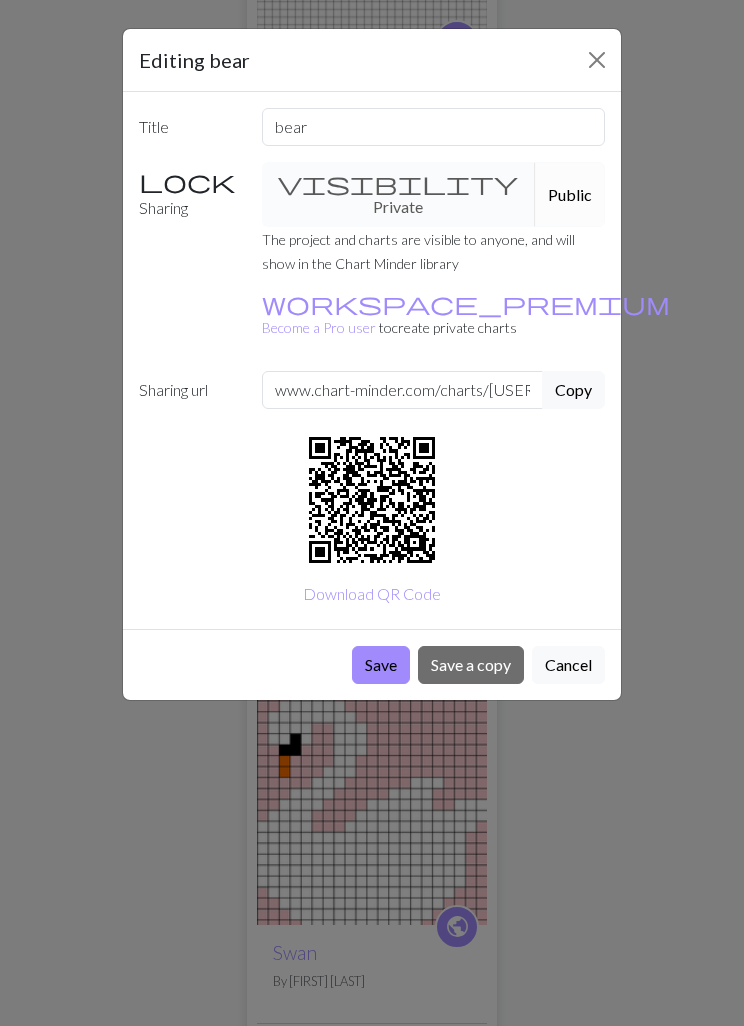 click on "Editing bear Title bear Sharing visibility  Private Public The project and charts are visible to anyone, and will show in the Chart Minder library workspace_premium Become a Pro user   to  create private charts Sharing url www.chart-minder.com/charts/sarah-de-leeuw/bear Copy Download QR Code Save Save a copy Cancel" at bounding box center [372, 513] 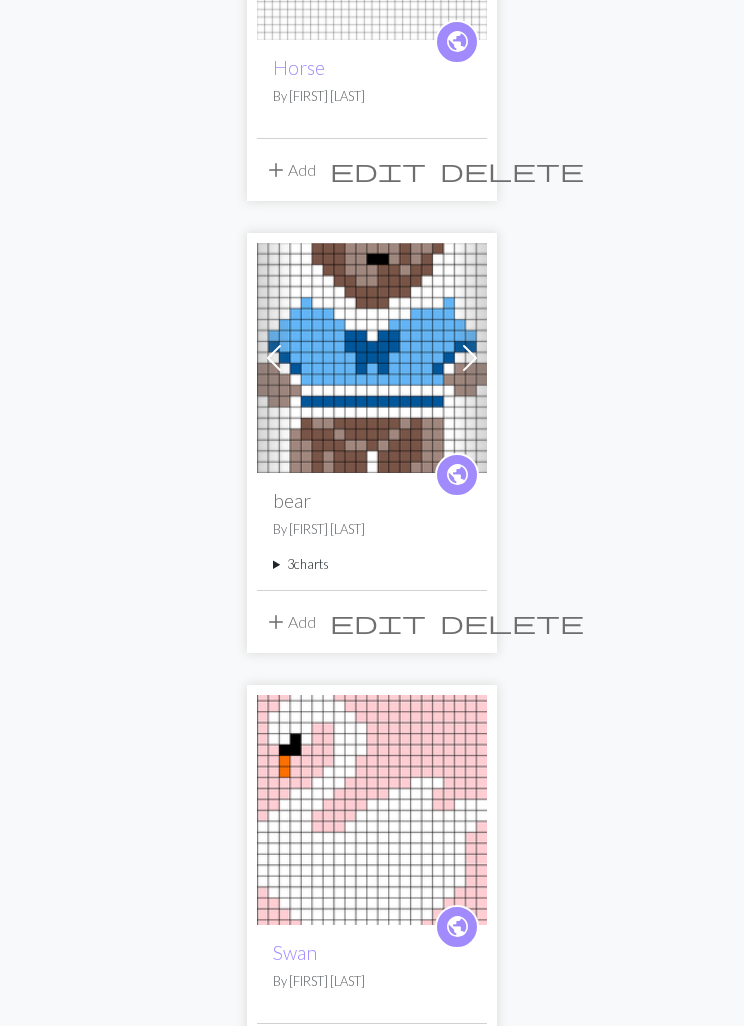 click at bounding box center (372, 358) 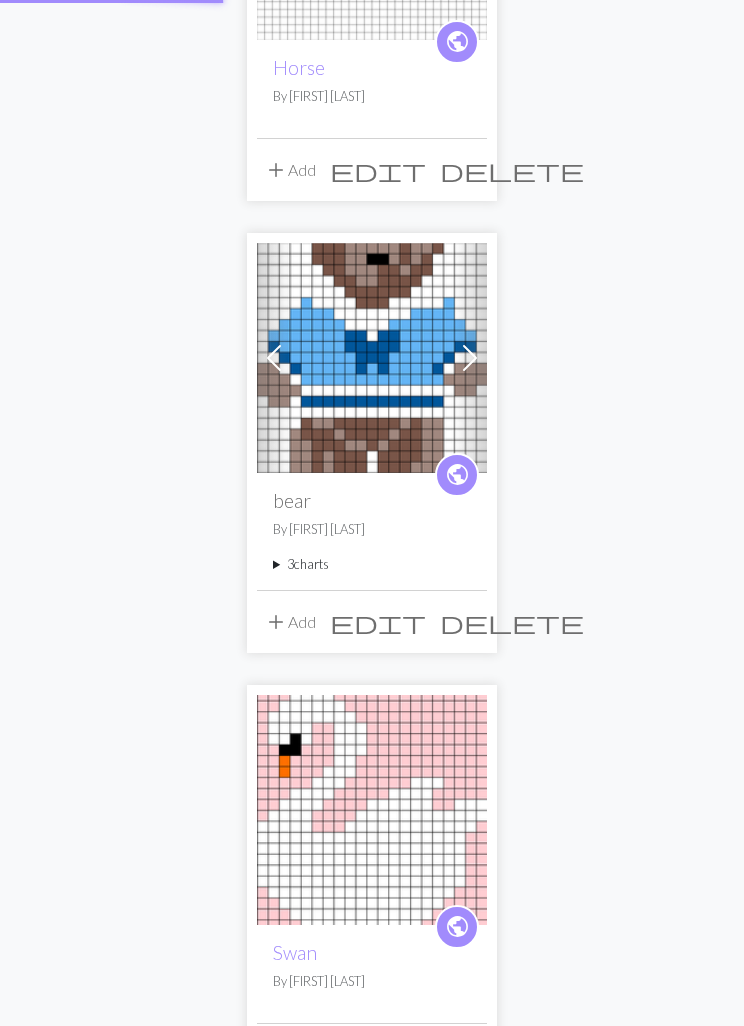 scroll, scrollTop: 0, scrollLeft: 0, axis: both 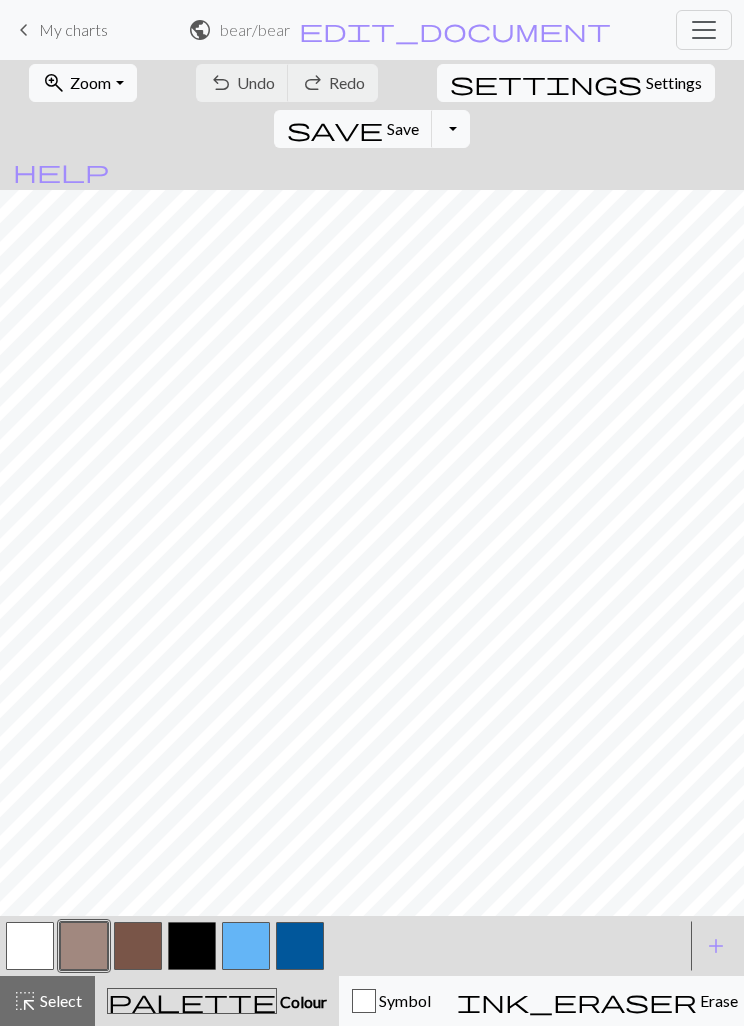 click on "Toggle Dropdown" at bounding box center [451, 129] 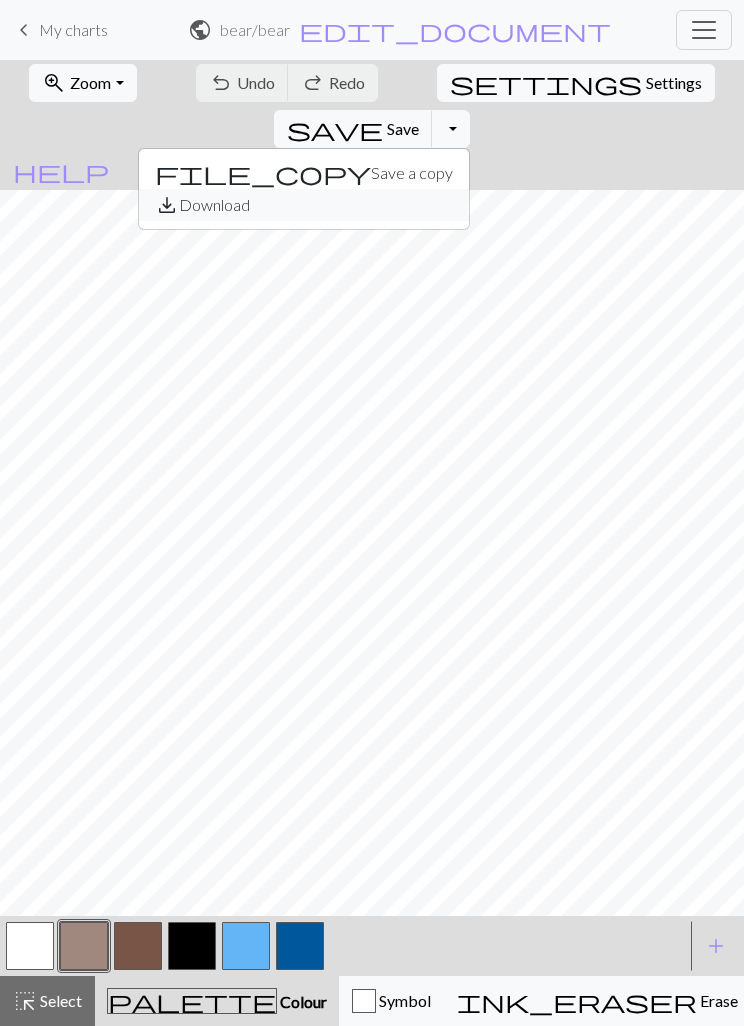 click on "save_alt  Download" at bounding box center [304, 205] 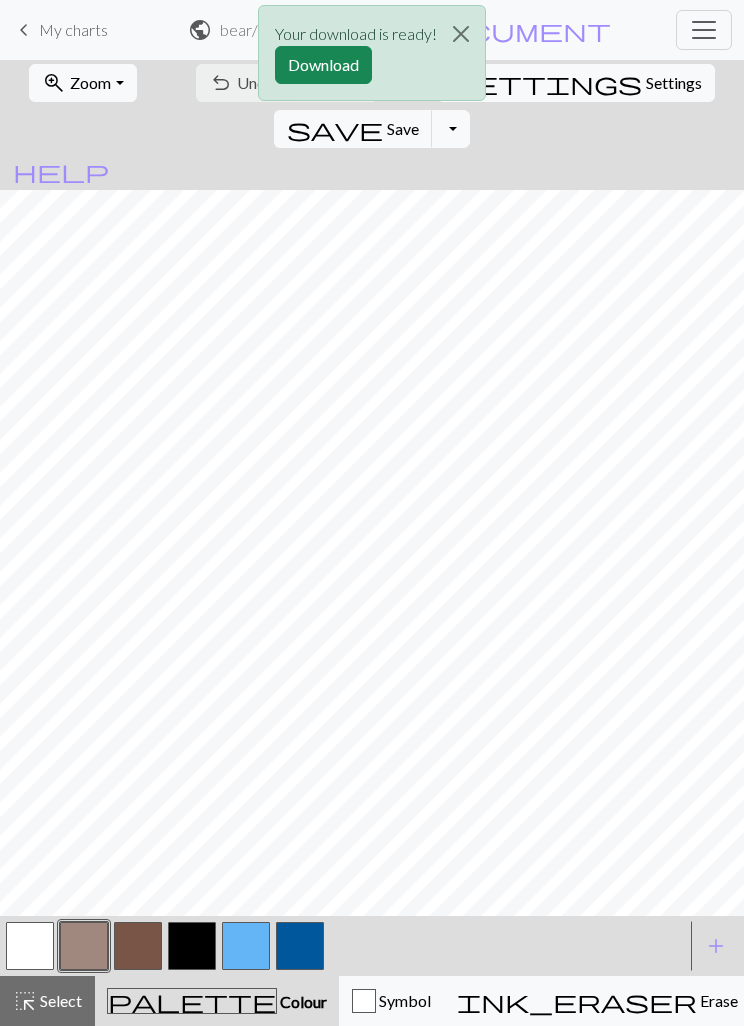 click on "Download" at bounding box center (323, 65) 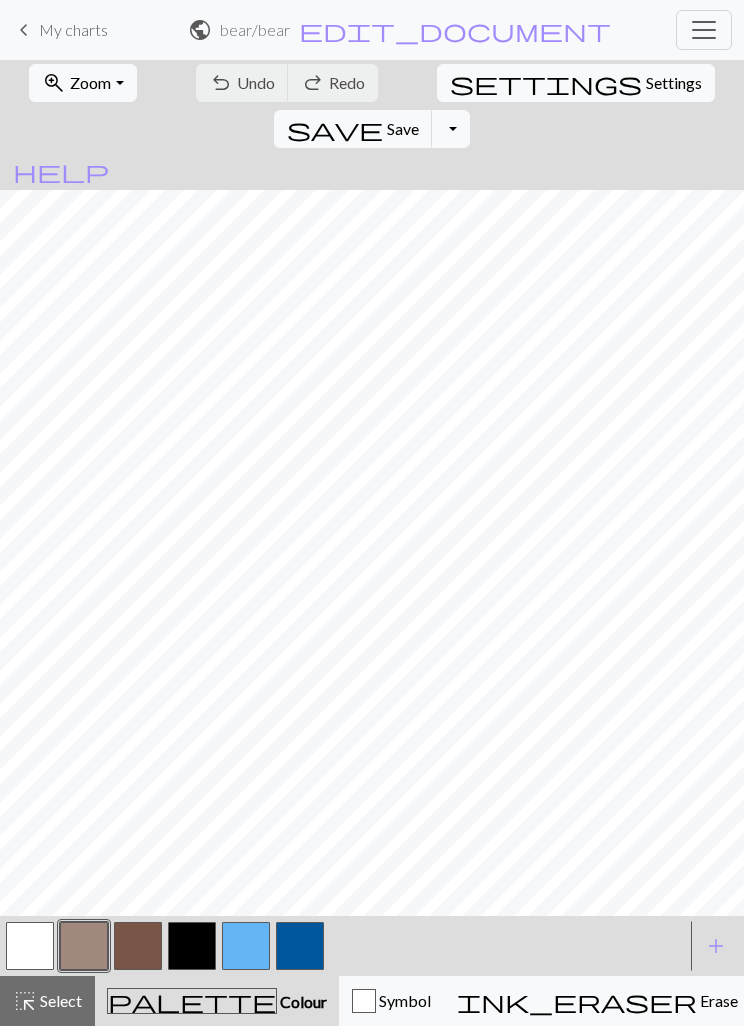 scroll, scrollTop: 0, scrollLeft: 0, axis: both 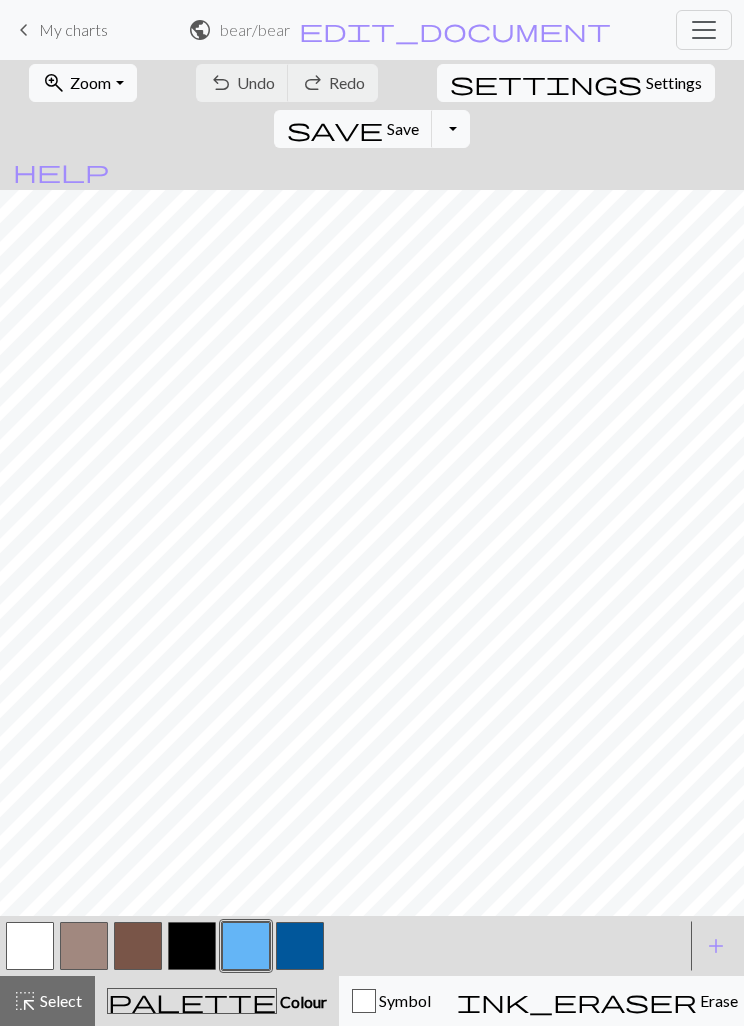 click at bounding box center (246, 946) 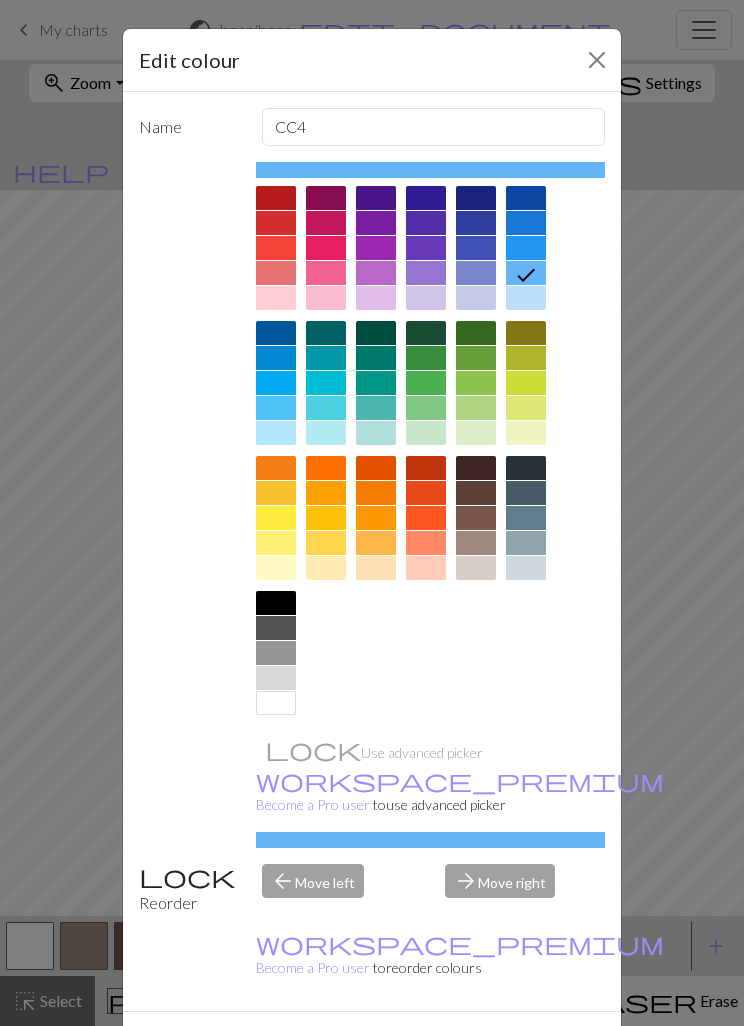 click at bounding box center [276, 298] 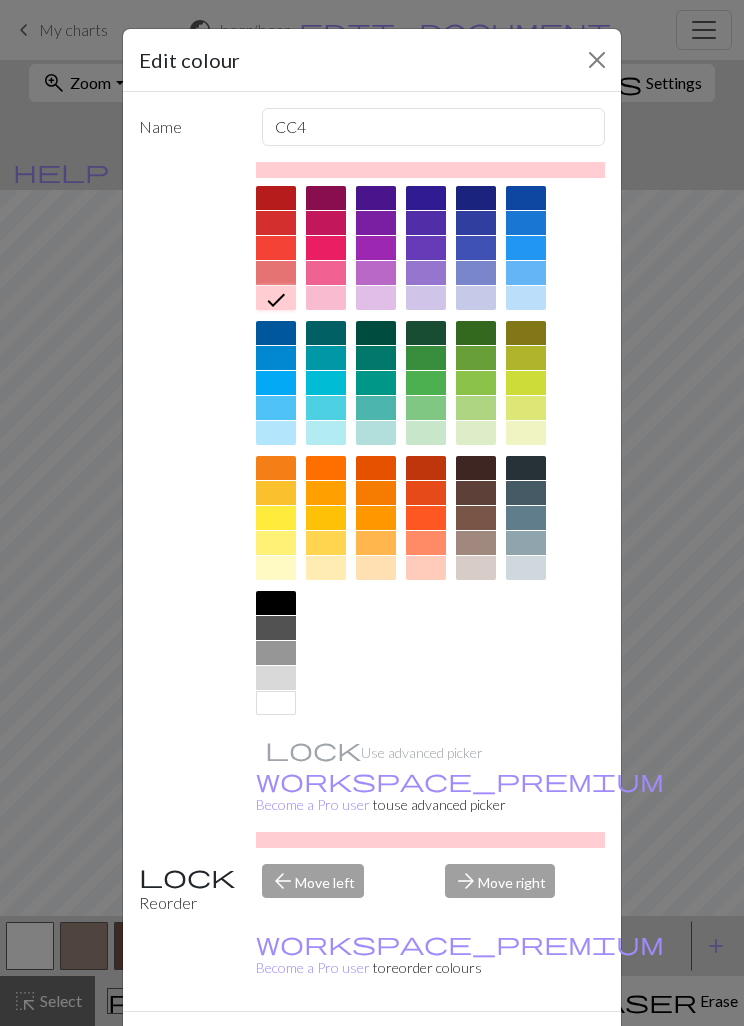 click on "Edit colour Name CC4 Use advanced picker workspace_premium Become a Pro user   to  use advanced picker Reorder arrow_back Move left arrow_forward Move right workspace_premium Become a Pro user   to  reorder colours Delete Done Cancel" at bounding box center [372, 513] 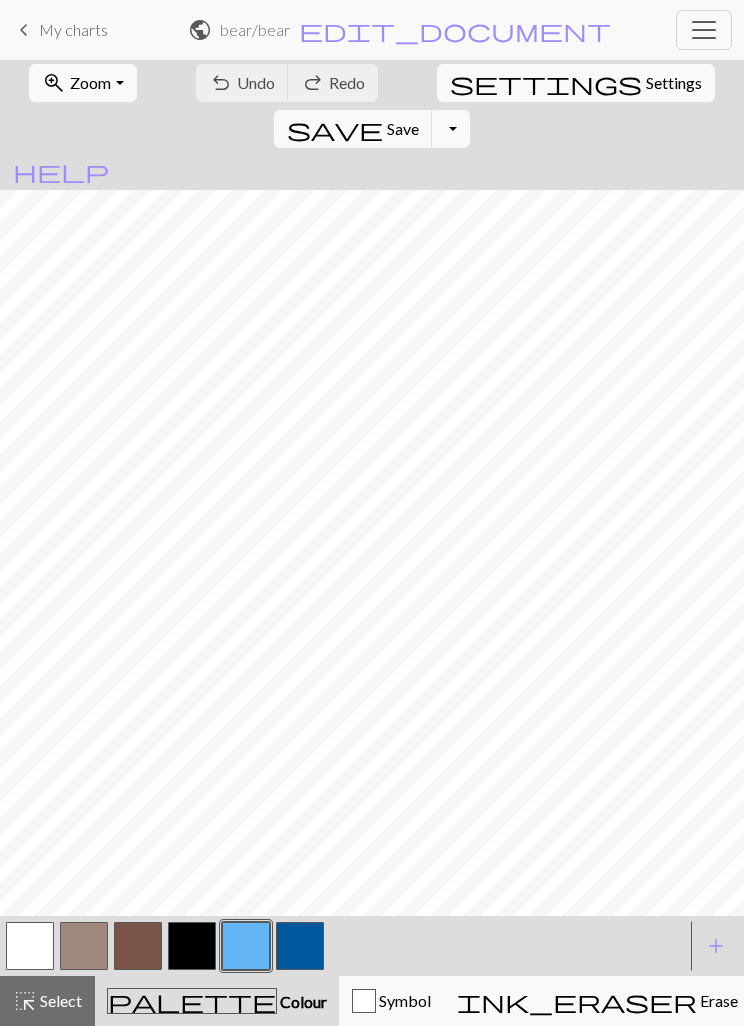 click at bounding box center [246, 946] 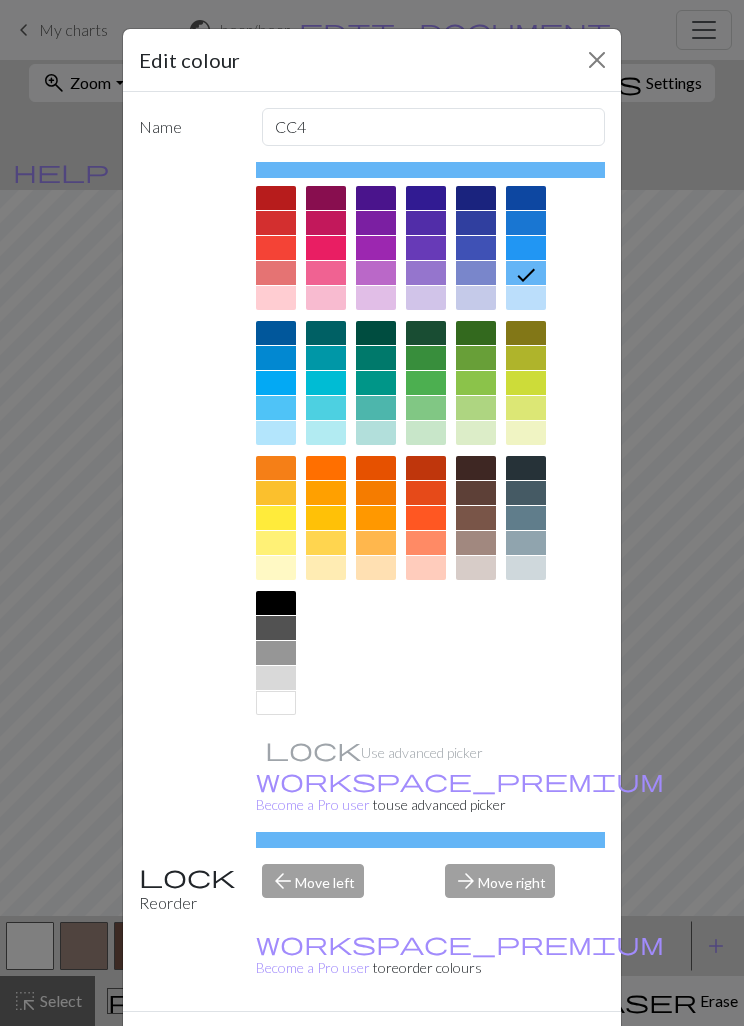 click at bounding box center [276, 298] 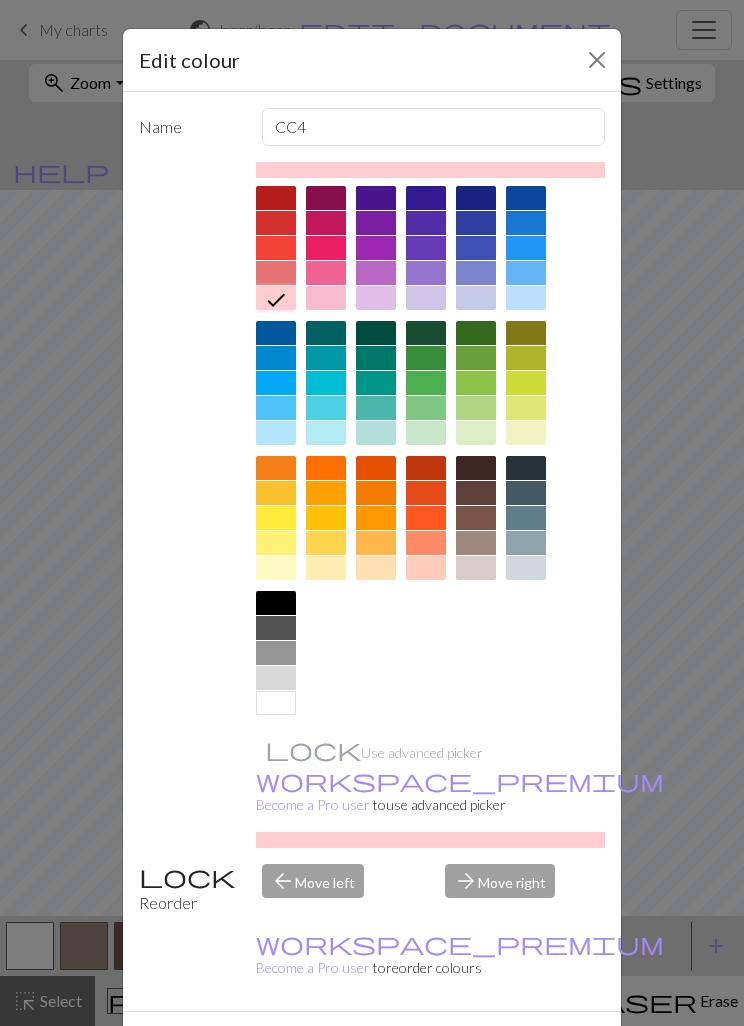 click on "Done" at bounding box center [492, 1047] 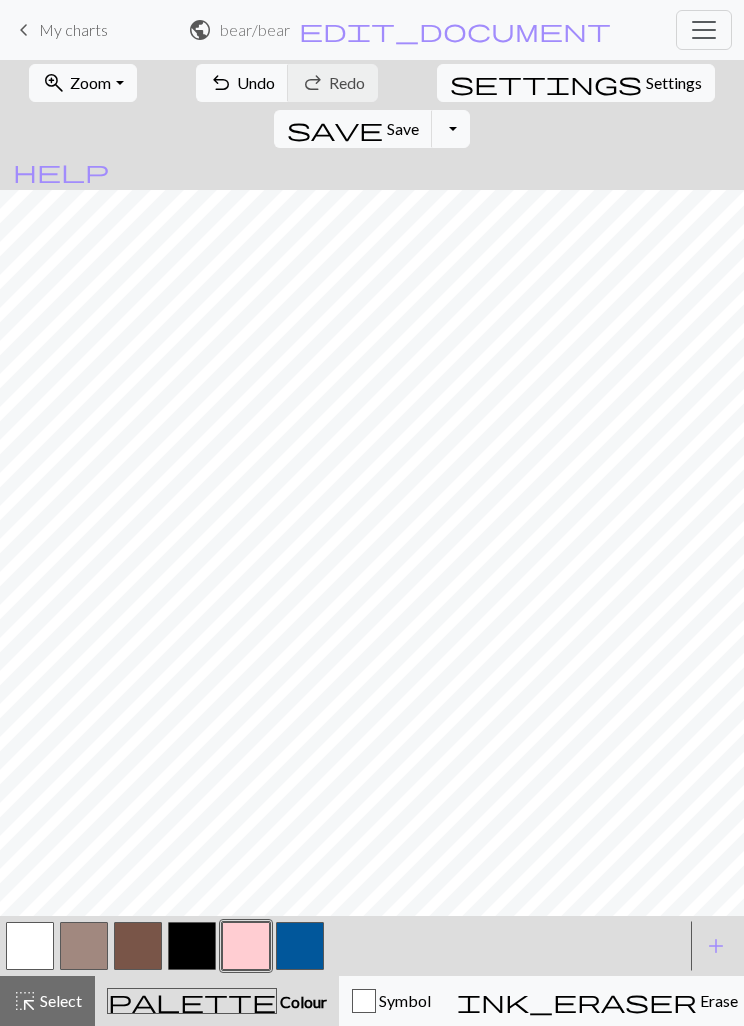 click at bounding box center (300, 946) 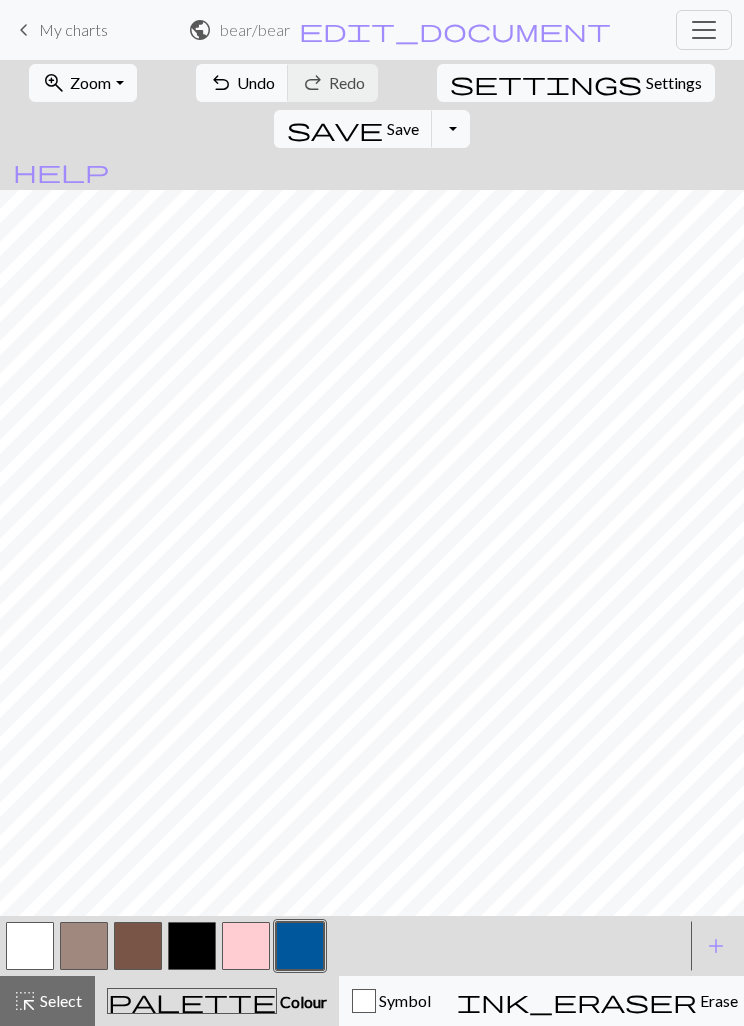 click at bounding box center [30, 946] 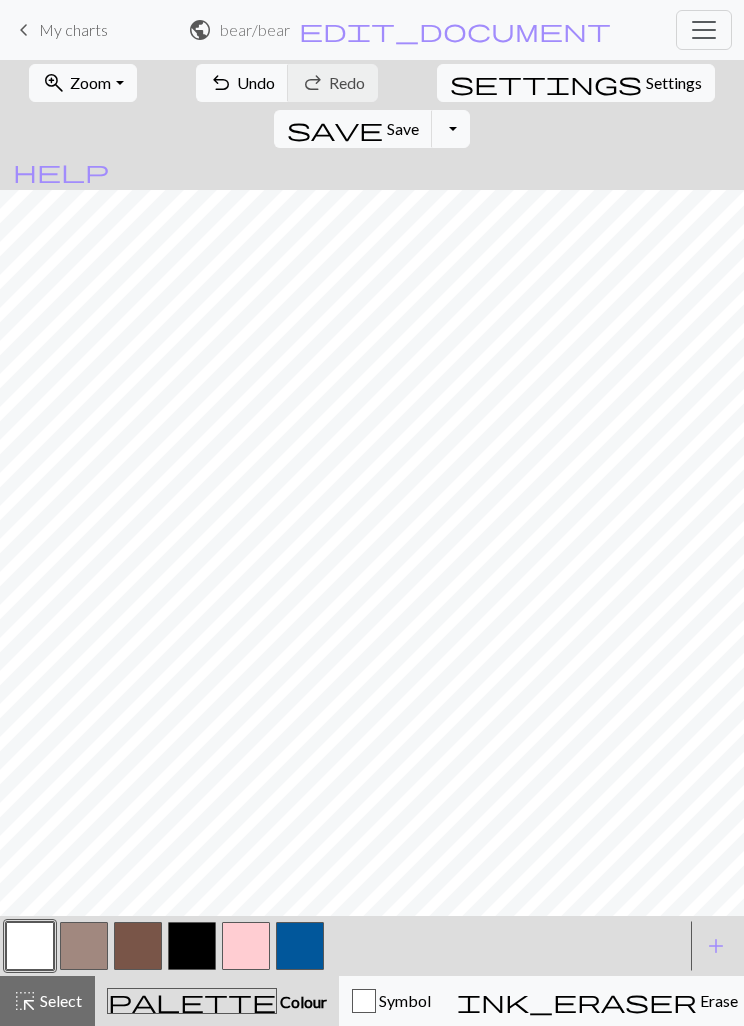 click at bounding box center (300, 946) 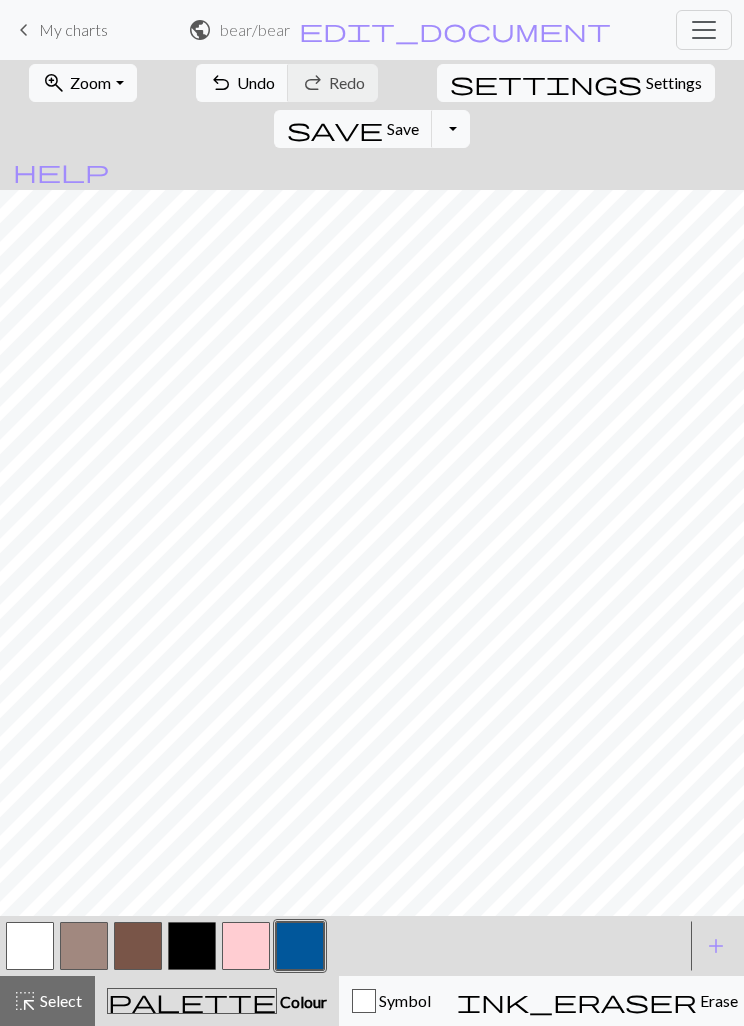 click at bounding box center (300, 946) 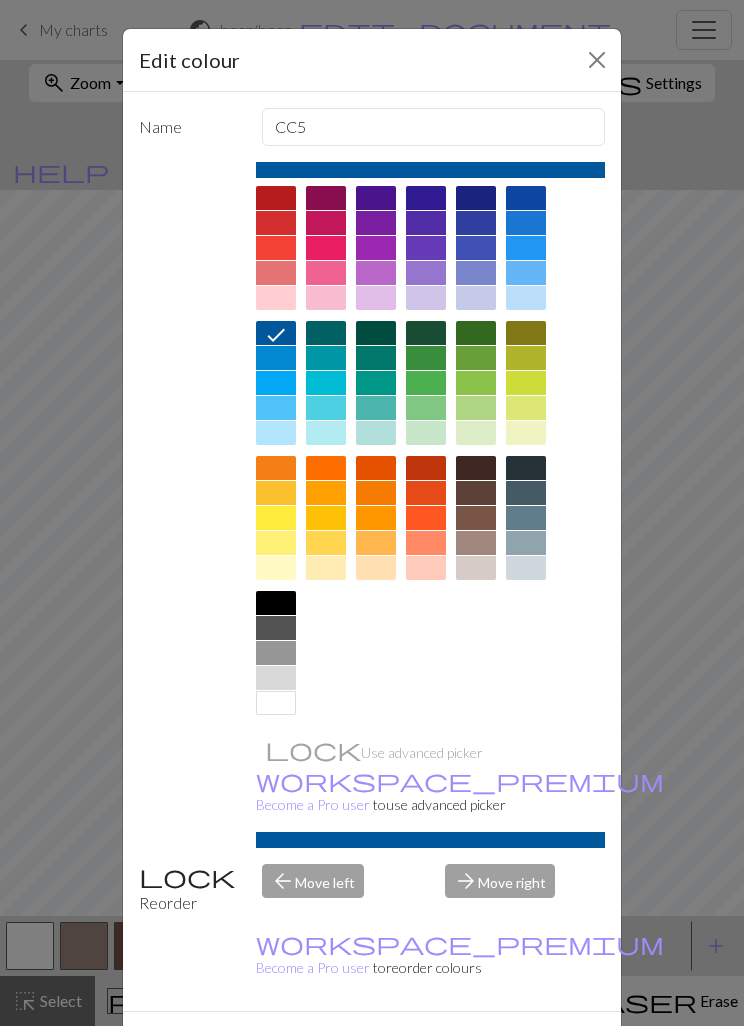 click at bounding box center [326, 298] 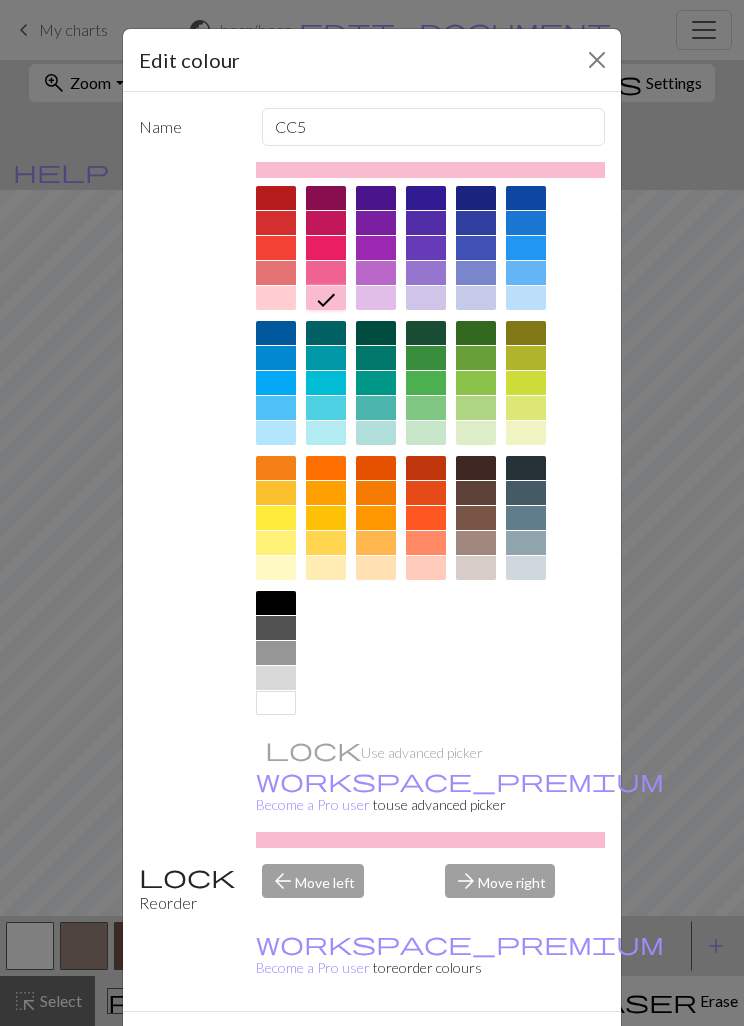 click on "Done" at bounding box center [492, 1047] 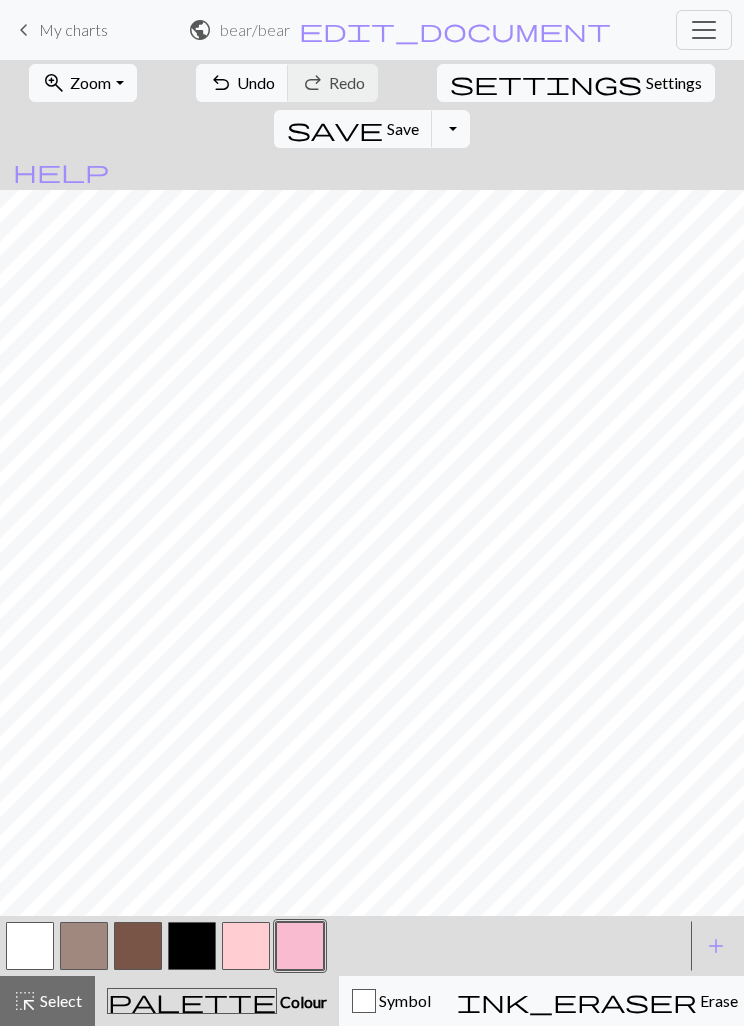 click at bounding box center [30, 946] 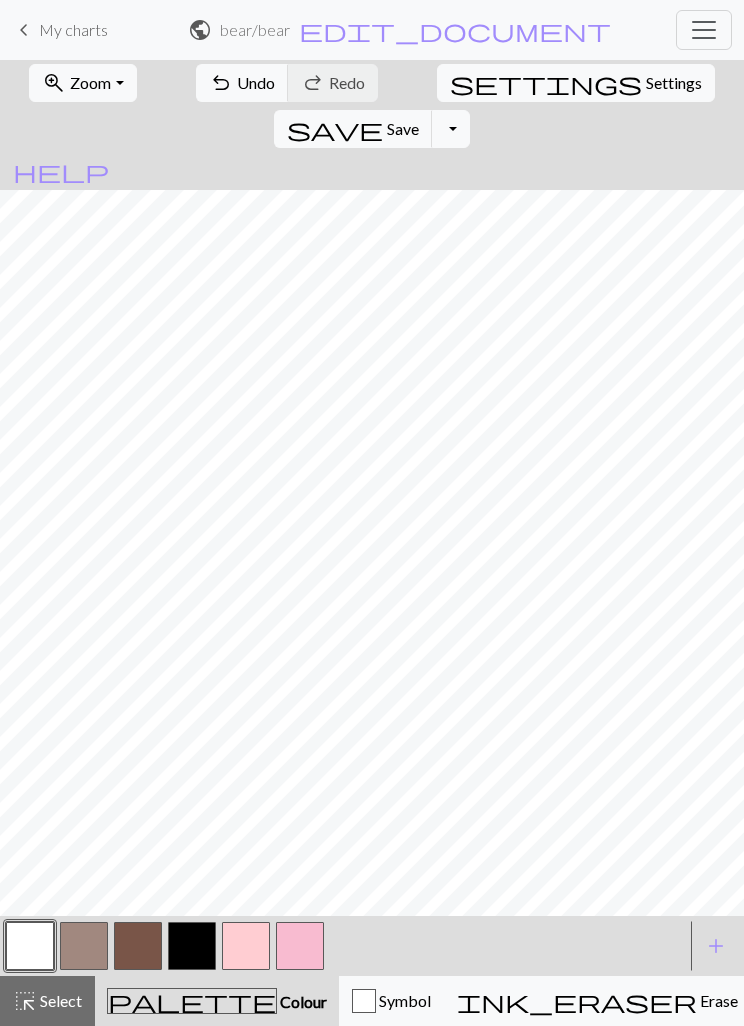 click at bounding box center [30, 946] 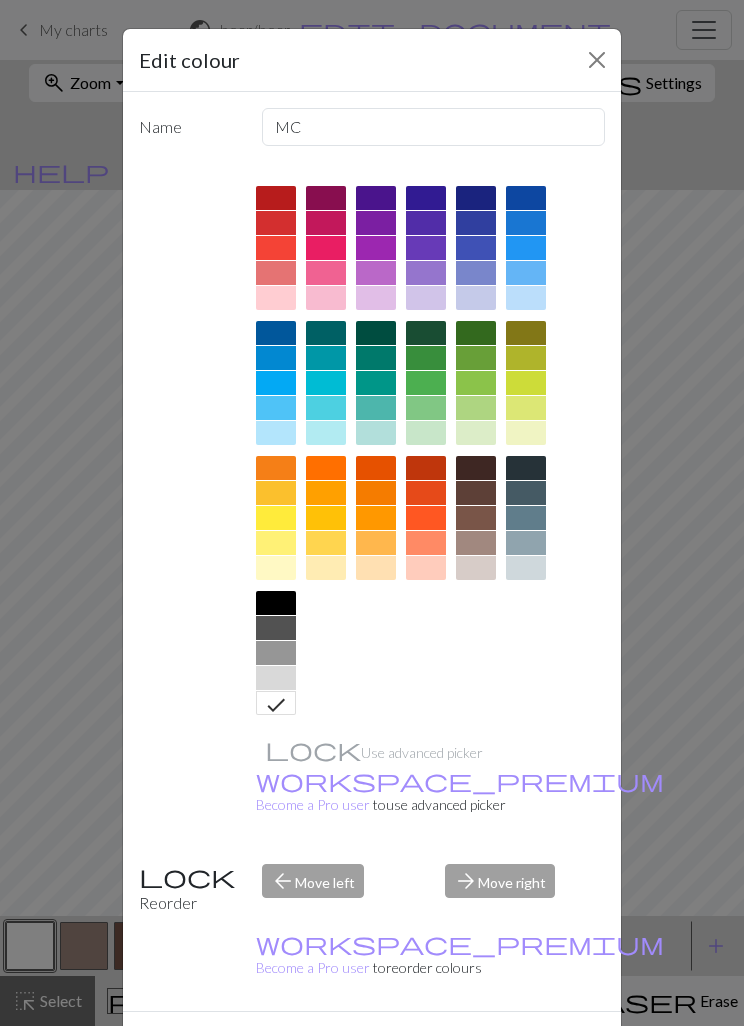 click at bounding box center (526, 198) 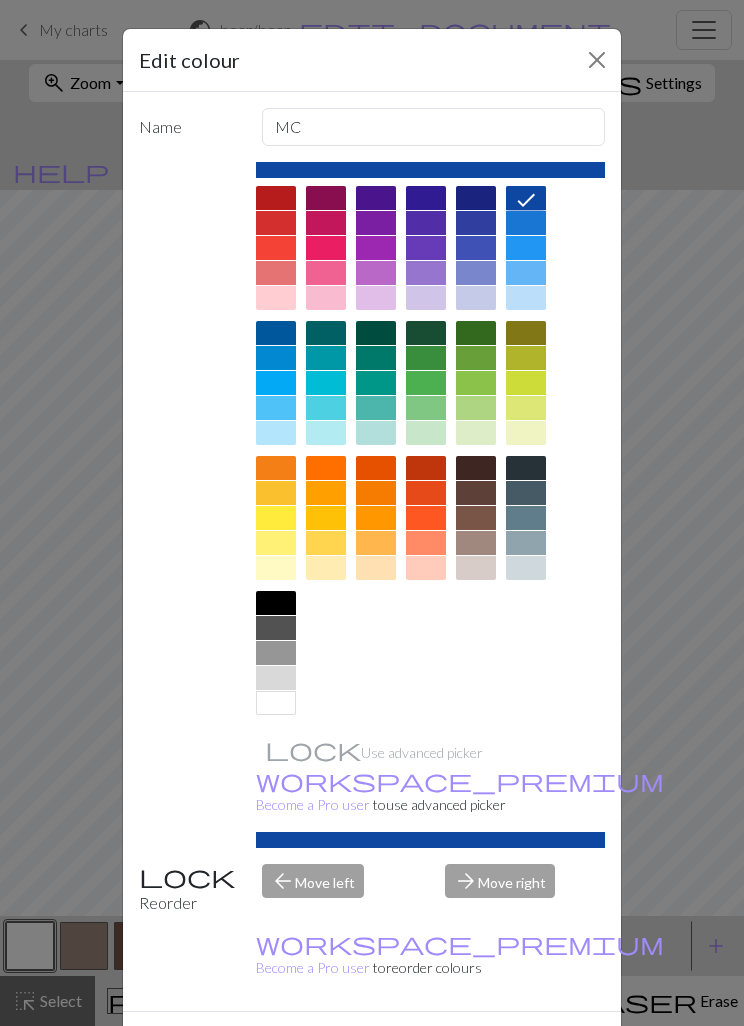 click on "Done" at bounding box center [492, 1047] 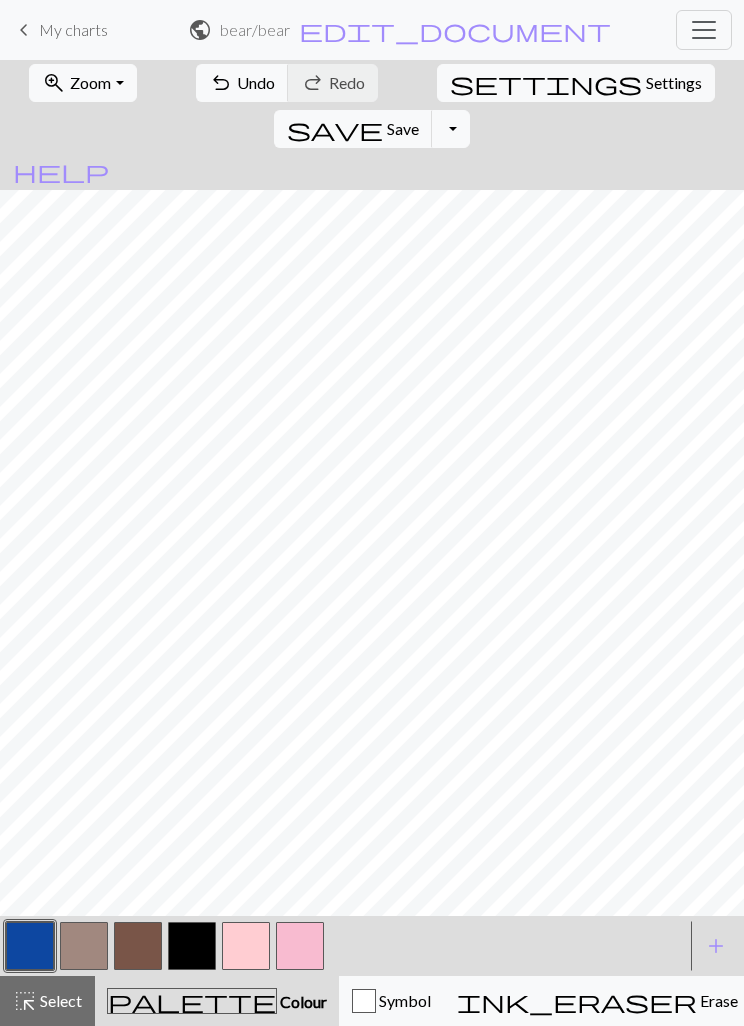 click on "undo Undo Undo" at bounding box center [242, 83] 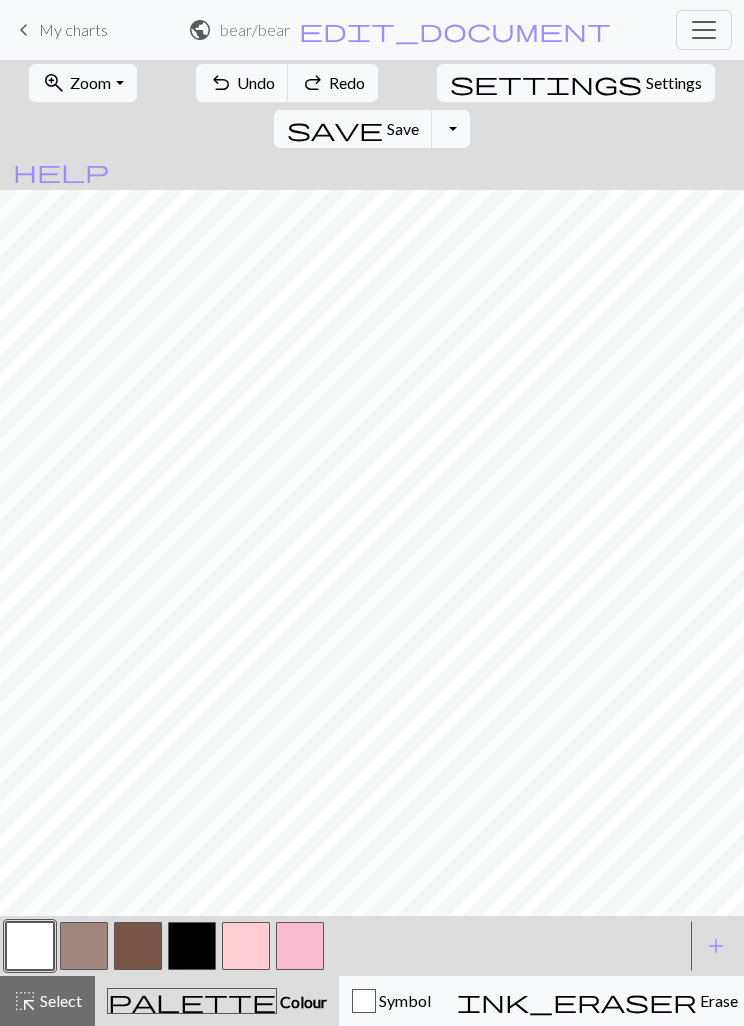 click on "Undo" at bounding box center (256, 82) 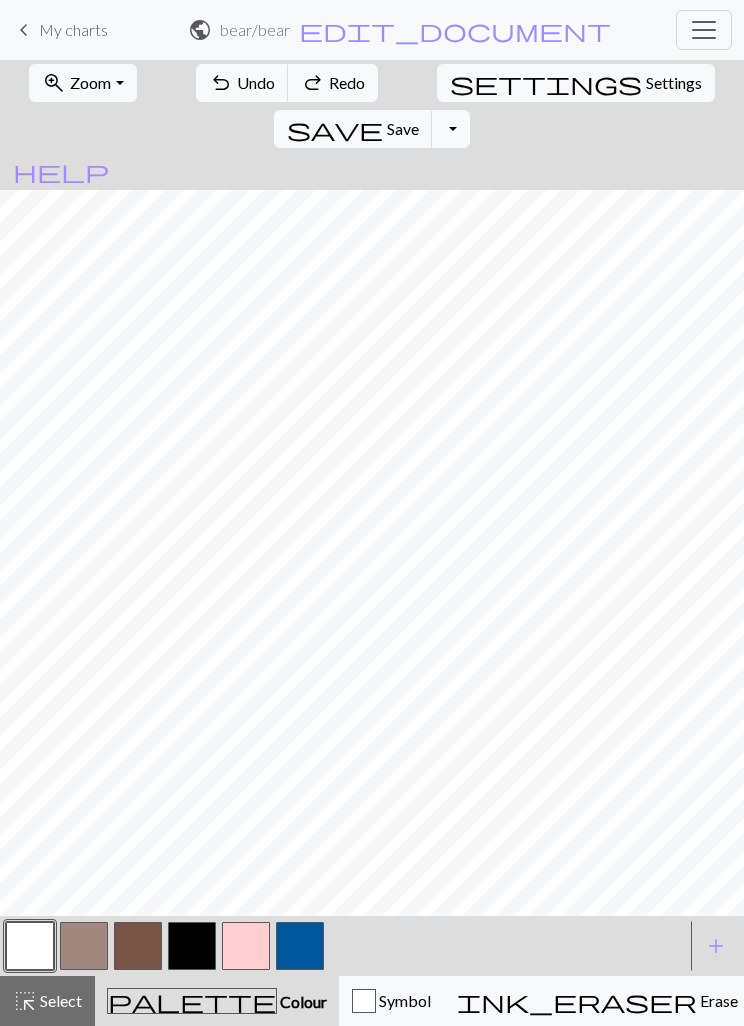 click on "Undo" at bounding box center (256, 82) 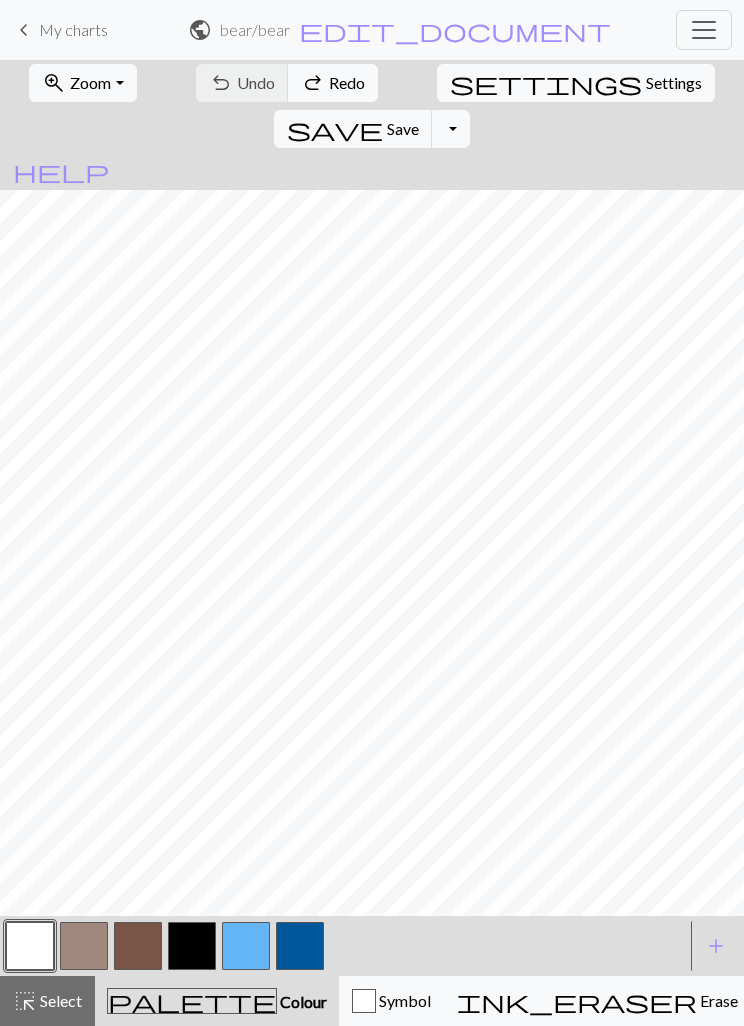 click on "undo Undo Undo redo Redo Redo" at bounding box center [287, 83] 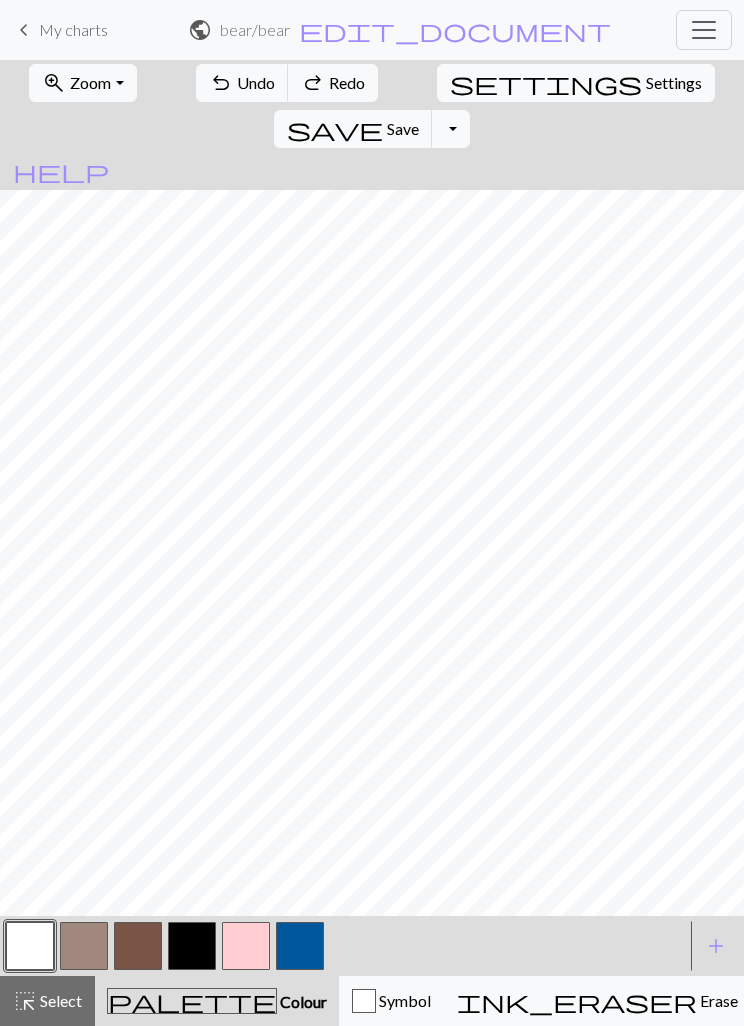 click on "Redo" at bounding box center (347, 82) 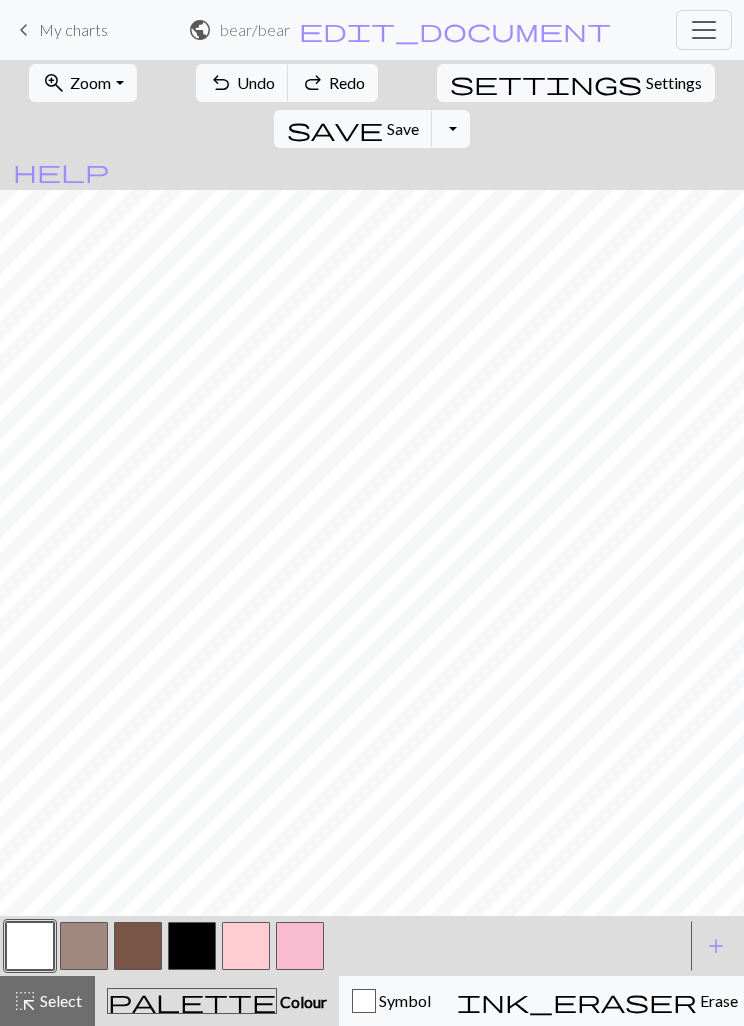 click at bounding box center (300, 946) 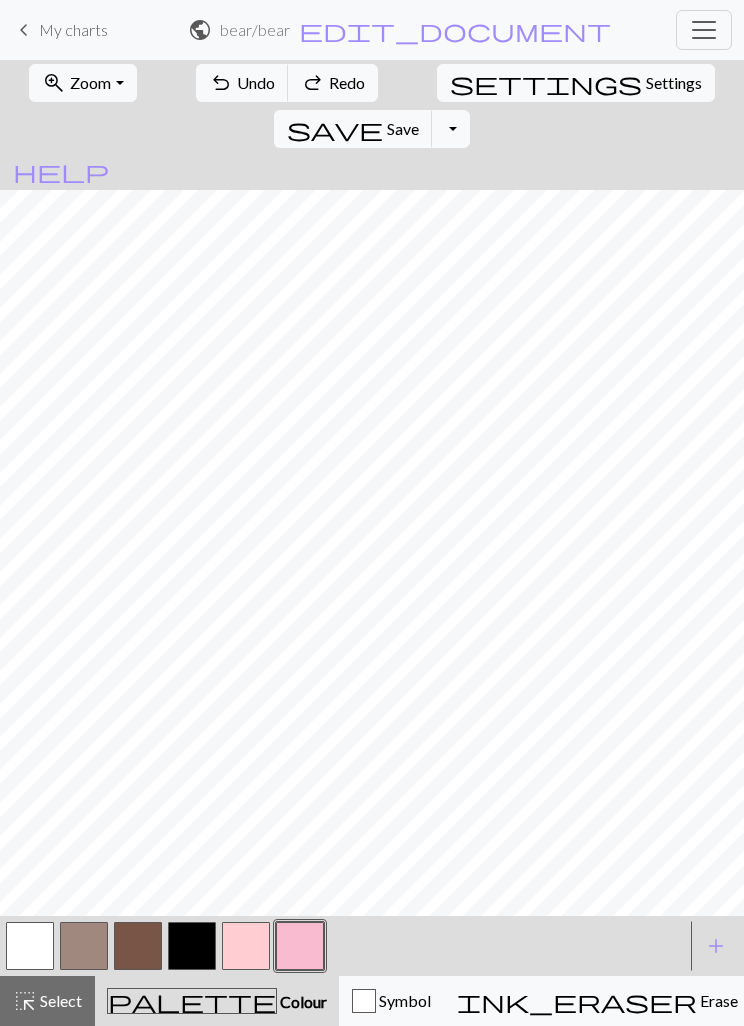click at bounding box center (300, 946) 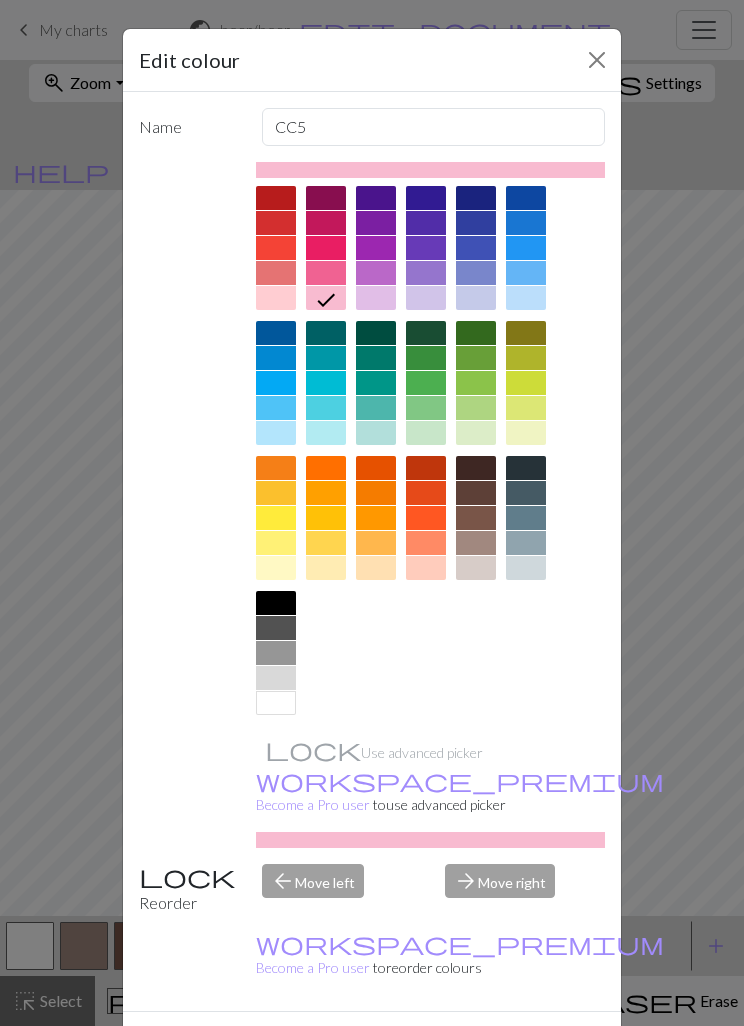 click at bounding box center [326, 198] 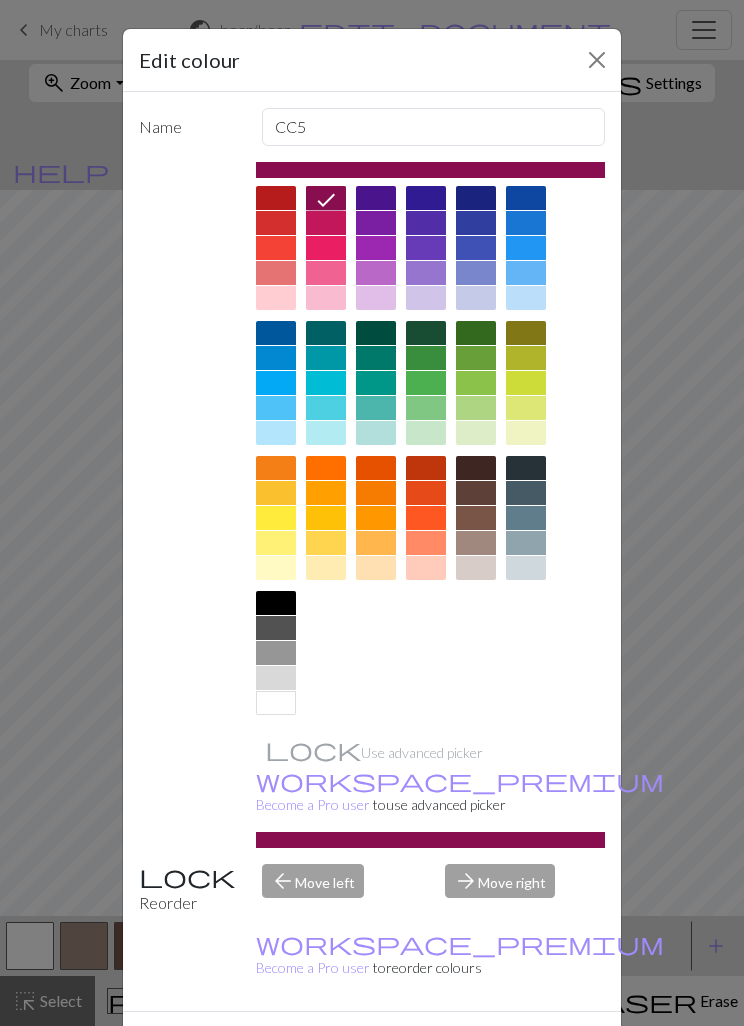 click on "Done" at bounding box center [492, 1047] 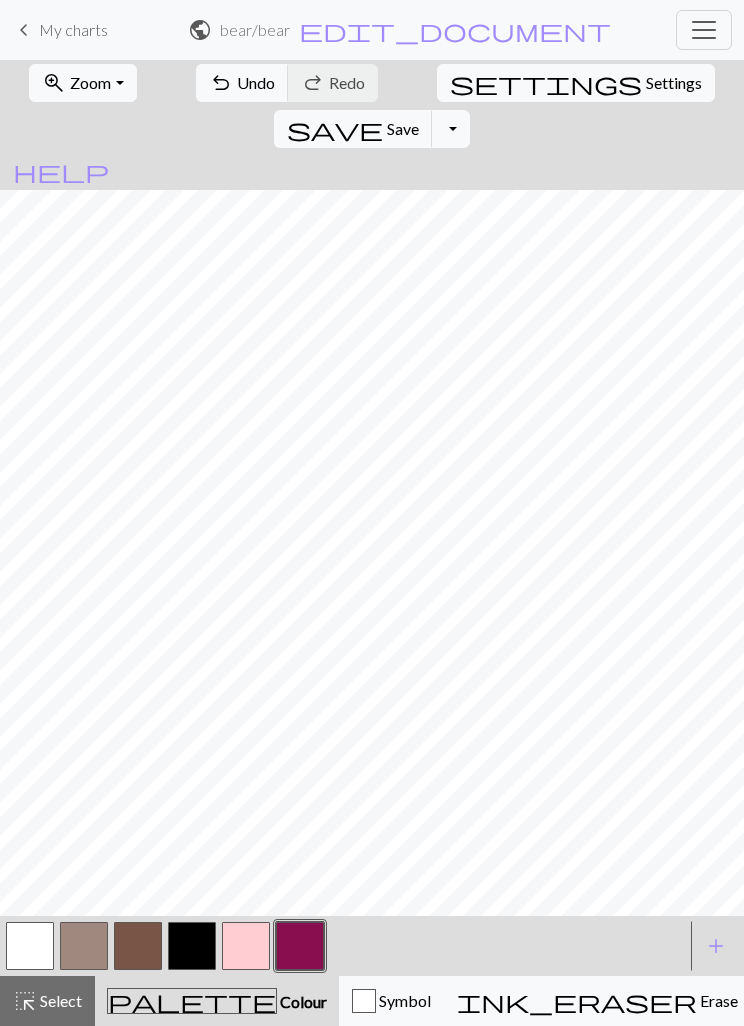 click at bounding box center (30, 946) 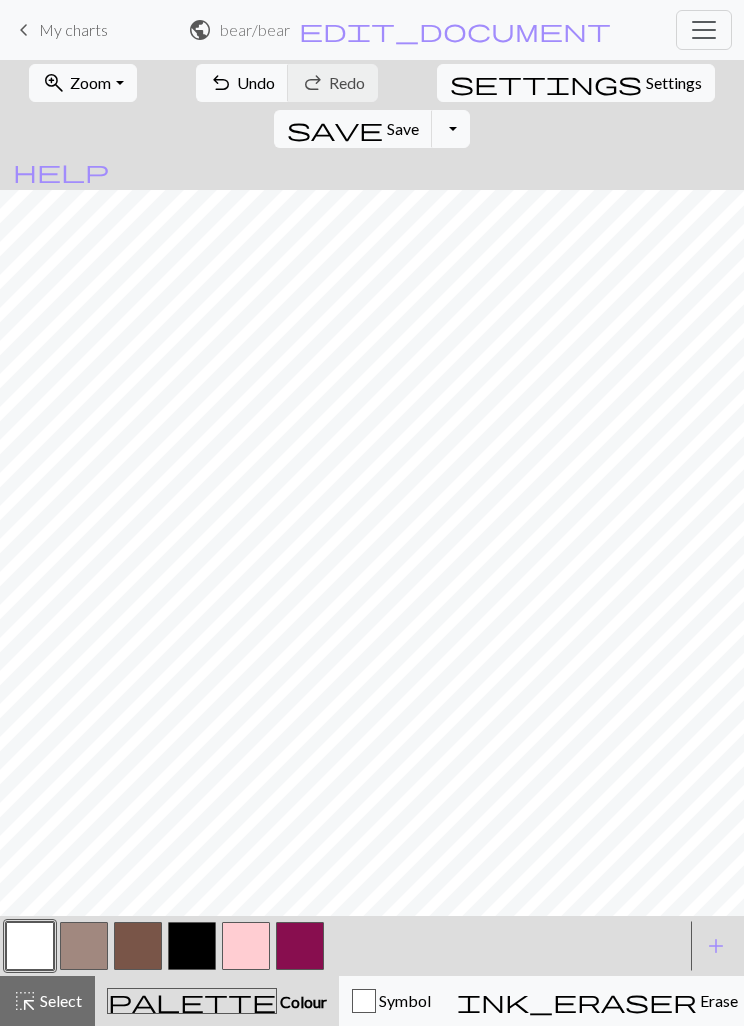 click at bounding box center [30, 946] 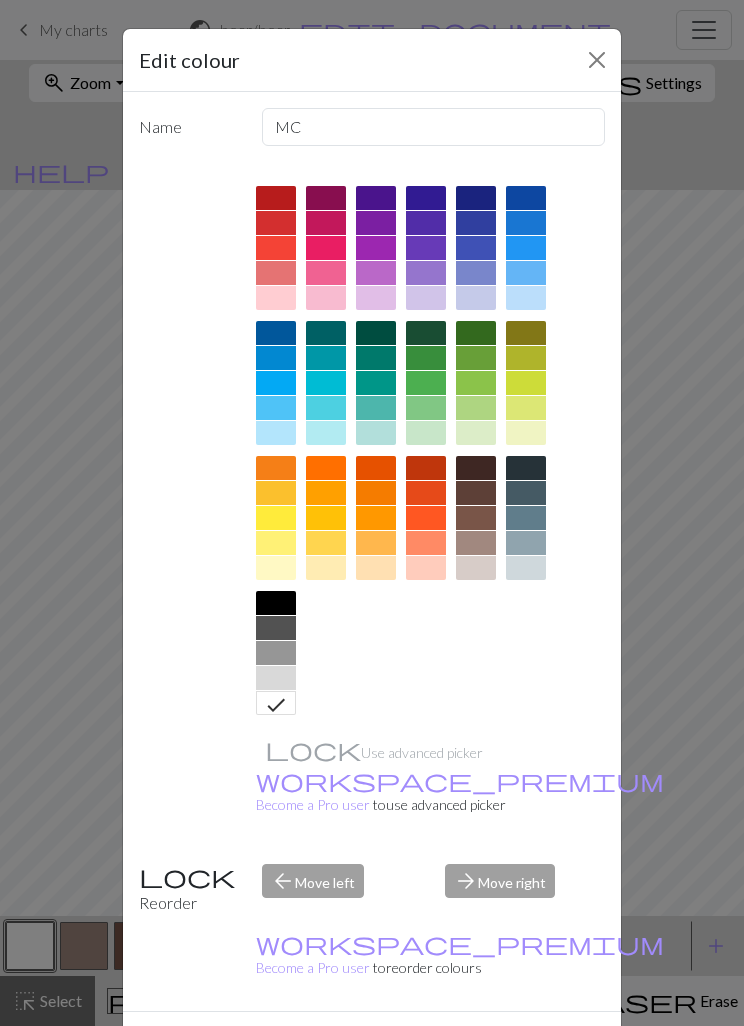 click at bounding box center (526, 223) 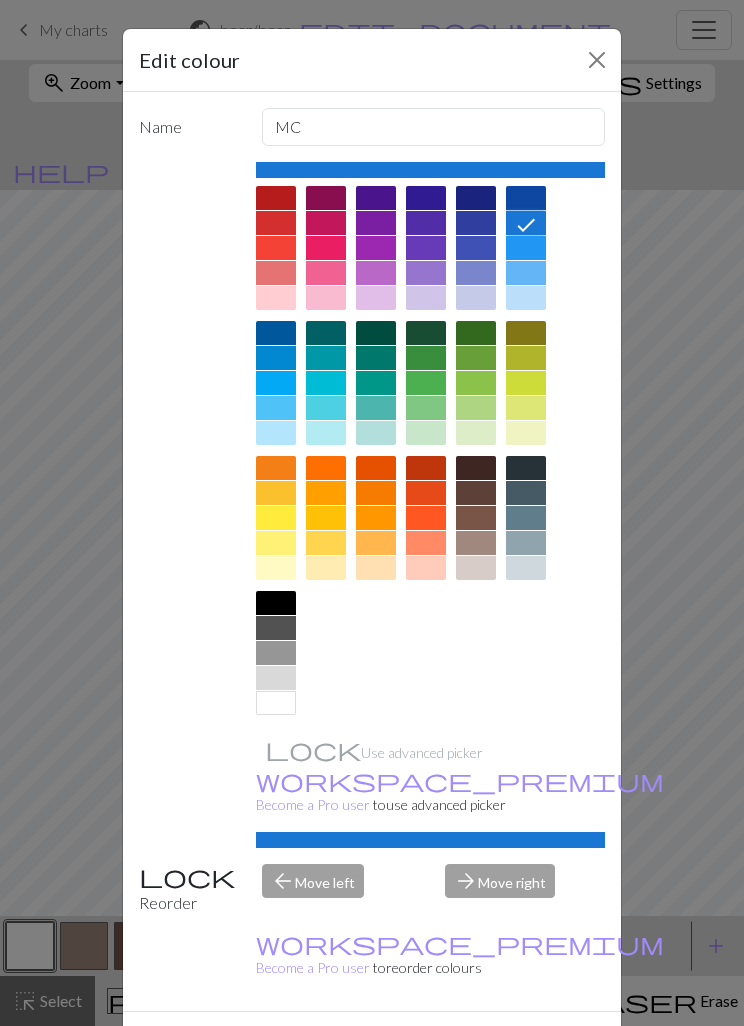 click on "Done" at bounding box center [492, 1047] 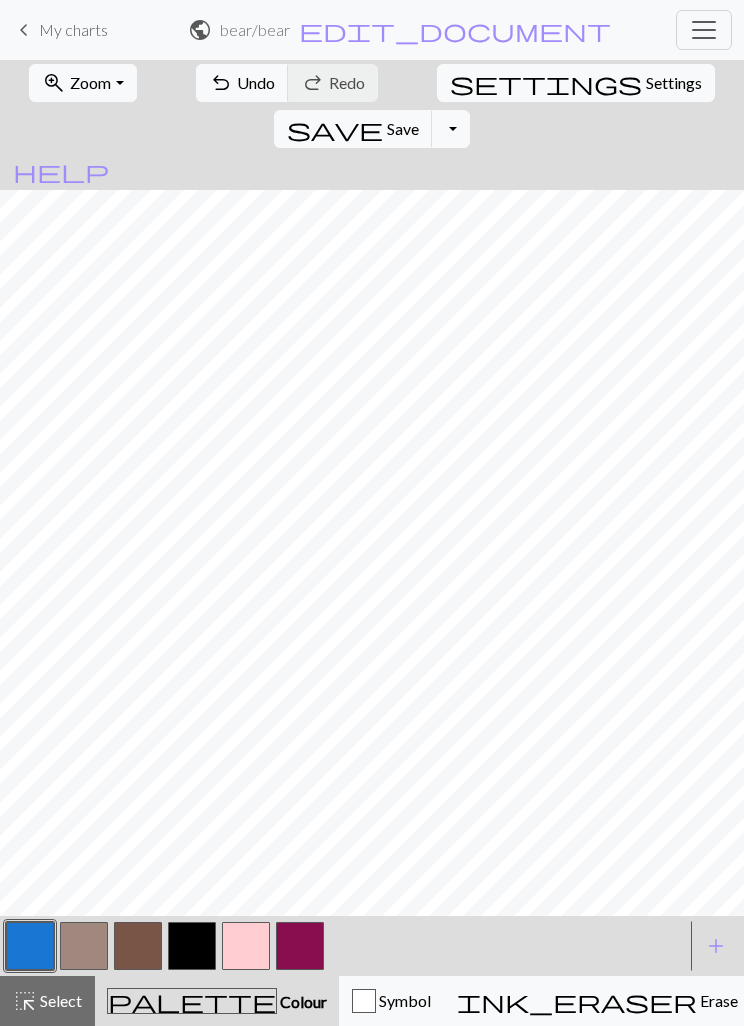 click at bounding box center (30, 946) 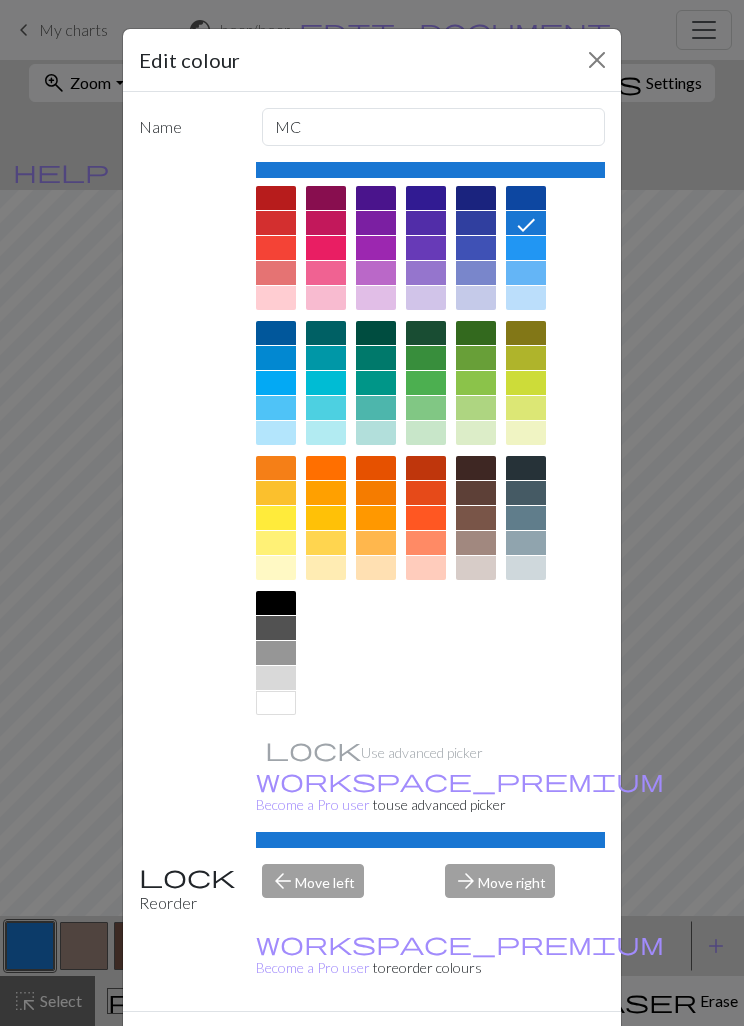 click at bounding box center [476, 198] 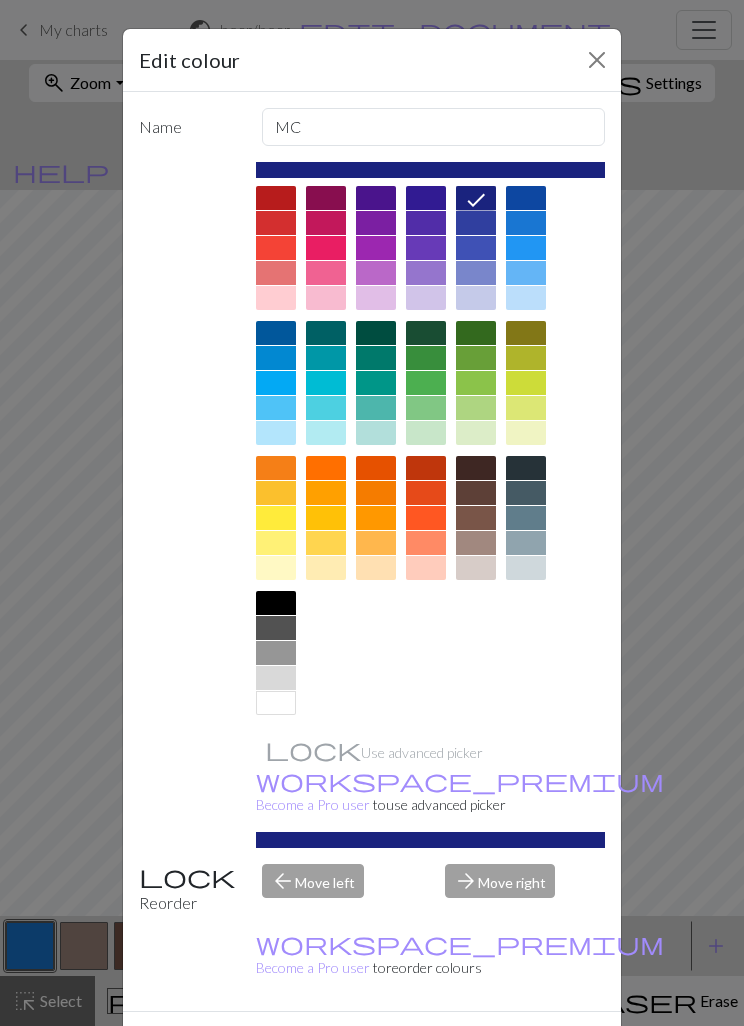 click on "Done" at bounding box center (492, 1047) 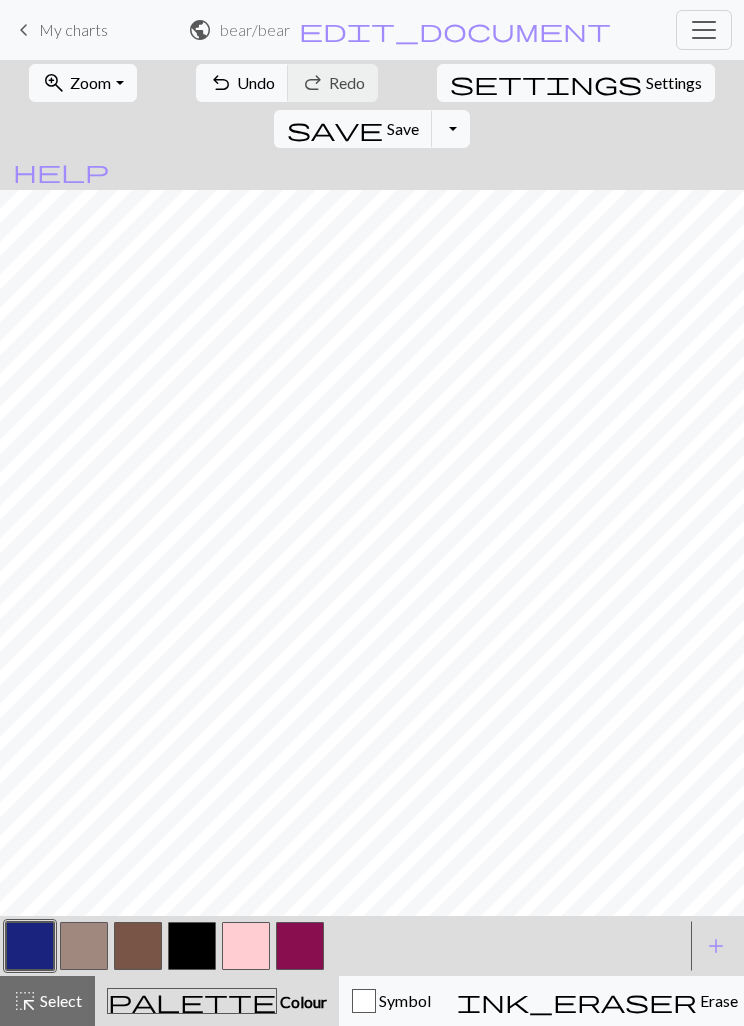 click at bounding box center (300, 946) 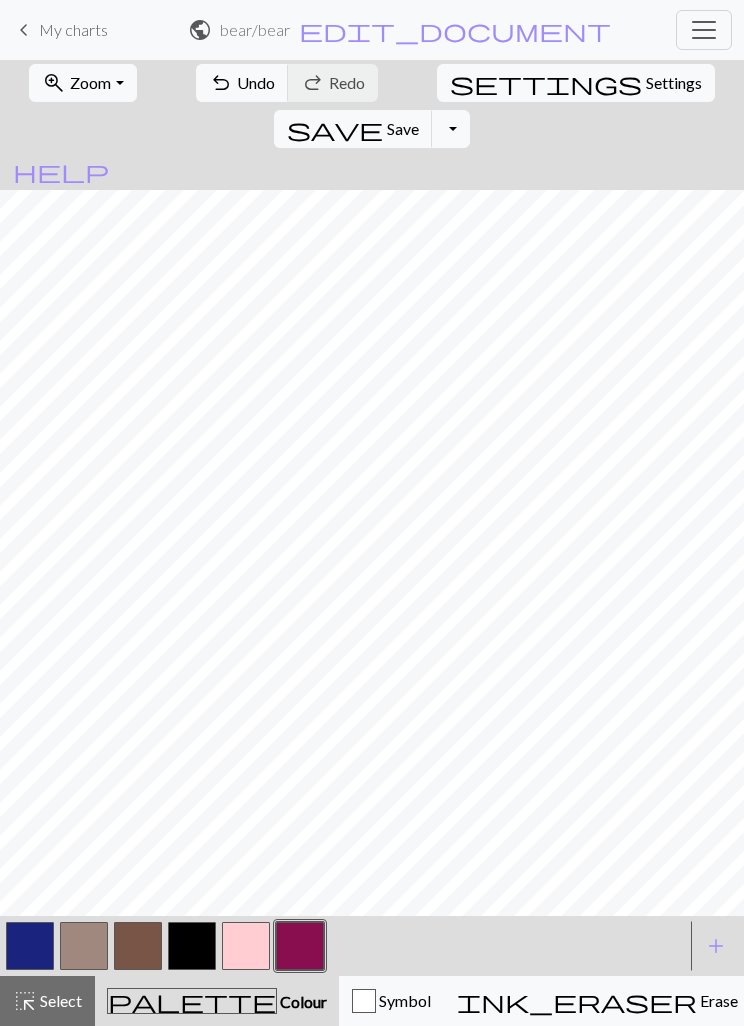 click at bounding box center [30, 946] 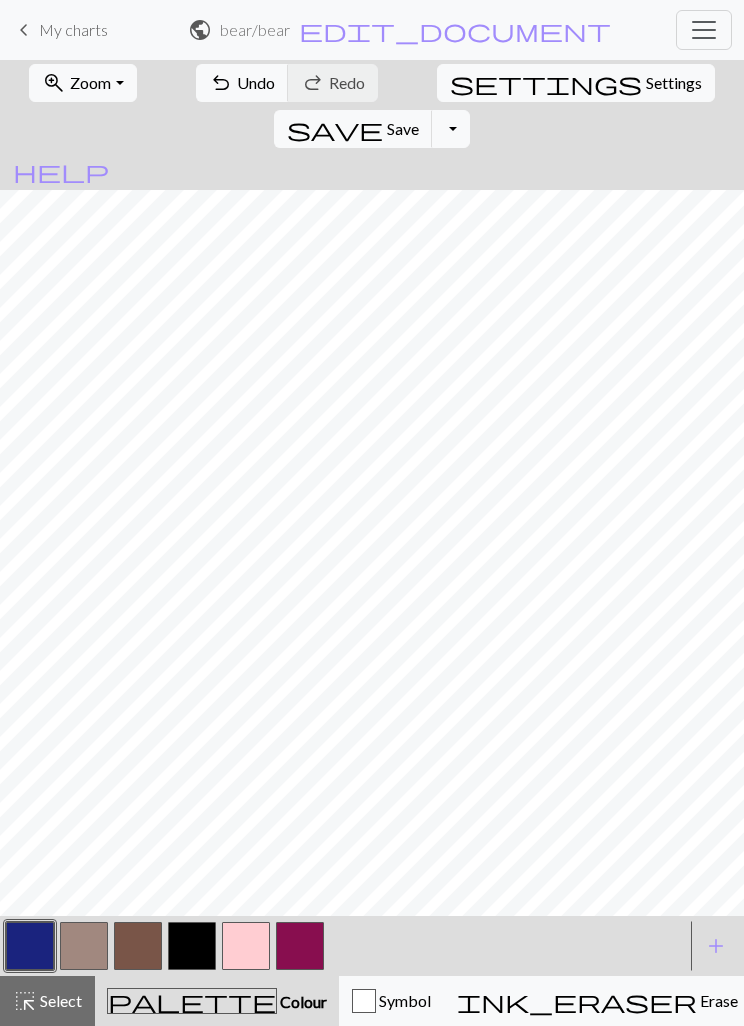 click at bounding box center [30, 946] 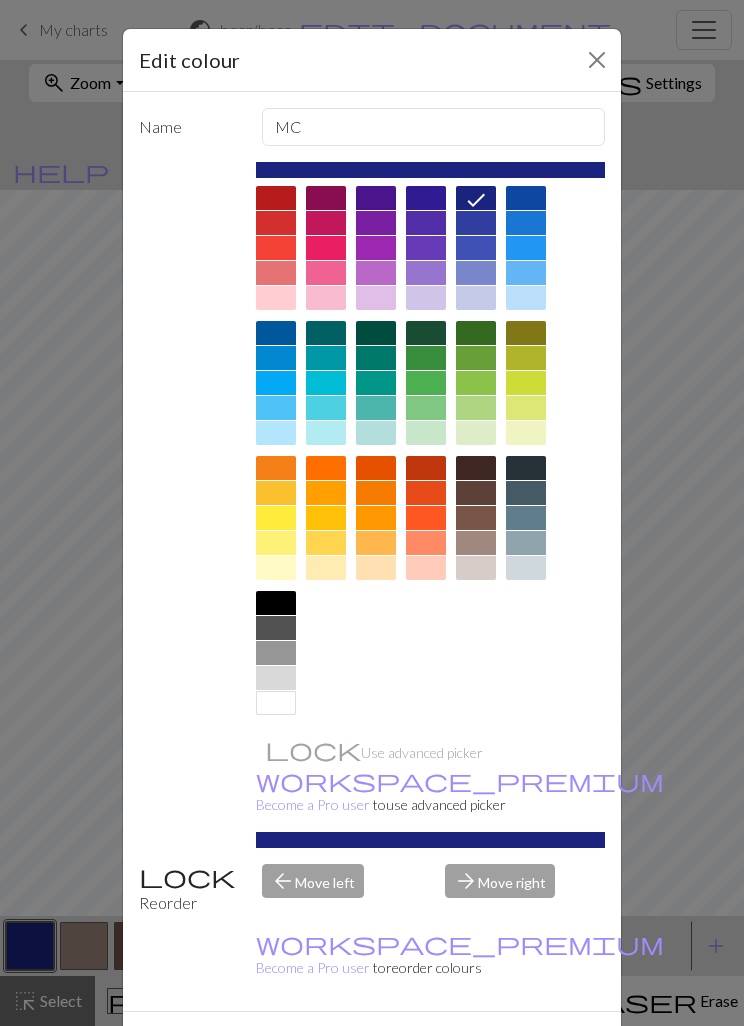 click at bounding box center [526, 198] 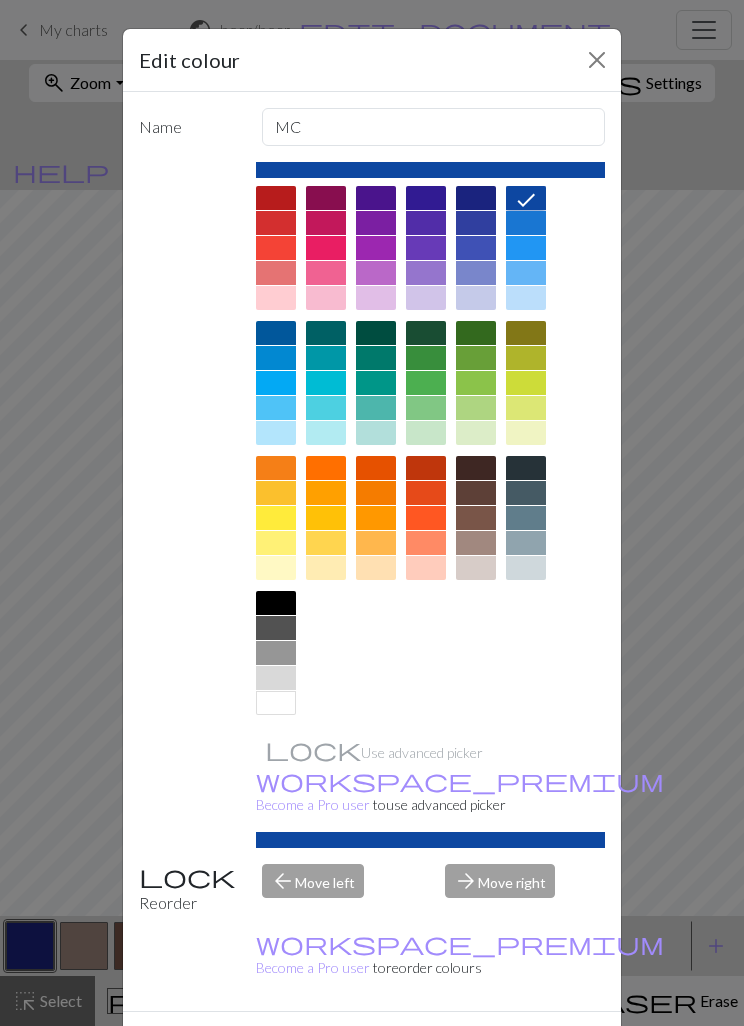 click on "Done" at bounding box center (492, 1047) 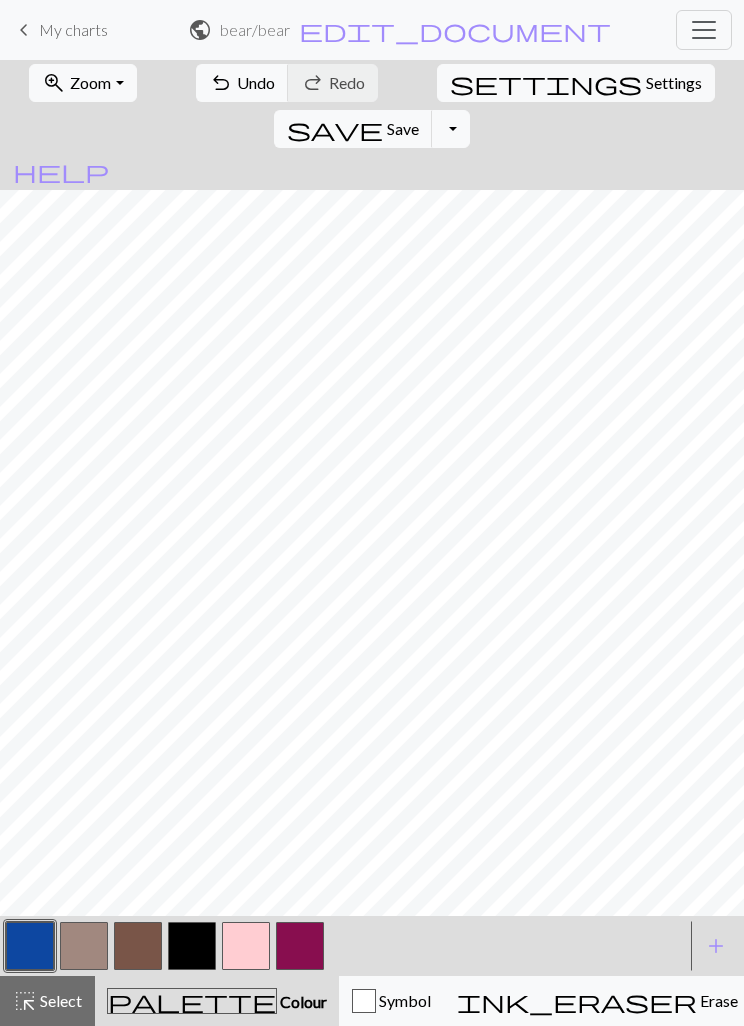 click at bounding box center (300, 946) 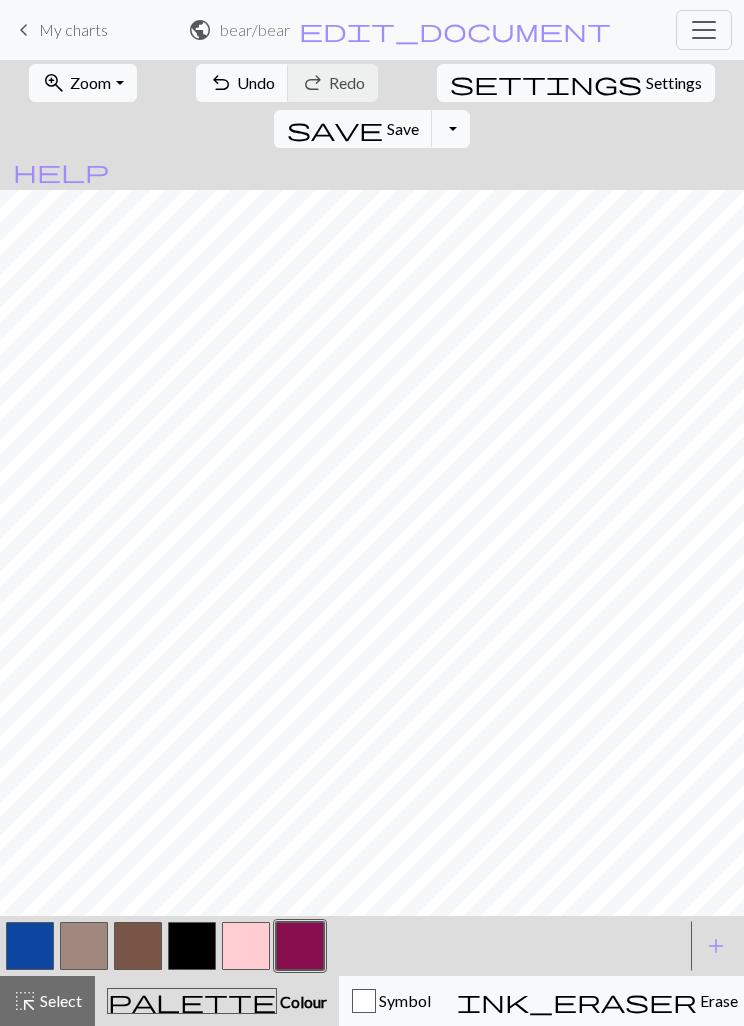 click at bounding box center [300, 946] 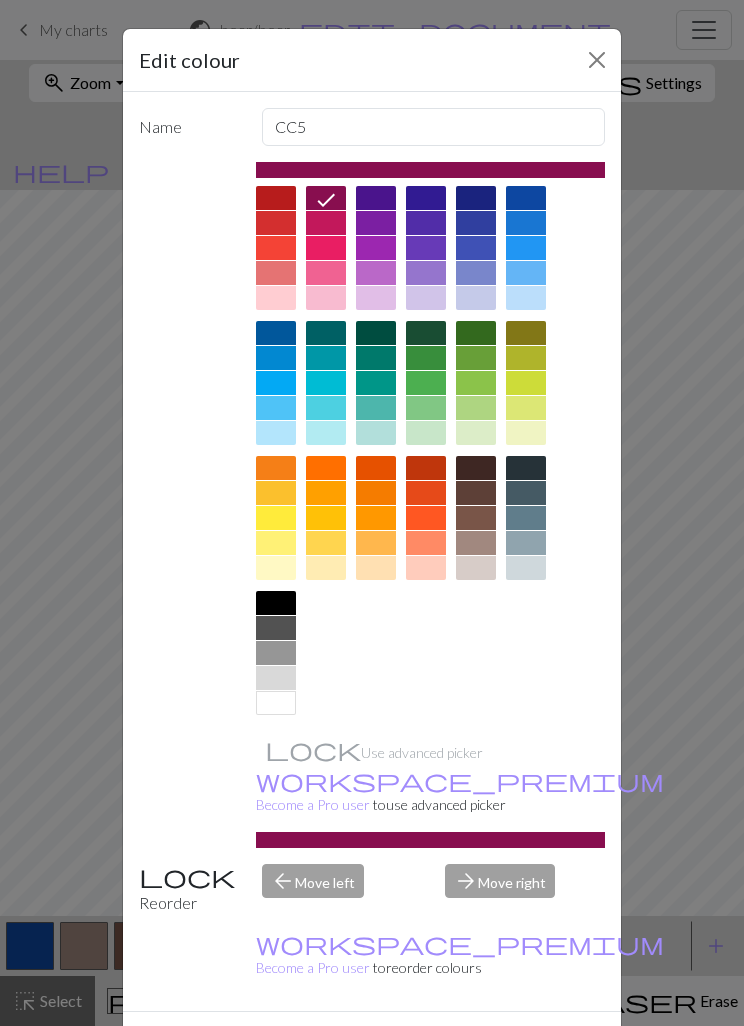 click at bounding box center (276, 298) 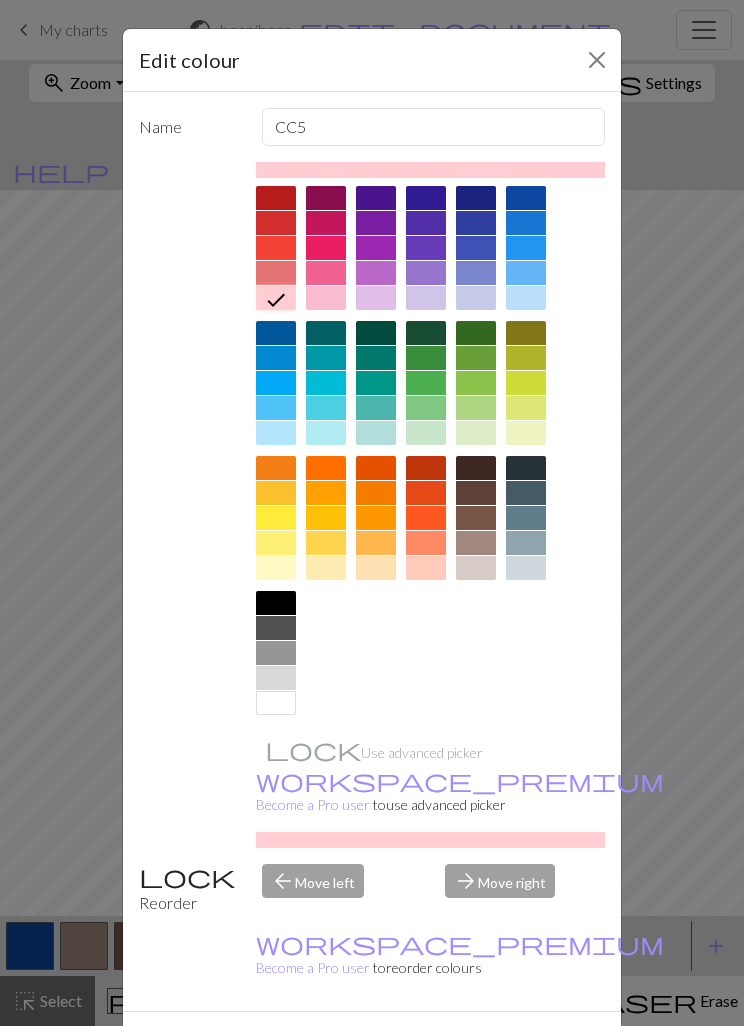 click on "Done" at bounding box center [492, 1047] 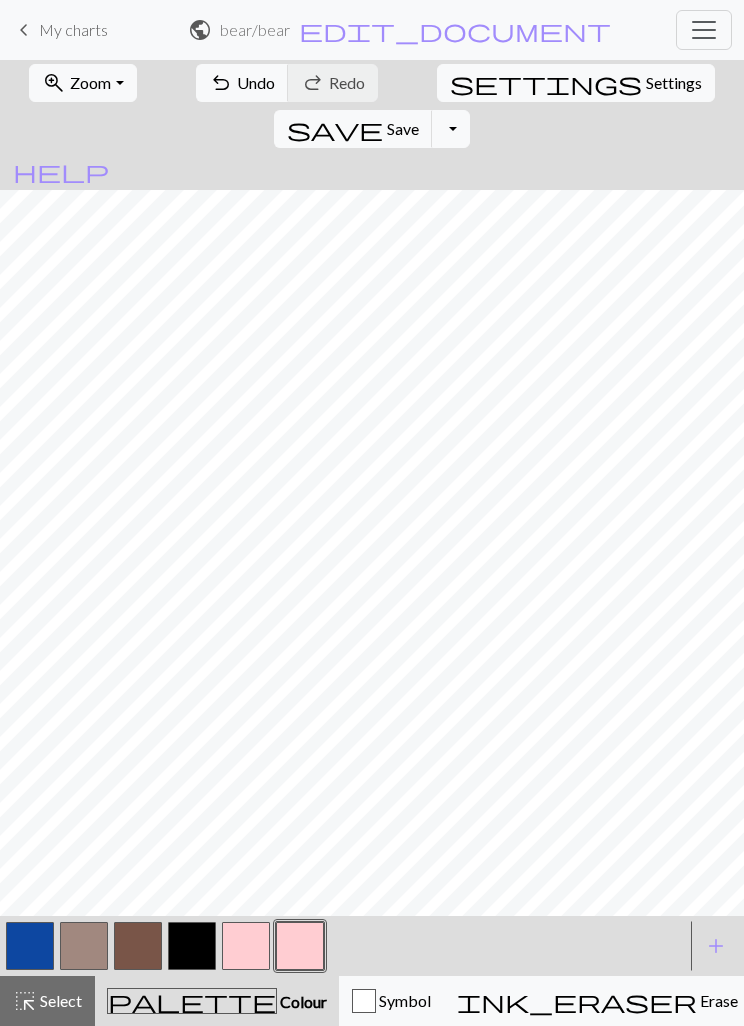 click on "add" at bounding box center (716, 946) 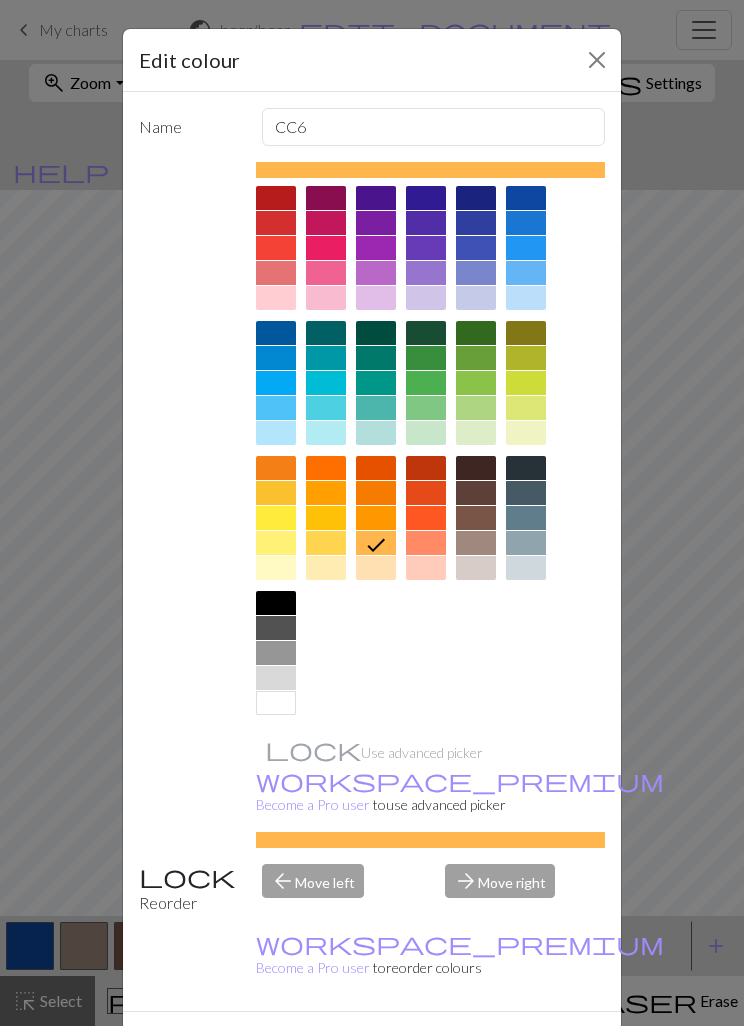click at bounding box center [276, 703] 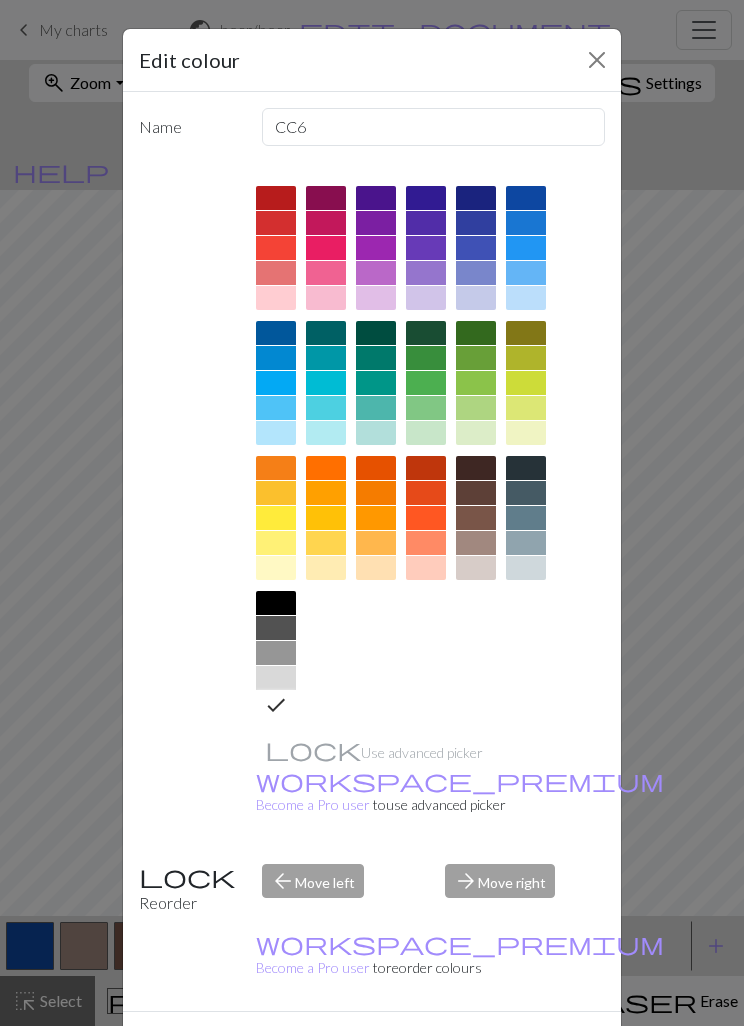 click on "Done" at bounding box center (492, 1047) 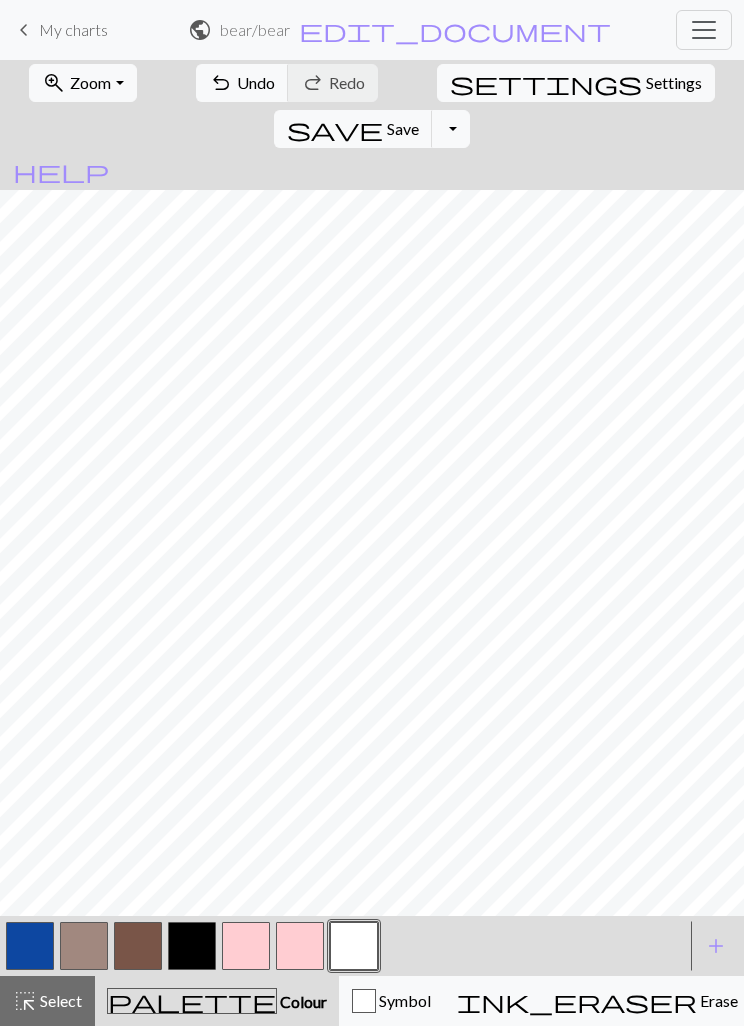 click on "Undo" at bounding box center (256, 82) 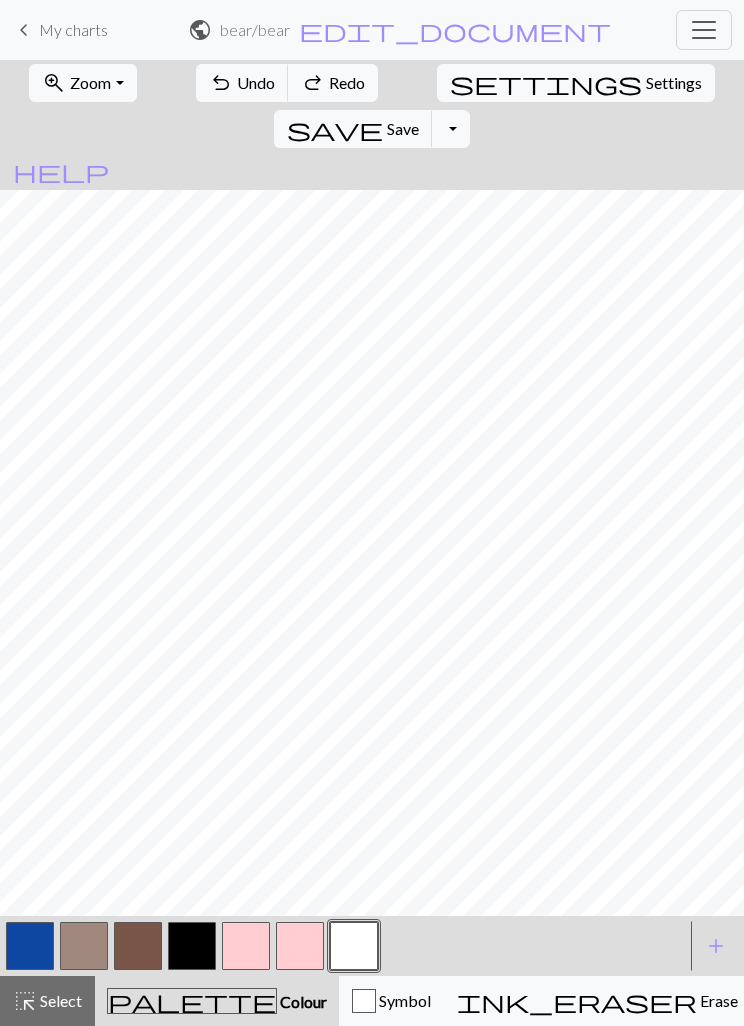 click on "Undo" at bounding box center [256, 82] 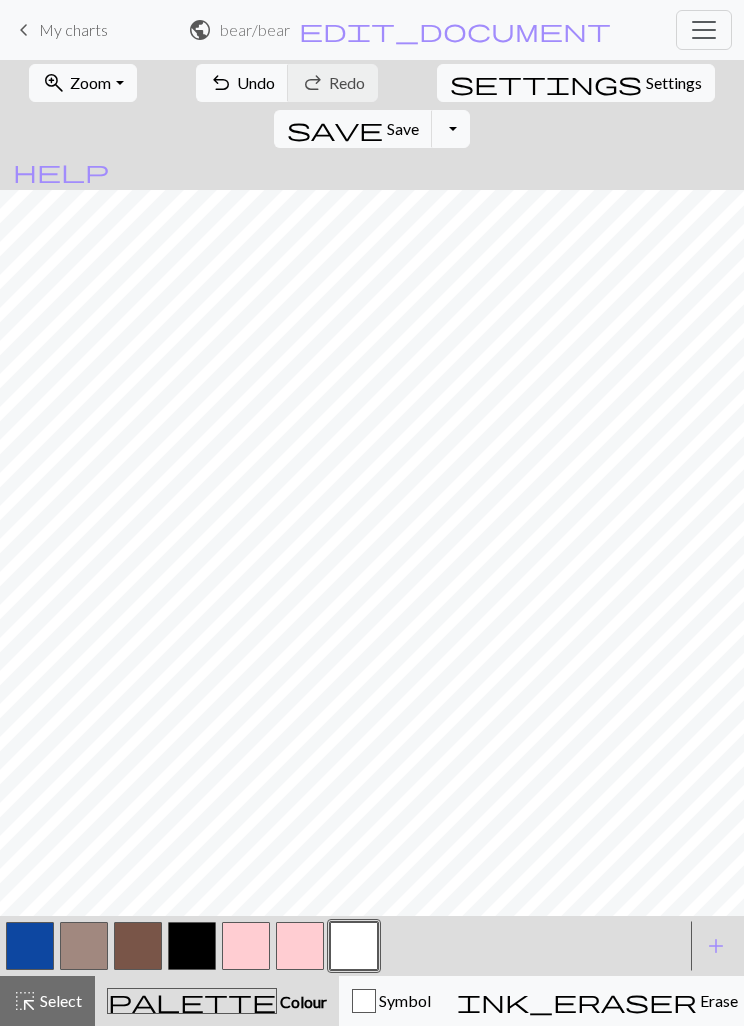 click on "Toggle Dropdown" at bounding box center [451, 129] 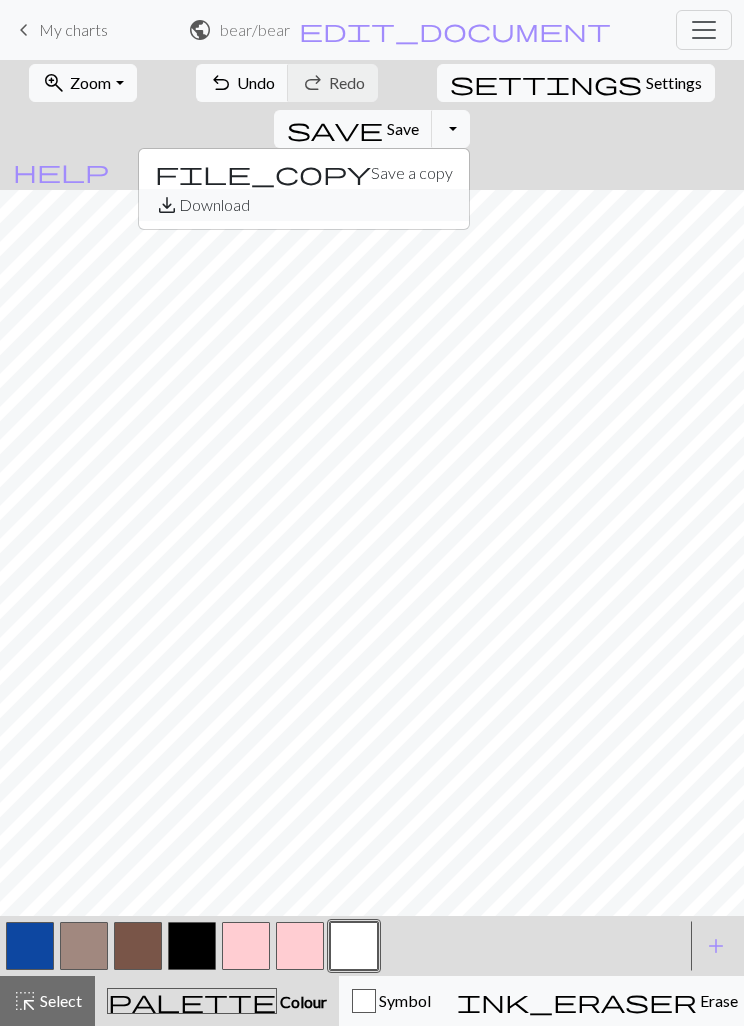 click on "save_alt  Download" at bounding box center (304, 205) 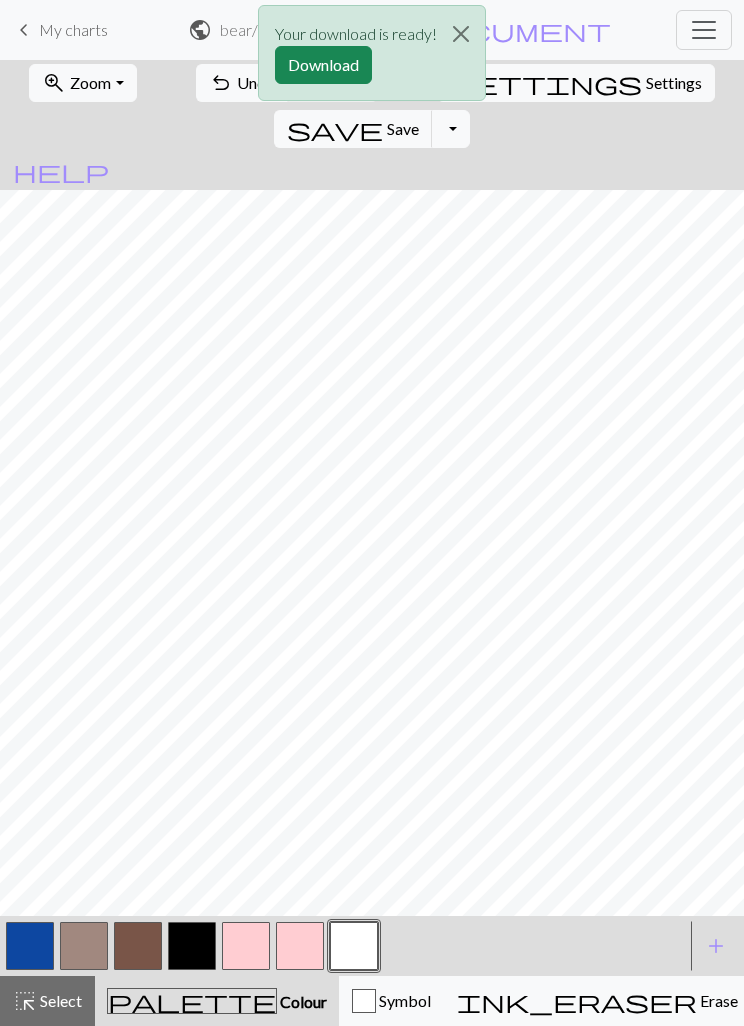 click on "Download" at bounding box center [323, 65] 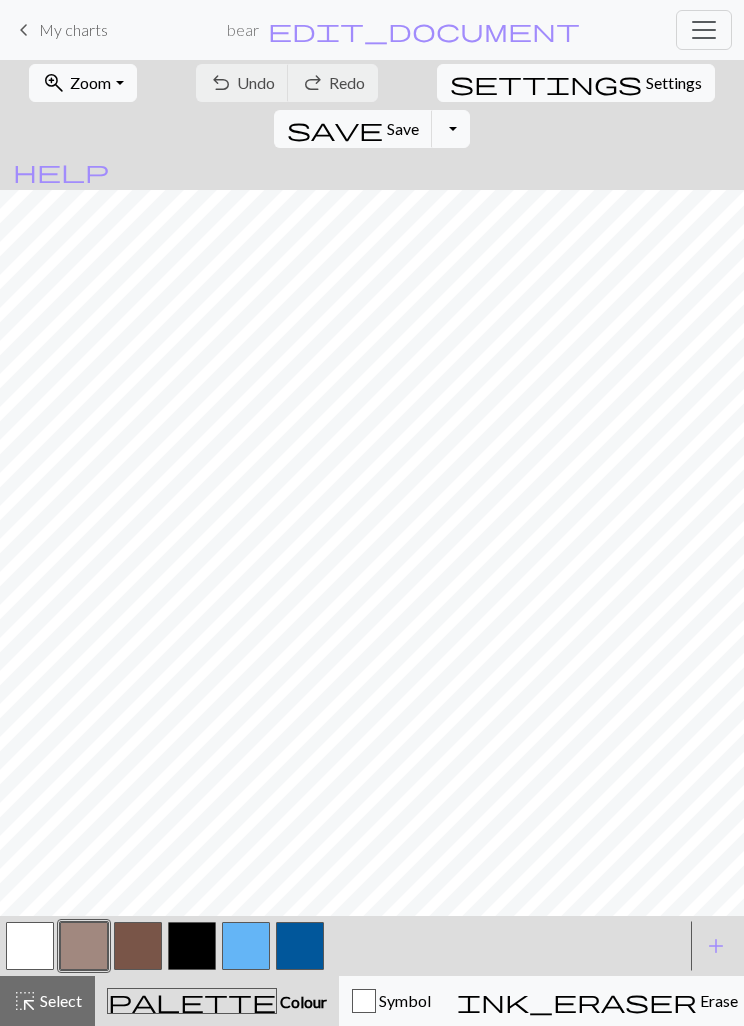 scroll, scrollTop: 0, scrollLeft: 0, axis: both 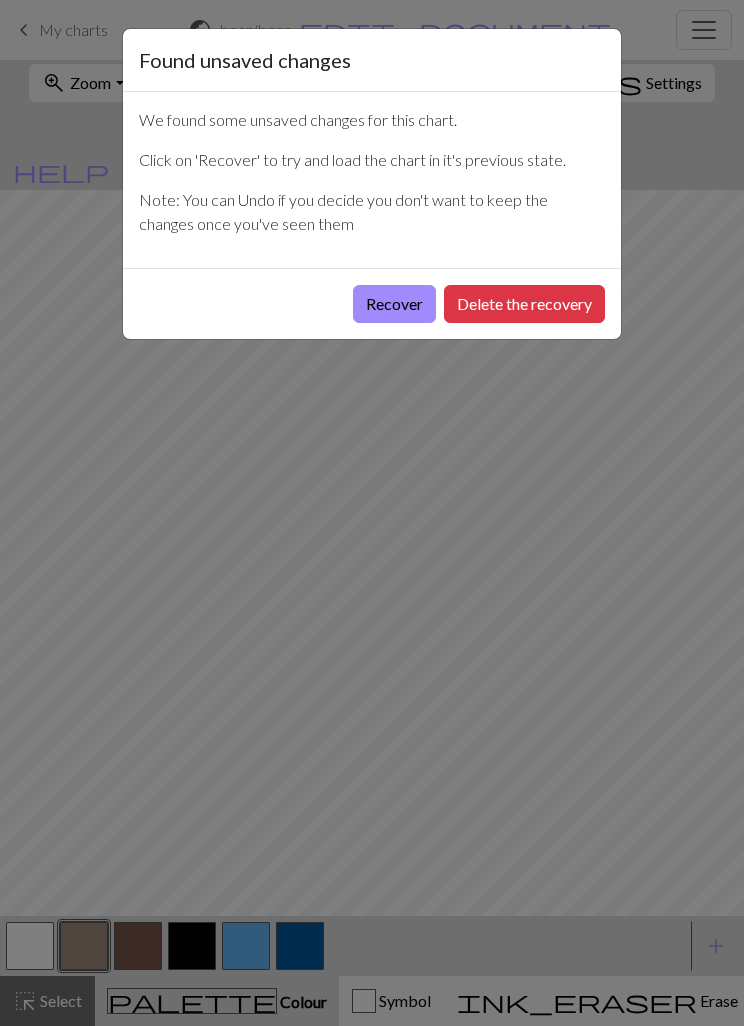 click on "Delete the recovery" at bounding box center (524, 304) 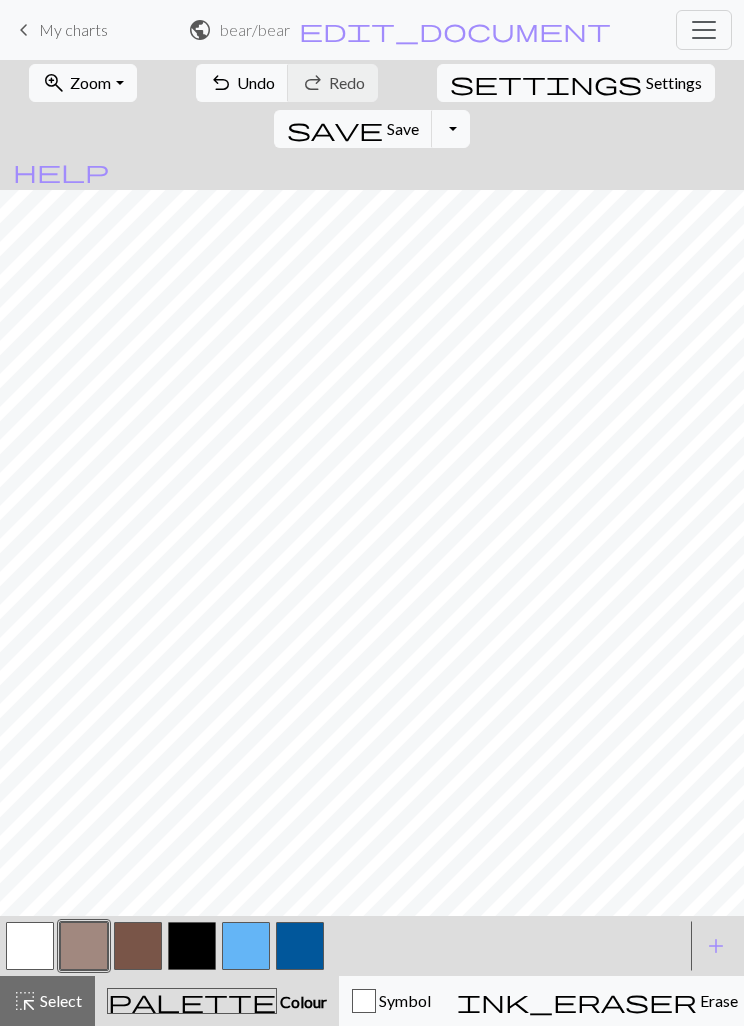 click at bounding box center (138, 946) 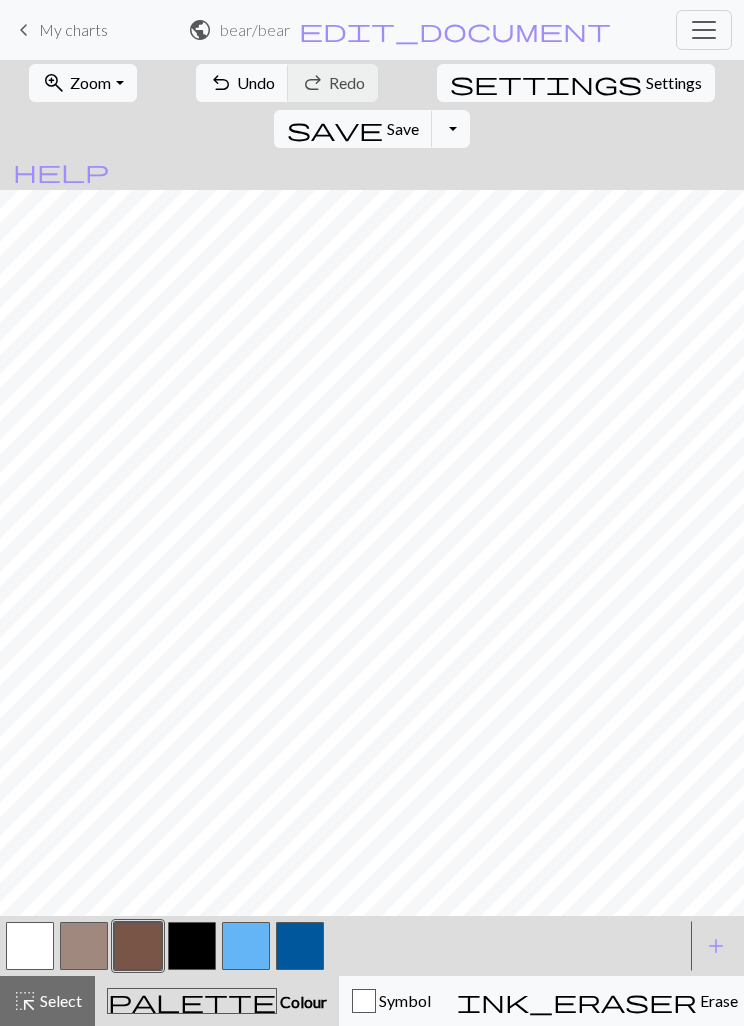 click on "Undo" at bounding box center [256, 82] 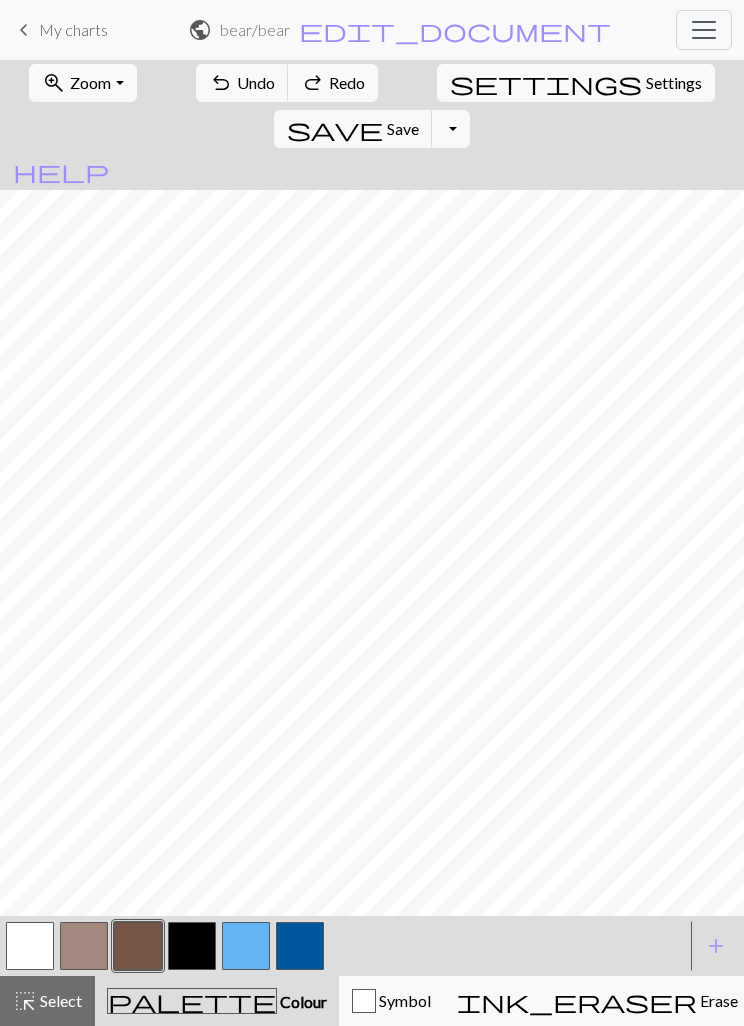 click on "Undo" at bounding box center (256, 82) 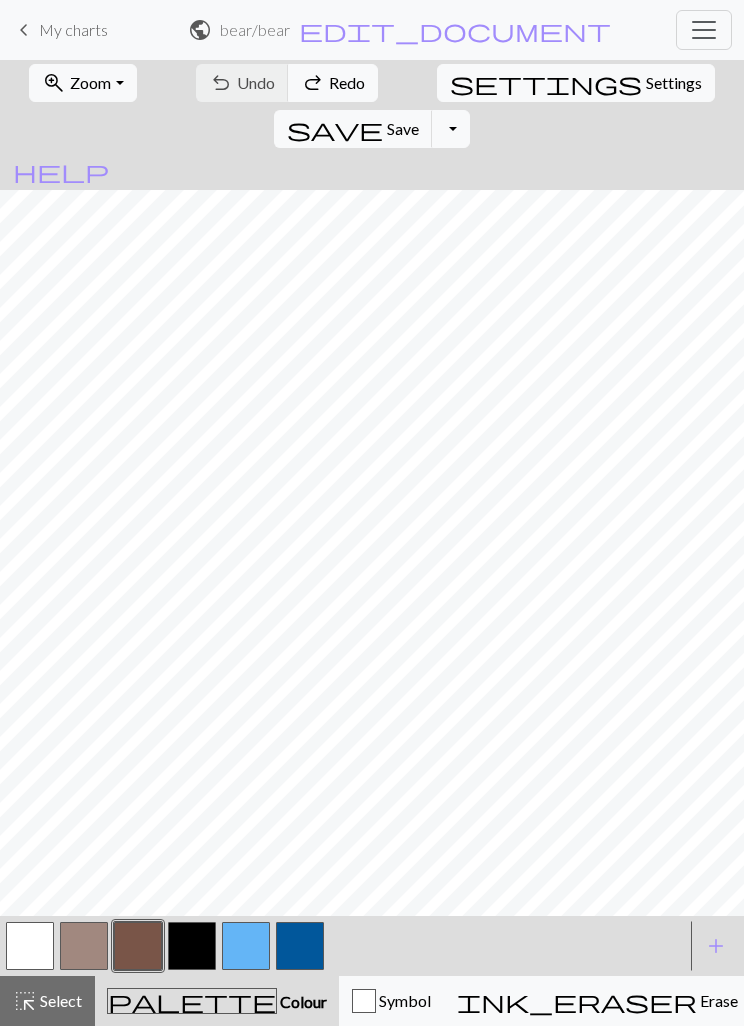 click at bounding box center (246, 946) 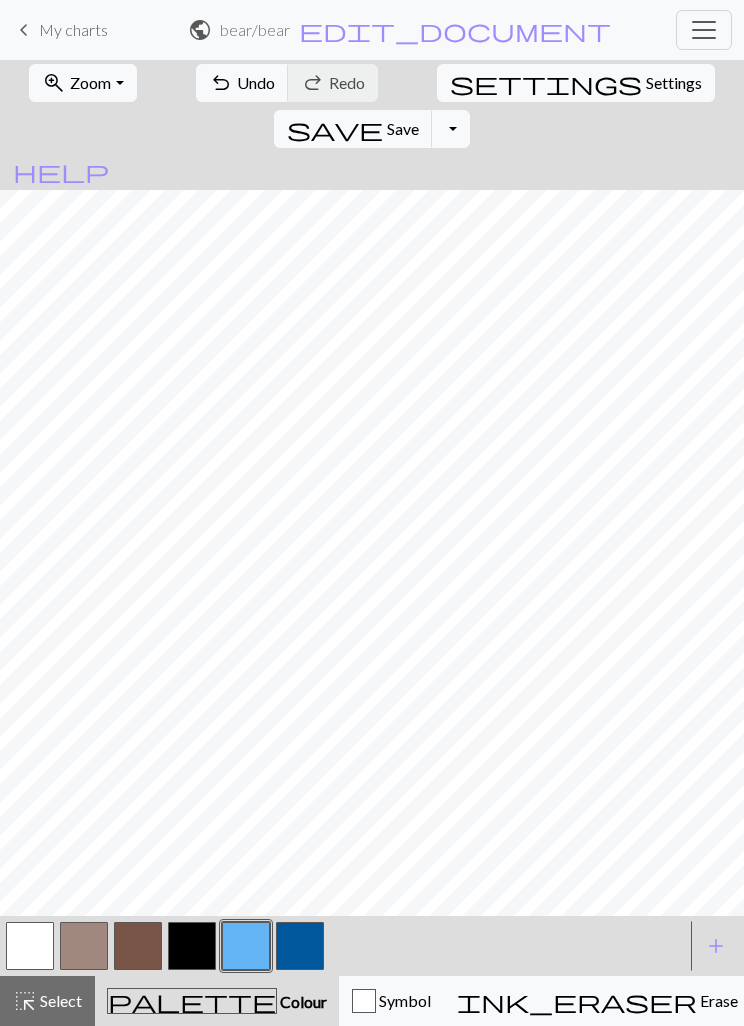 click on "undo Undo Undo" at bounding box center [242, 83] 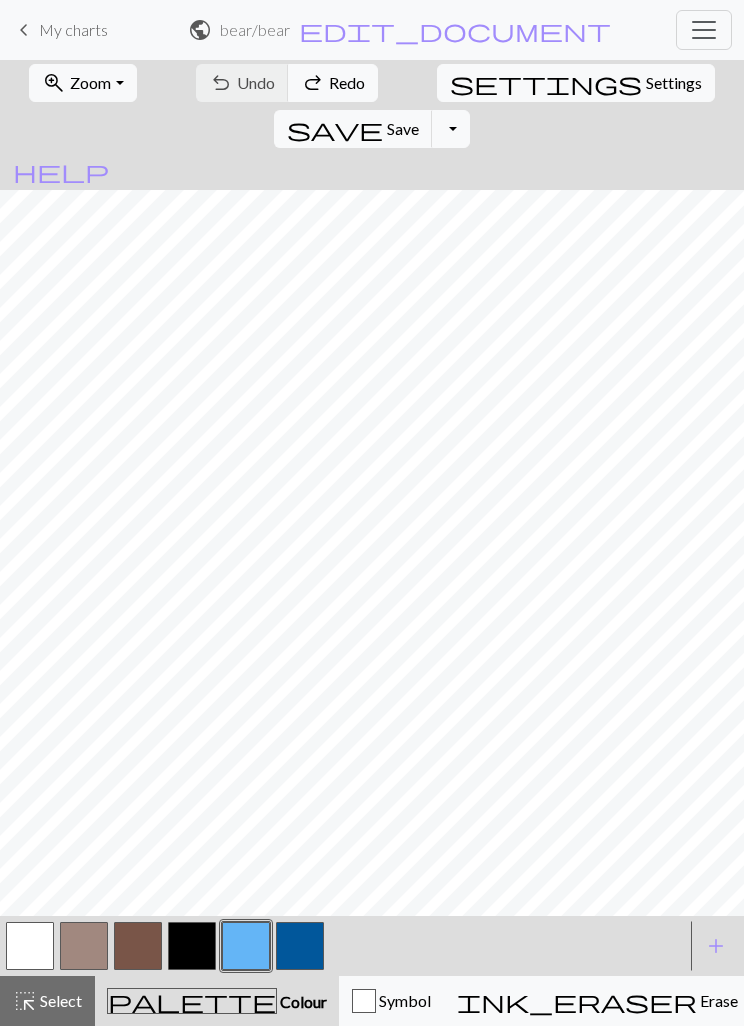 click on "add Add a  colour" at bounding box center [716, 946] 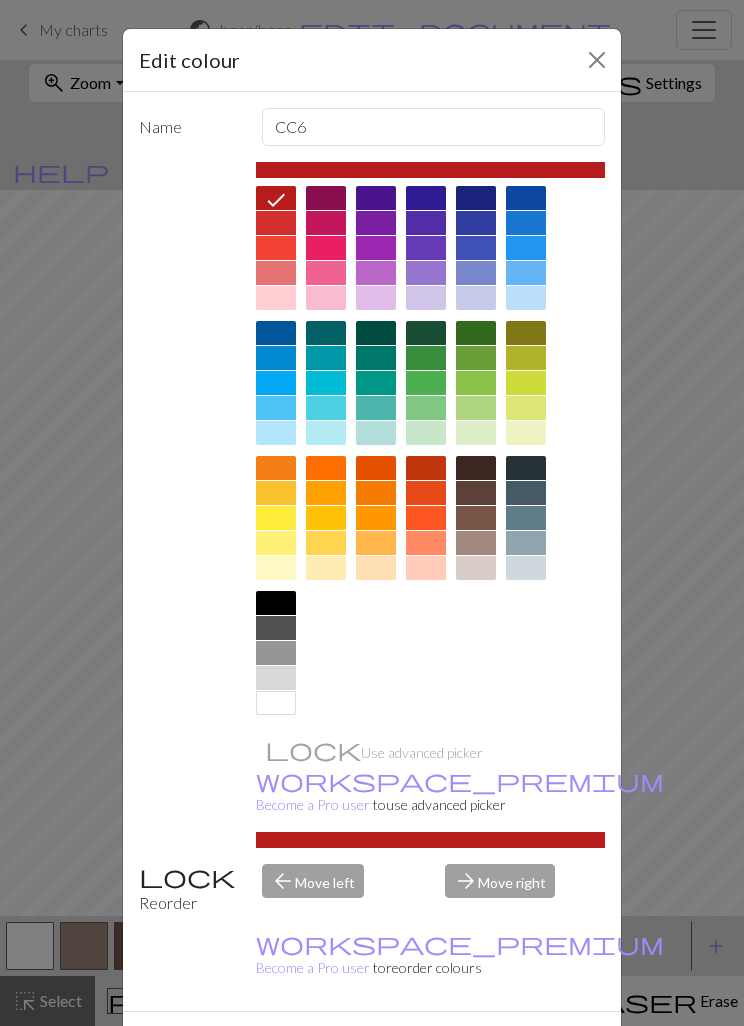 click at bounding box center [526, 298] 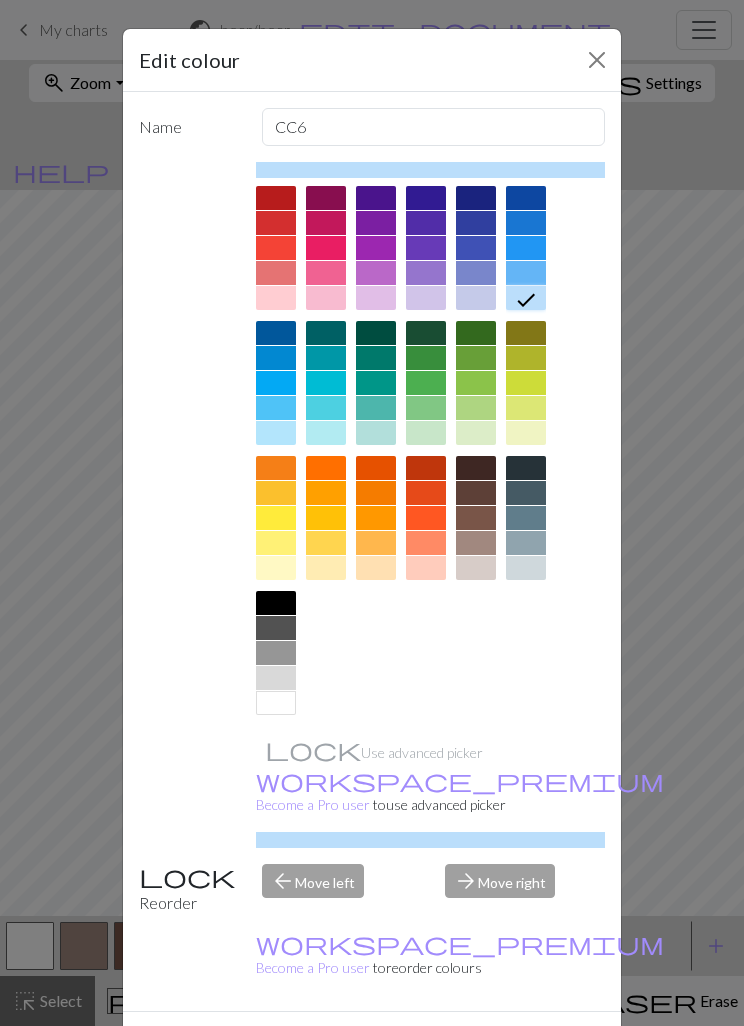 click at bounding box center [276, 678] 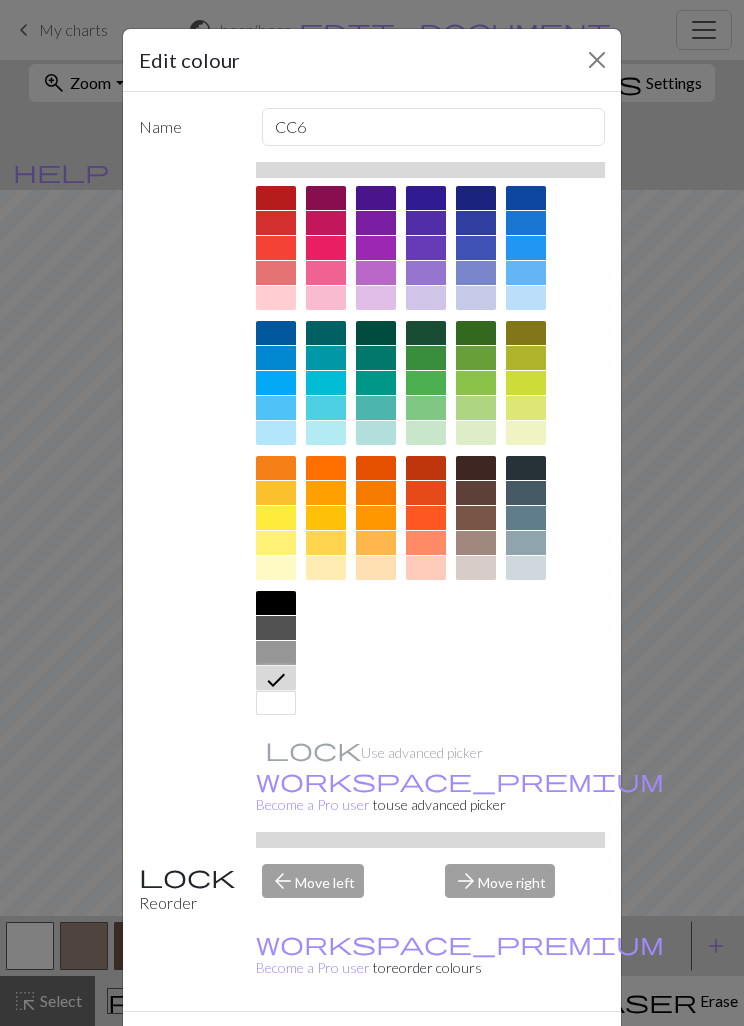 click at bounding box center (526, 433) 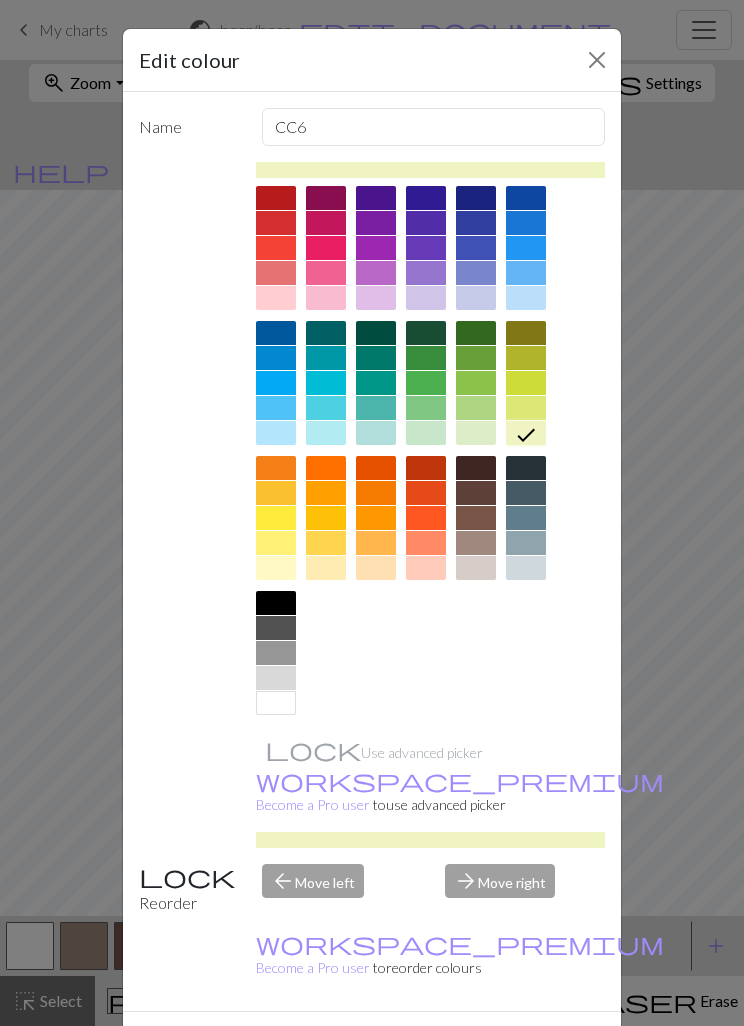 click at bounding box center (276, 568) 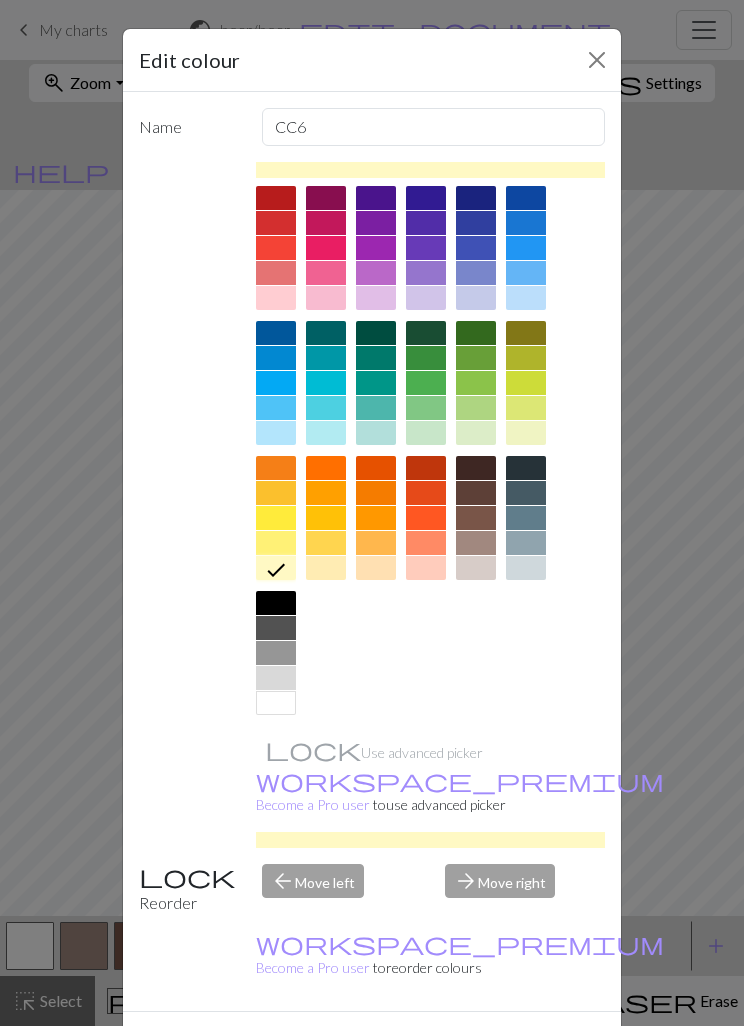 click at bounding box center [526, 298] 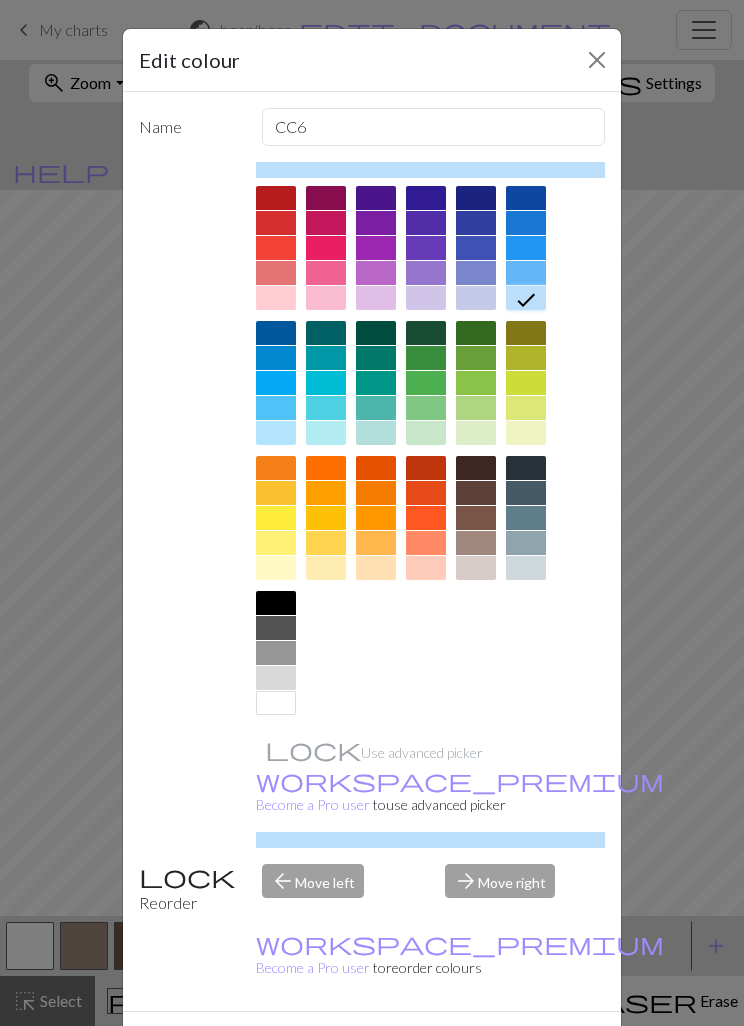 click on "Done" at bounding box center [492, 1047] 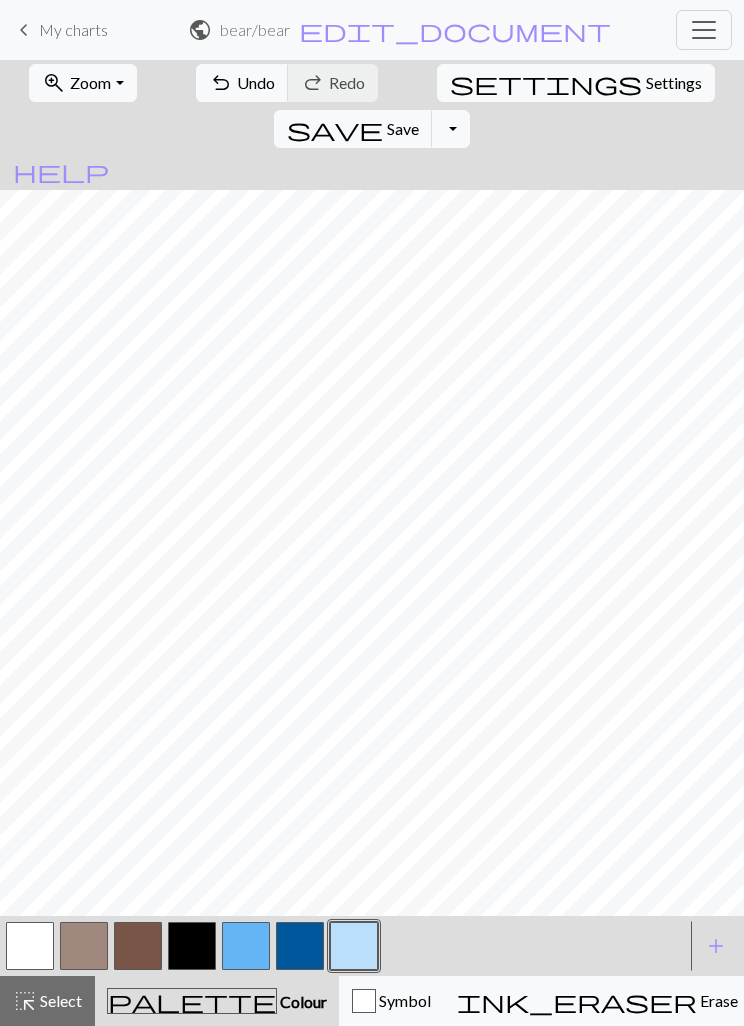 click on "Save" at bounding box center [403, 128] 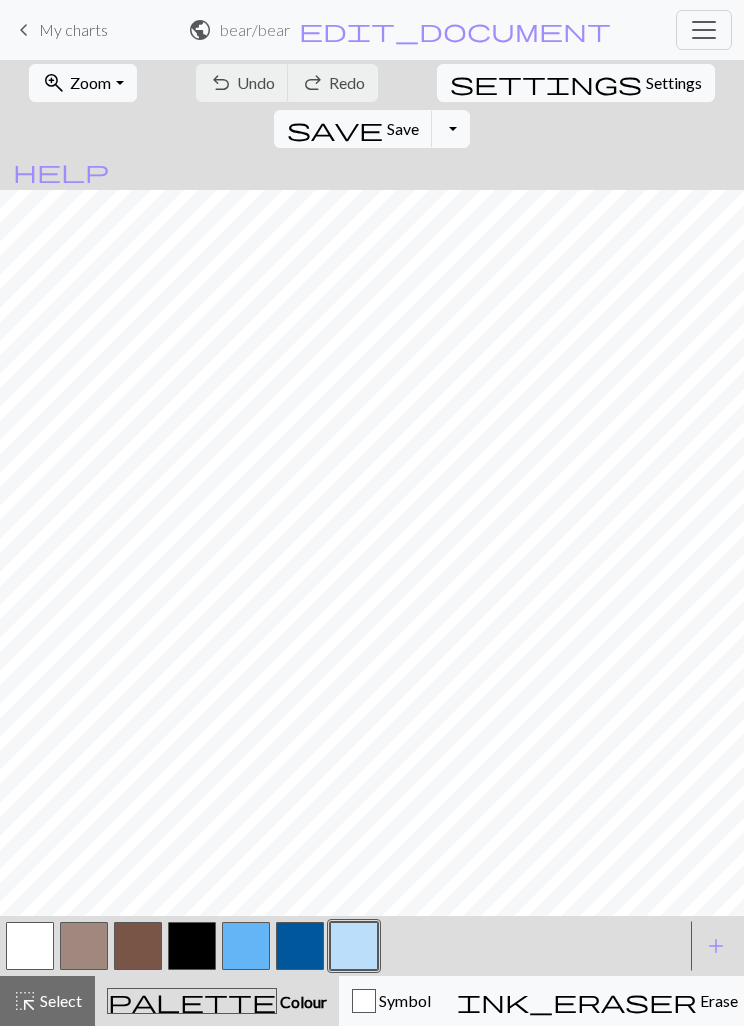click on "Save" at bounding box center [403, 128] 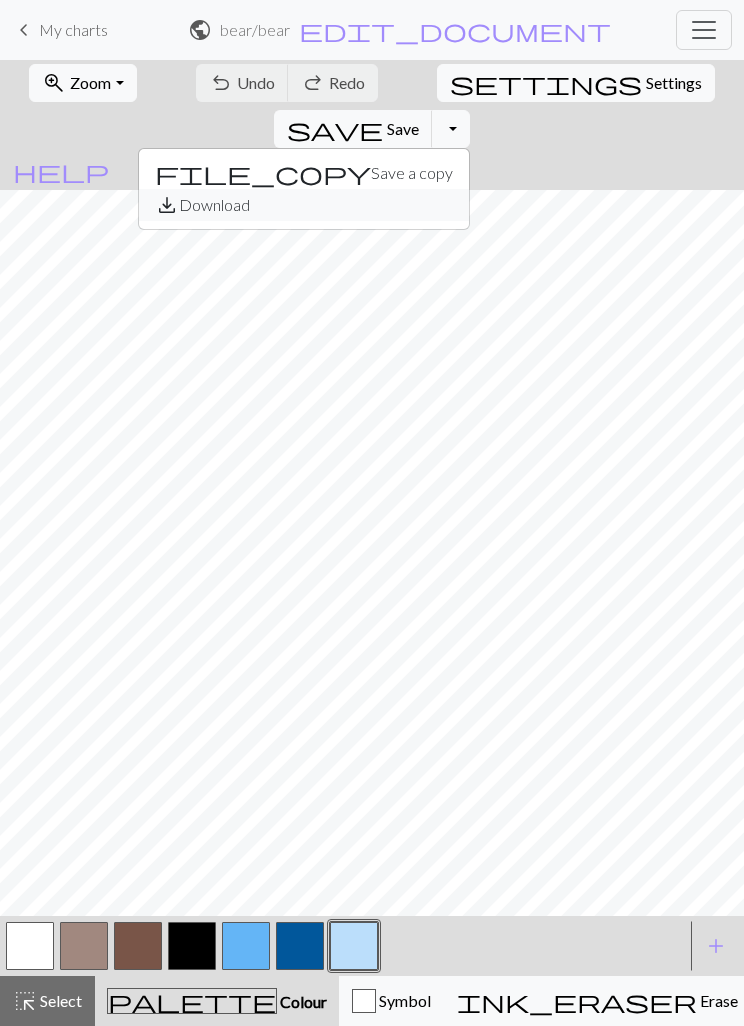 click on "save_alt  Download" at bounding box center (304, 205) 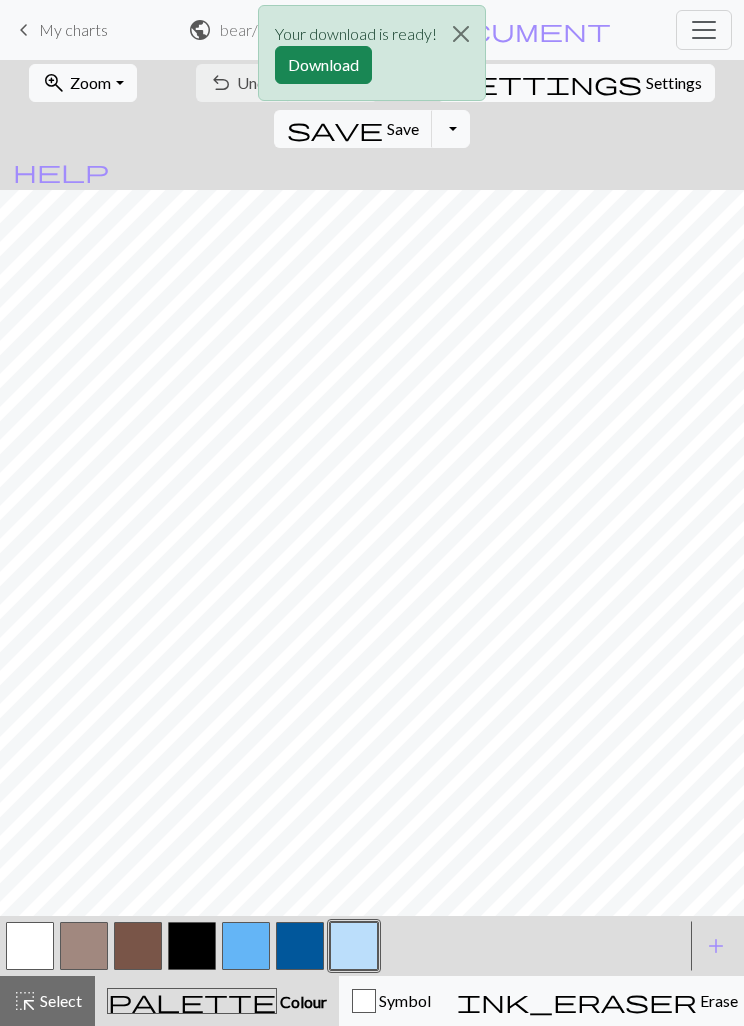 click on "Download" at bounding box center [323, 65] 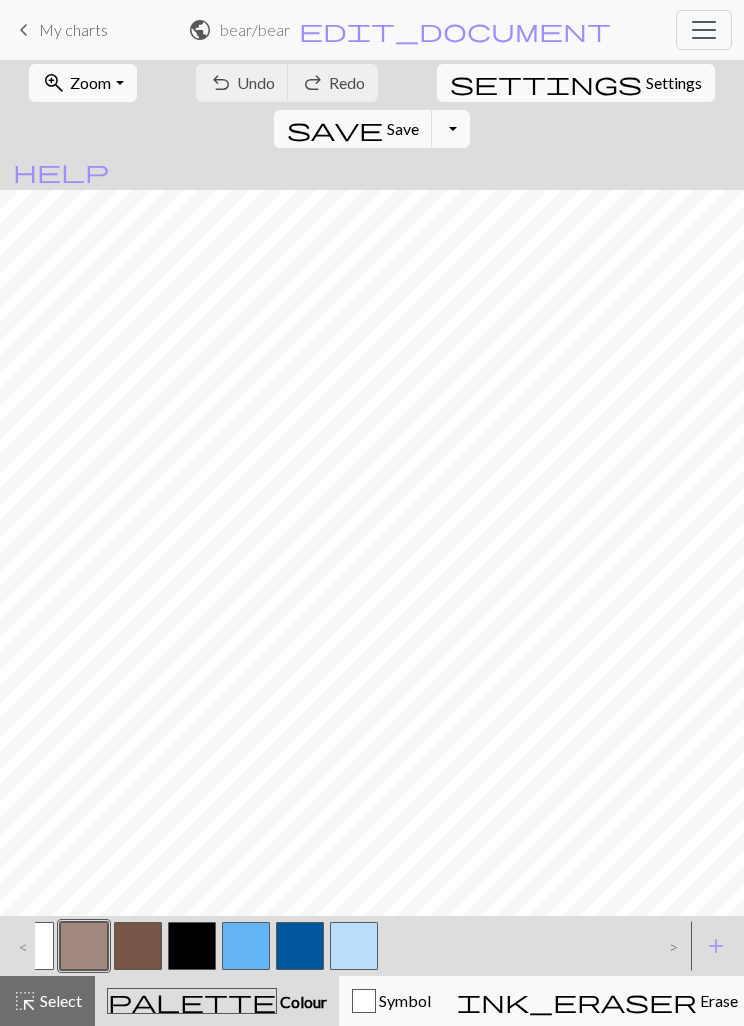 scroll, scrollTop: 0, scrollLeft: 0, axis: both 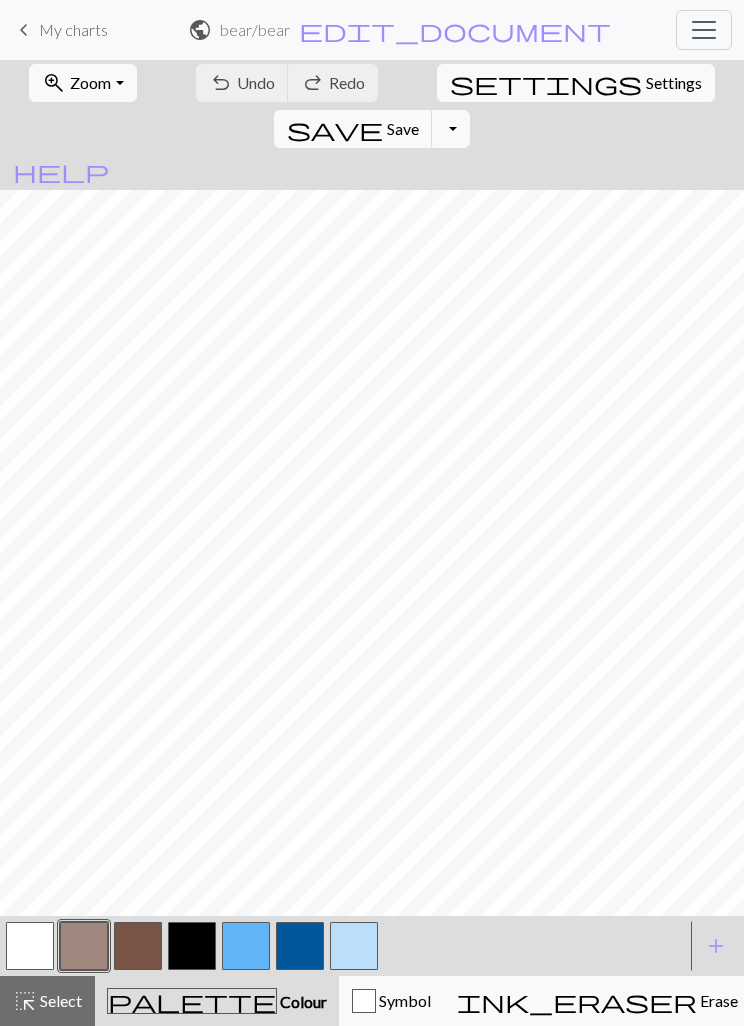 click on "My charts" at bounding box center (73, 29) 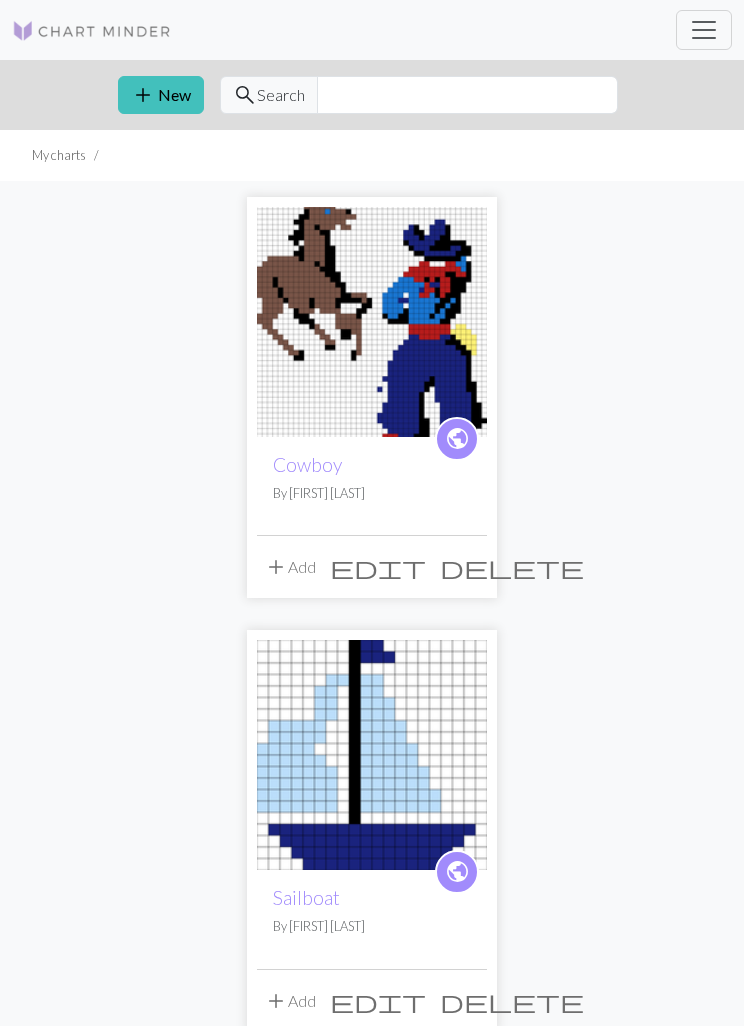 click on "edit" at bounding box center (378, 567) 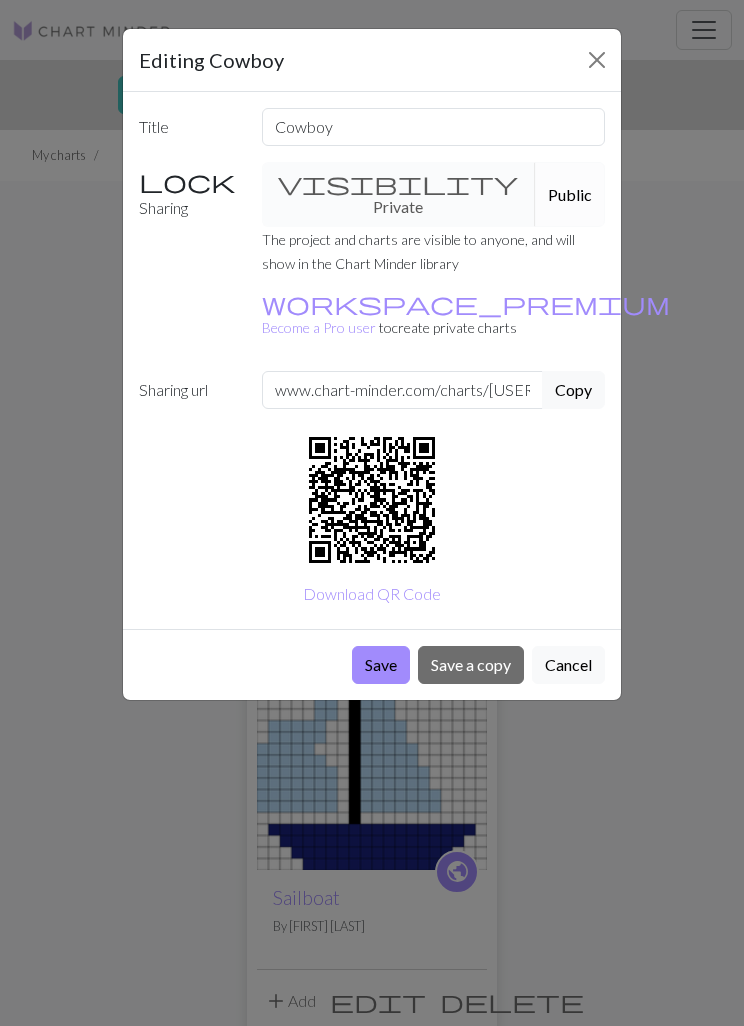 click on "Editing Cowboy Title Cowboy Sharing visibility  Private Public The project and charts are visible to anyone, and will show in the Chart Minder library workspace_premium Become a Pro user   to  create private charts Sharing url www.chart-minder.com/charts/[USER]/cowboy-0001 Copy Download QR Code Save Save a copy Cancel" at bounding box center [372, 513] 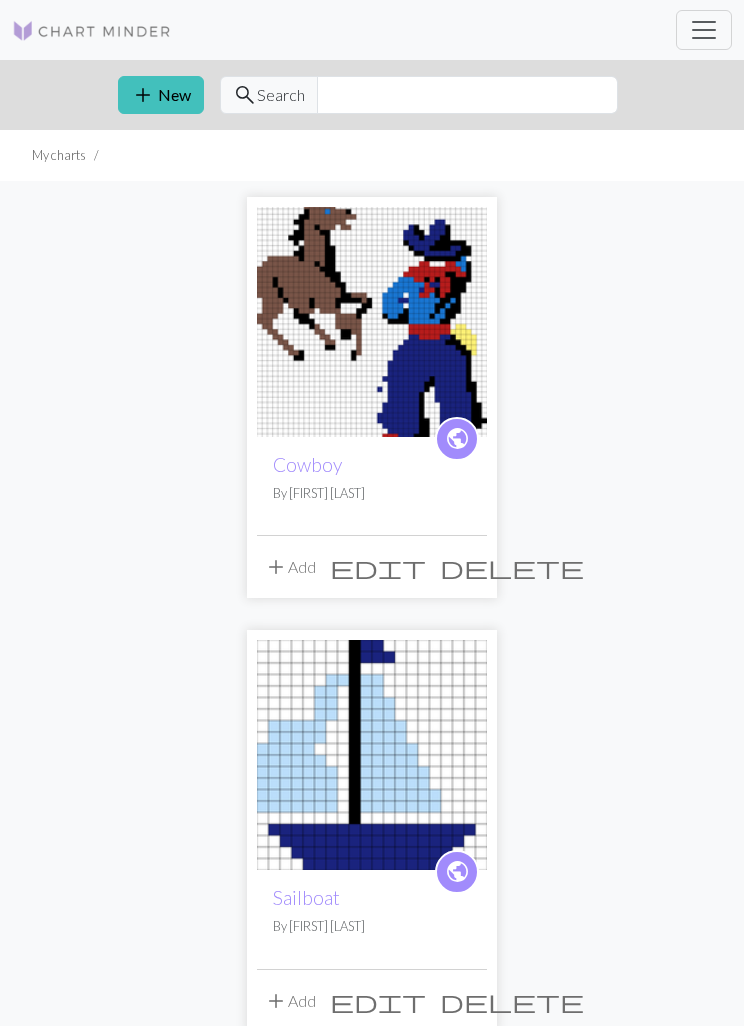 click at bounding box center [372, 322] 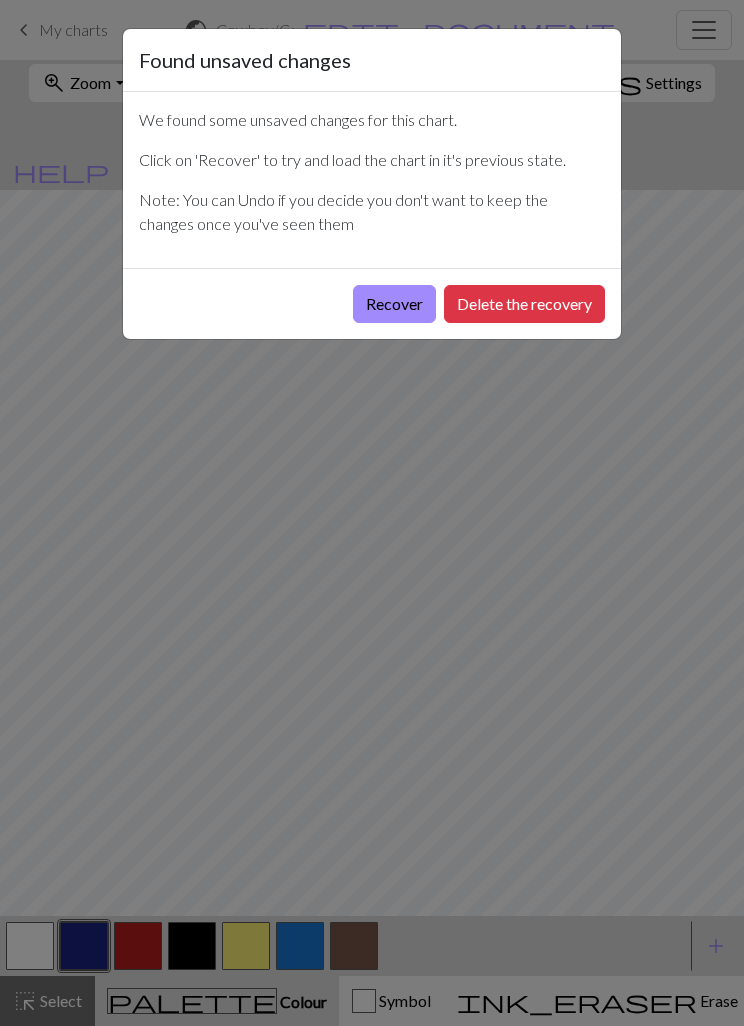 click on "Recover" at bounding box center (394, 304) 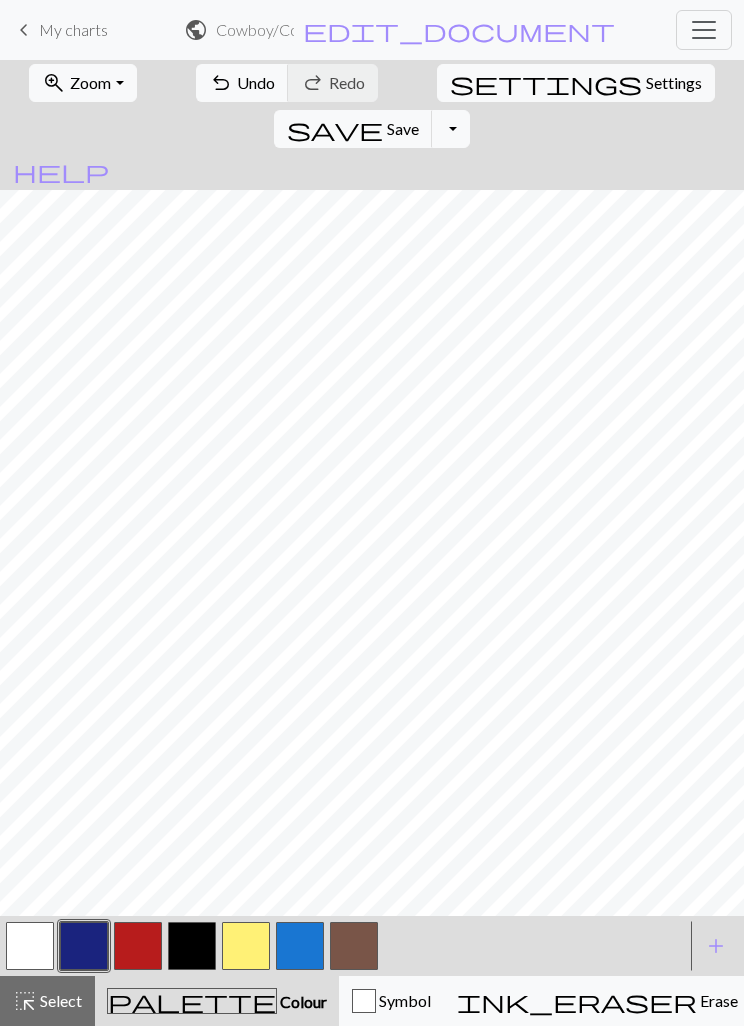 click on "Toggle Dropdown" at bounding box center [451, 129] 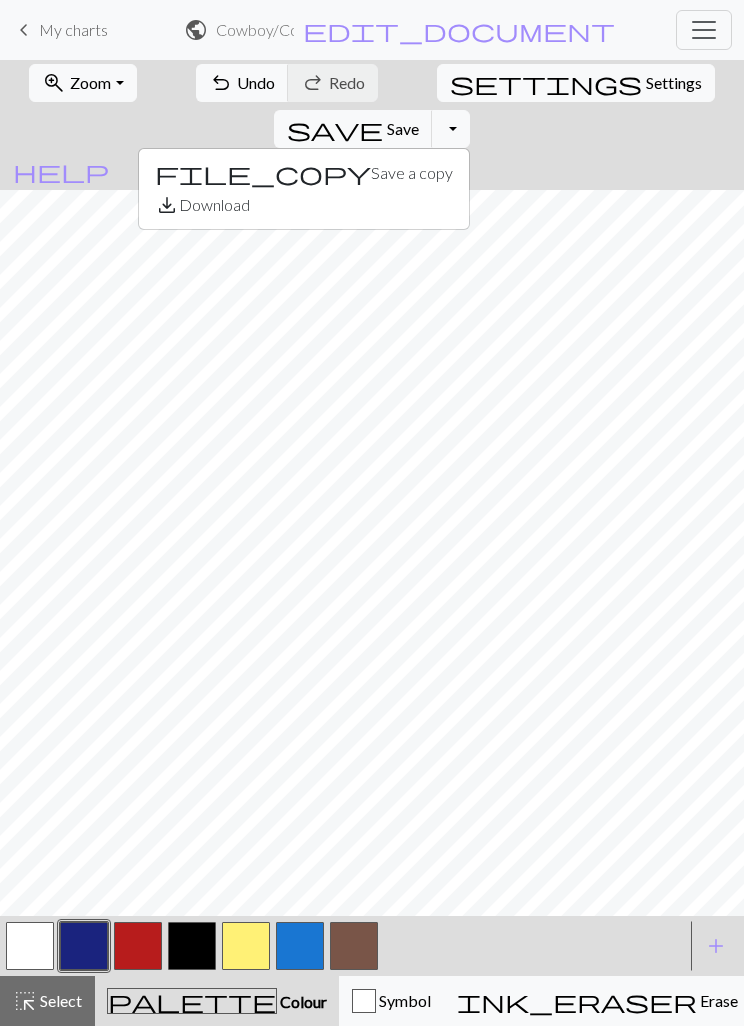click on "Toggle Dropdown" at bounding box center (451, 129) 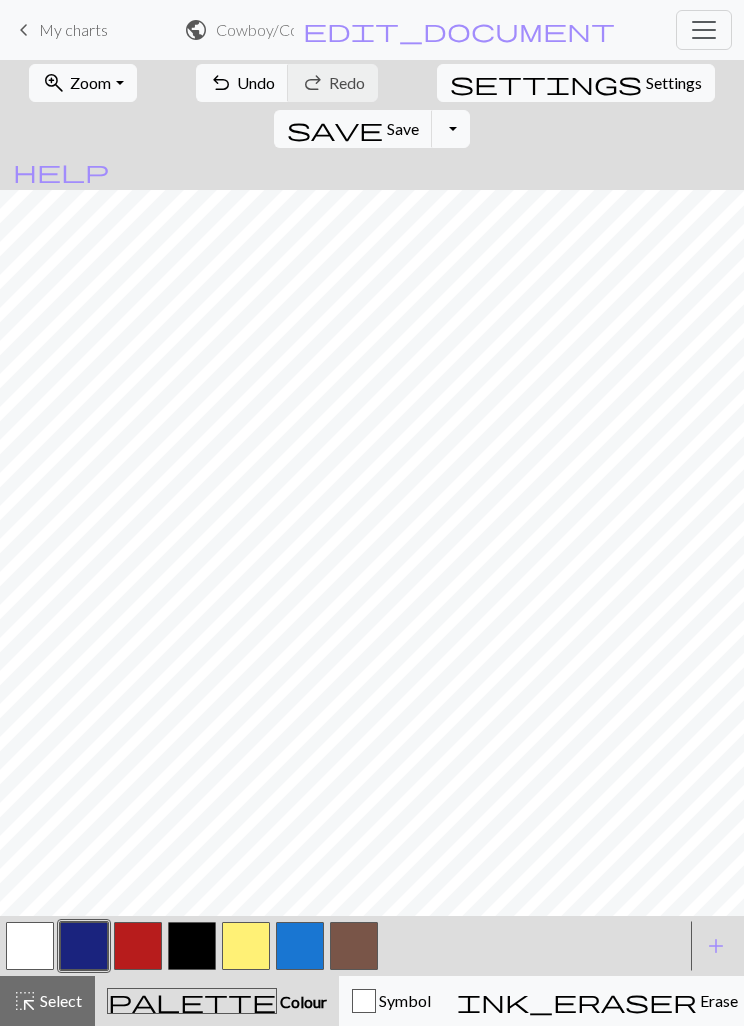 click on "Settings" at bounding box center (674, 83) 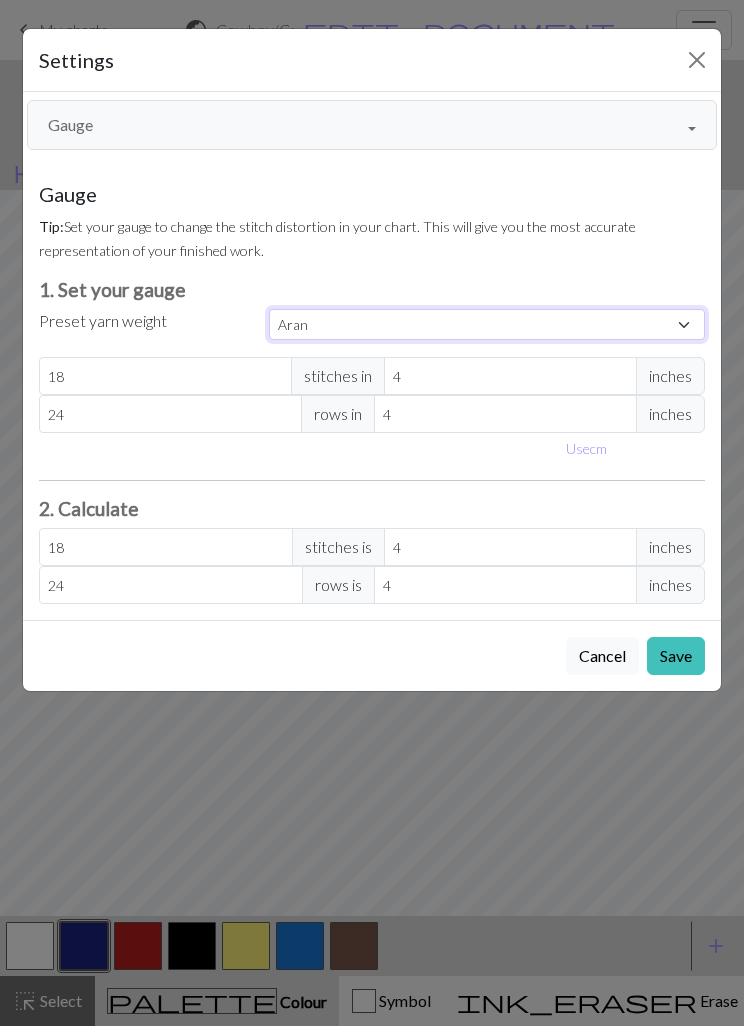click on "Custom Square Lace Light Fingering Fingering Sport Double knit Worsted Aran Bulky Super Bulky" at bounding box center (487, 324) 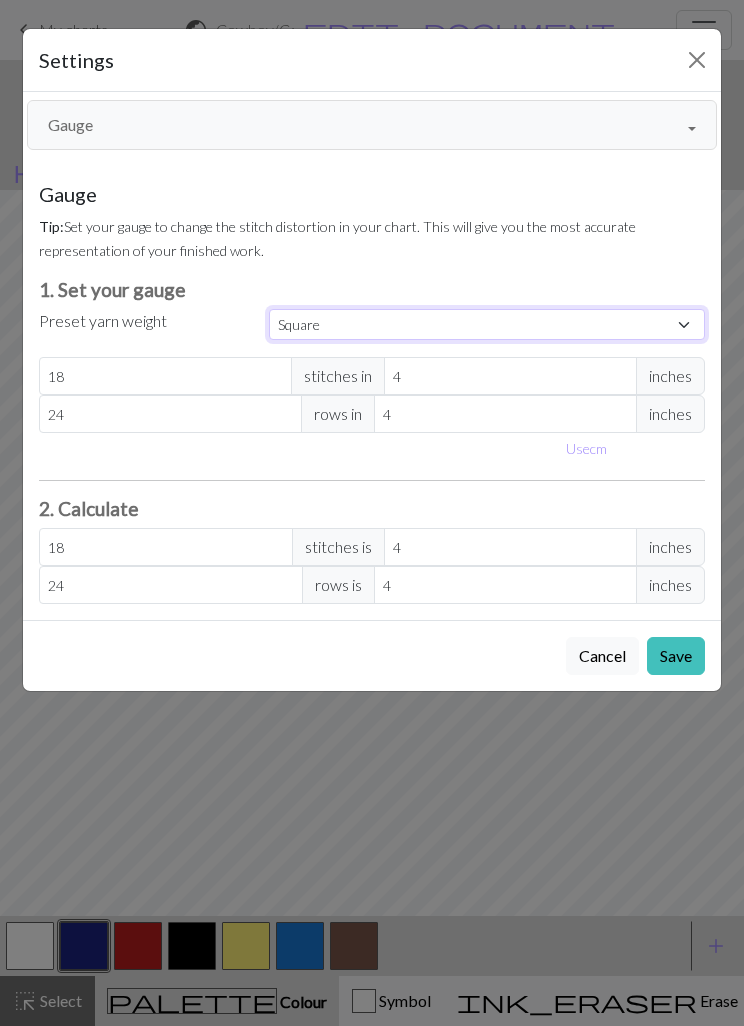 type on "32" 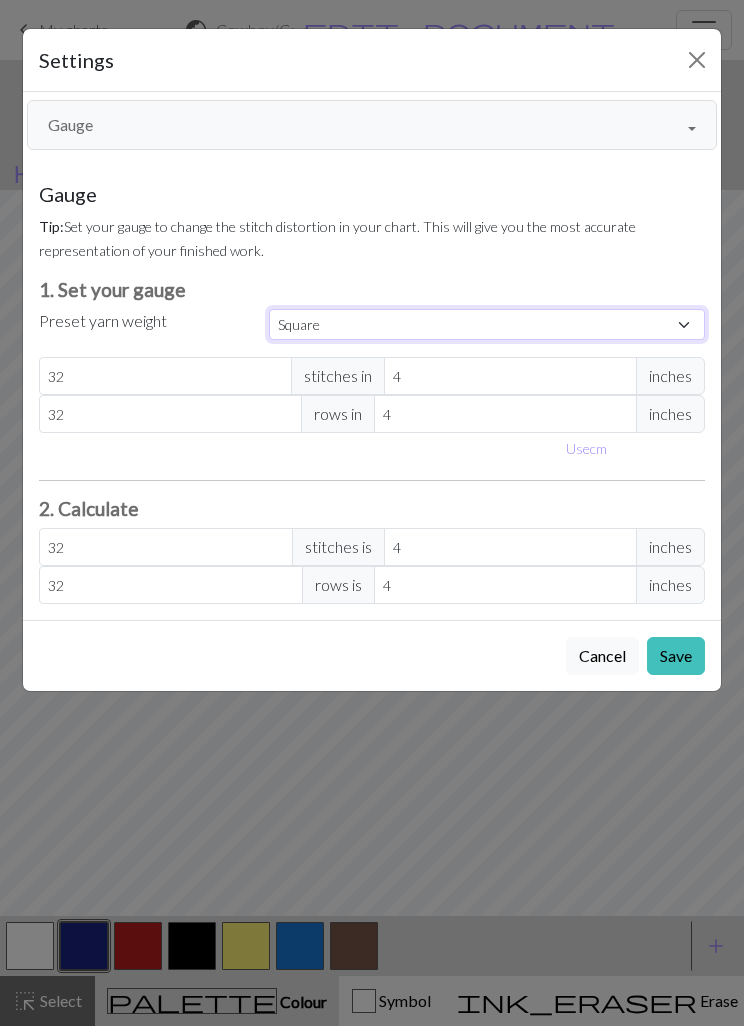 click on "Custom Square Lace Light Fingering Fingering Sport Double knit Worsted Aran Bulky Super Bulky" at bounding box center (487, 324) 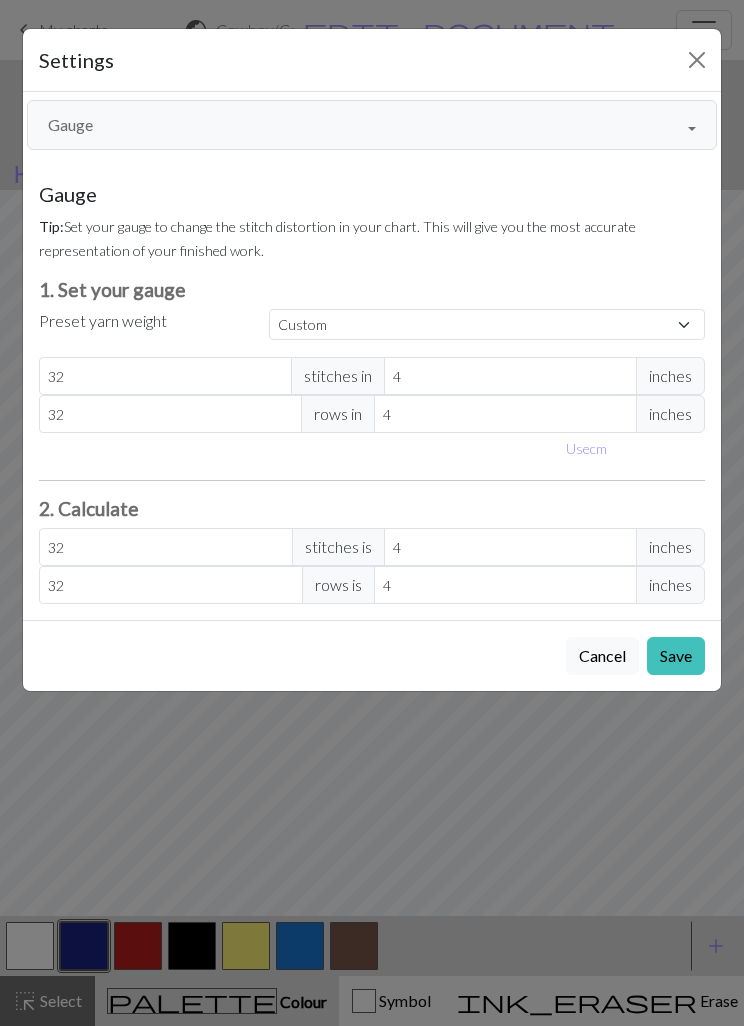 click on "Cancel" at bounding box center (602, 656) 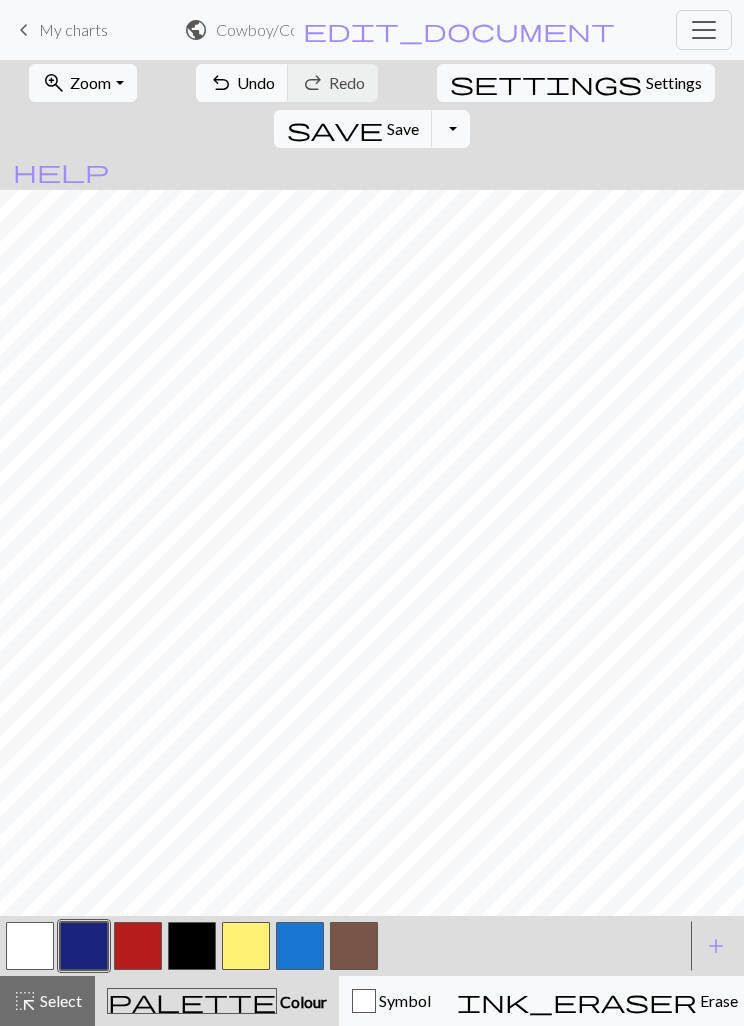 click on "Settings" at bounding box center (674, 83) 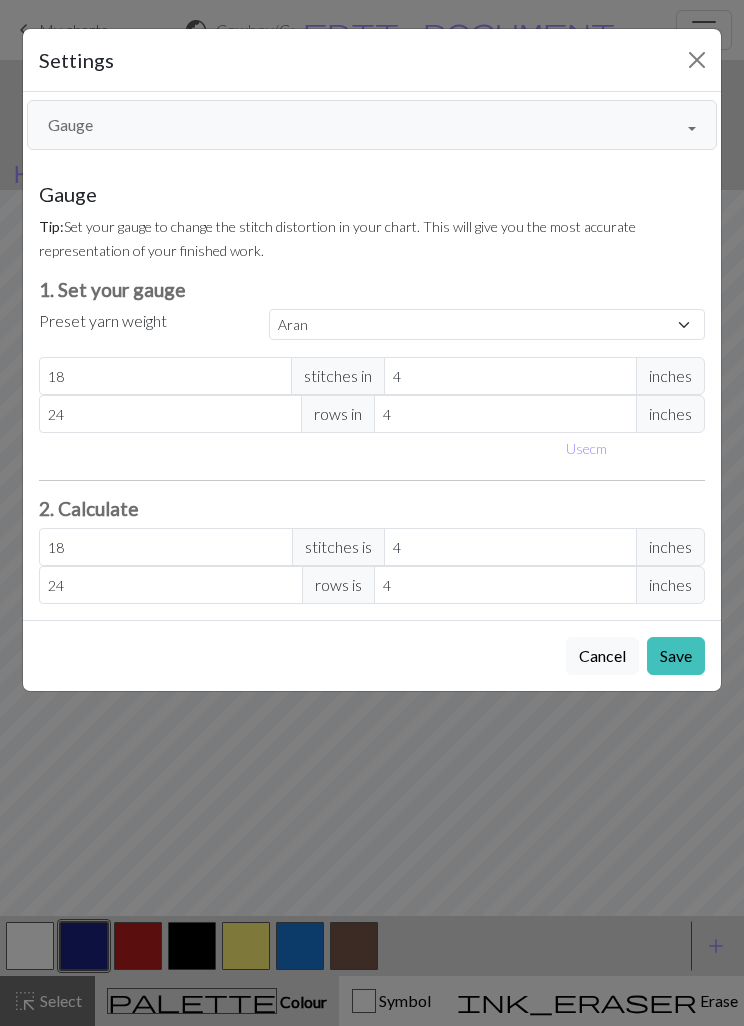 click on "Gauge" at bounding box center [372, 125] 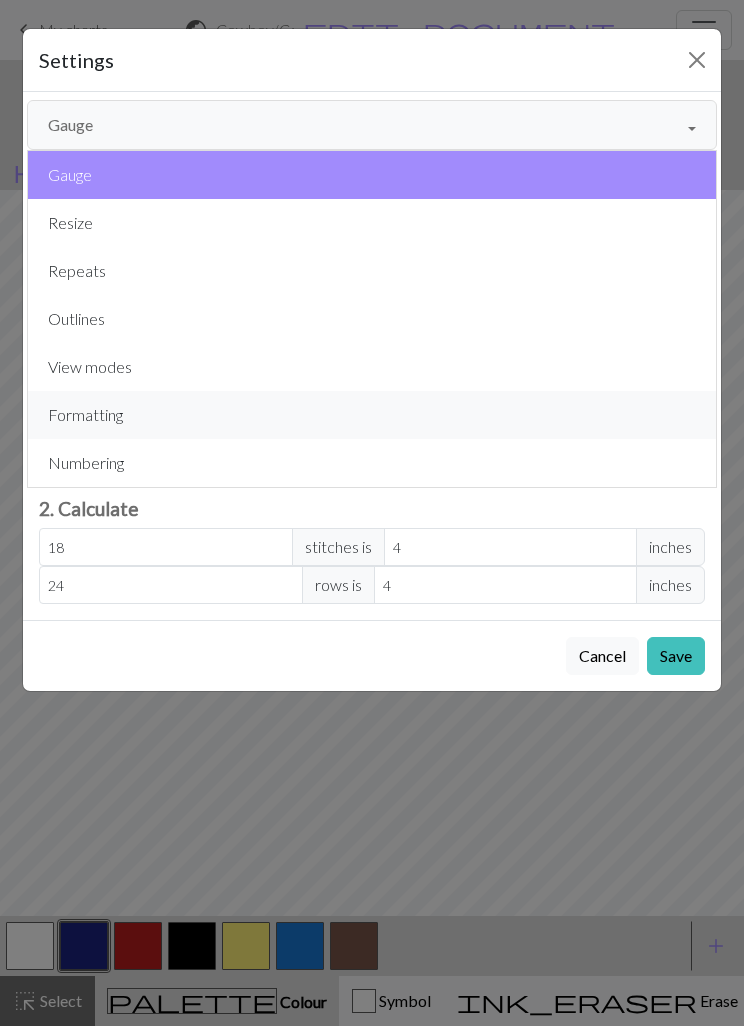 click on "Formatting" at bounding box center (372, 415) 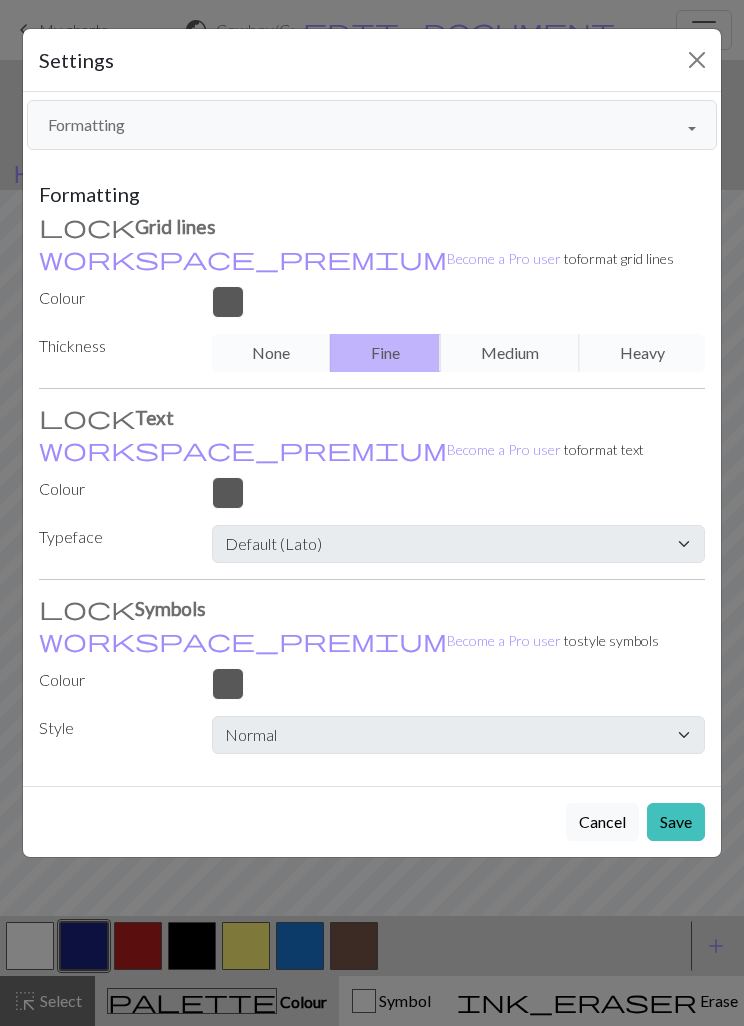 click on "Formatting" at bounding box center (372, 125) 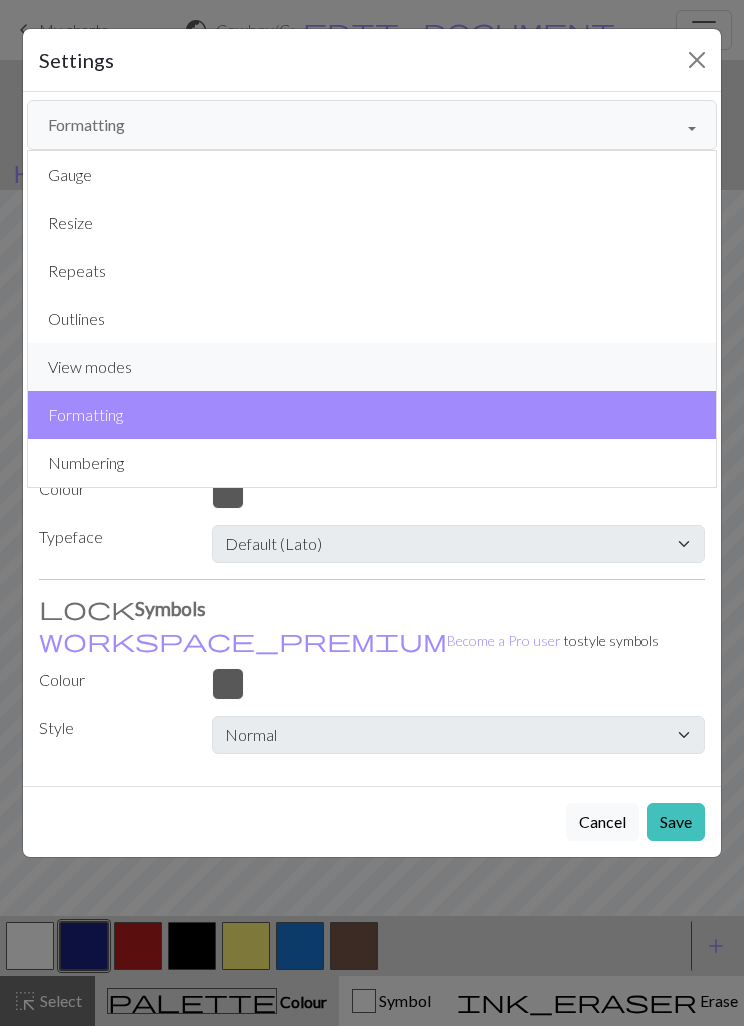 click on "View modes" at bounding box center (372, 367) 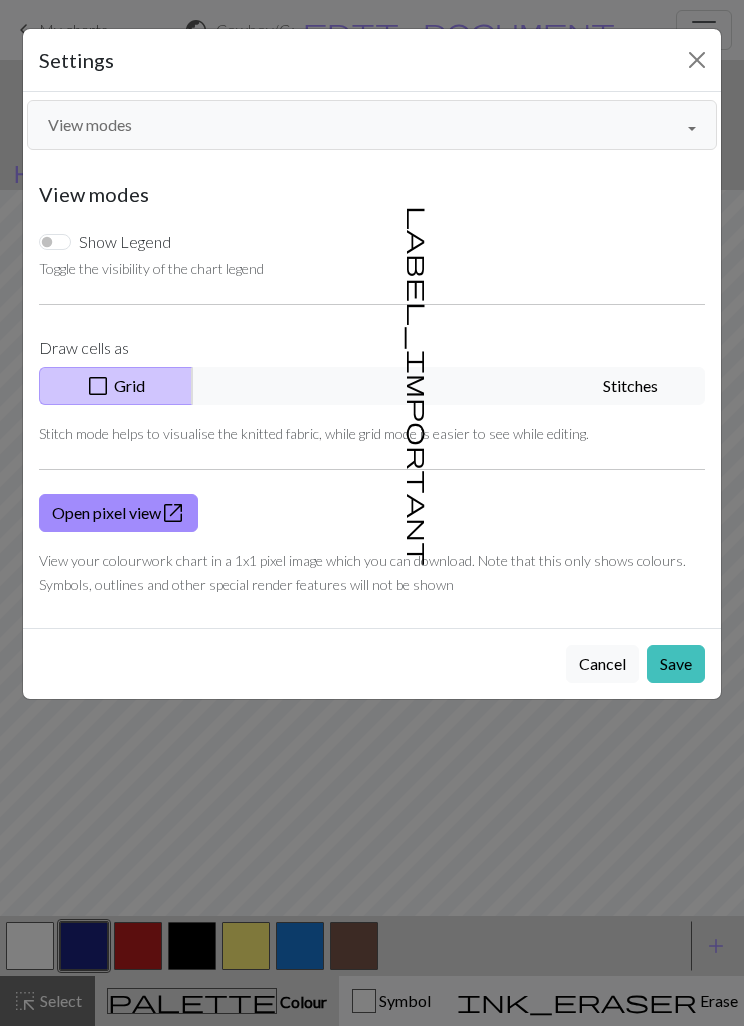 click on "label_important Stitches" at bounding box center [448, 386] 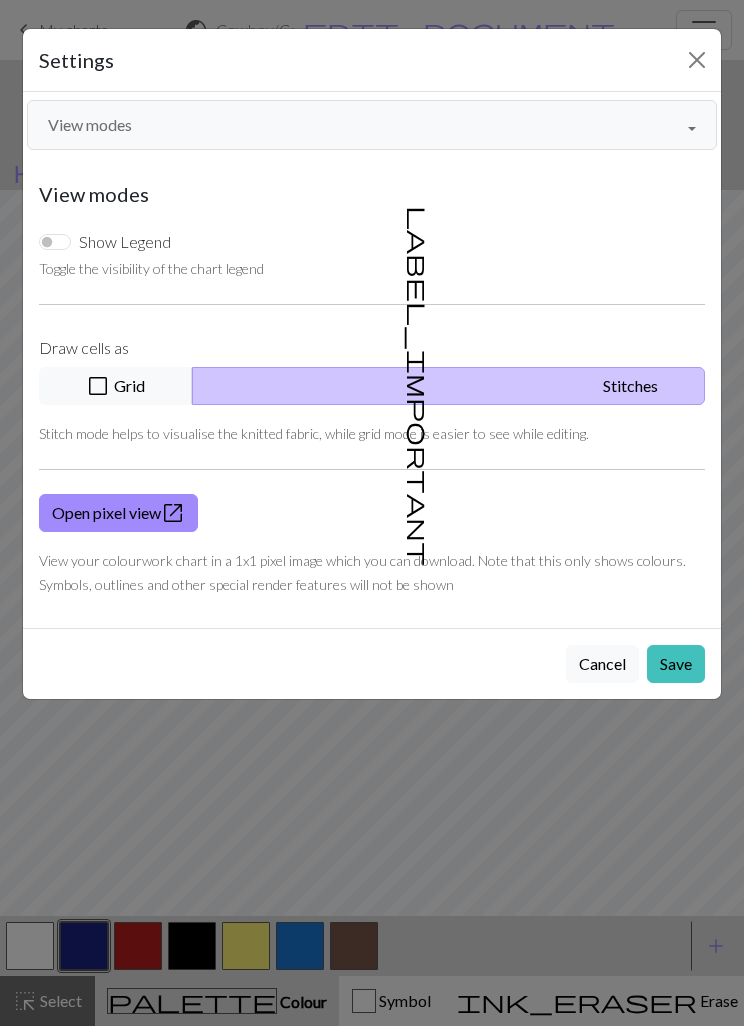 click on "Save" at bounding box center [676, 664] 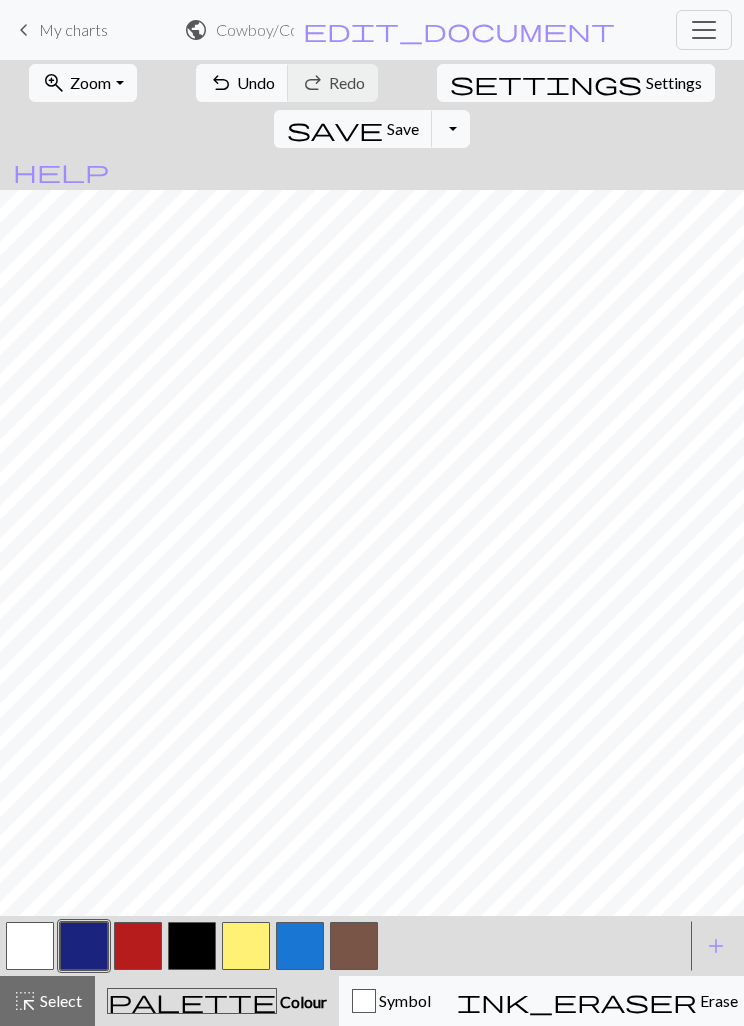 click on "Toggle Dropdown" at bounding box center (451, 129) 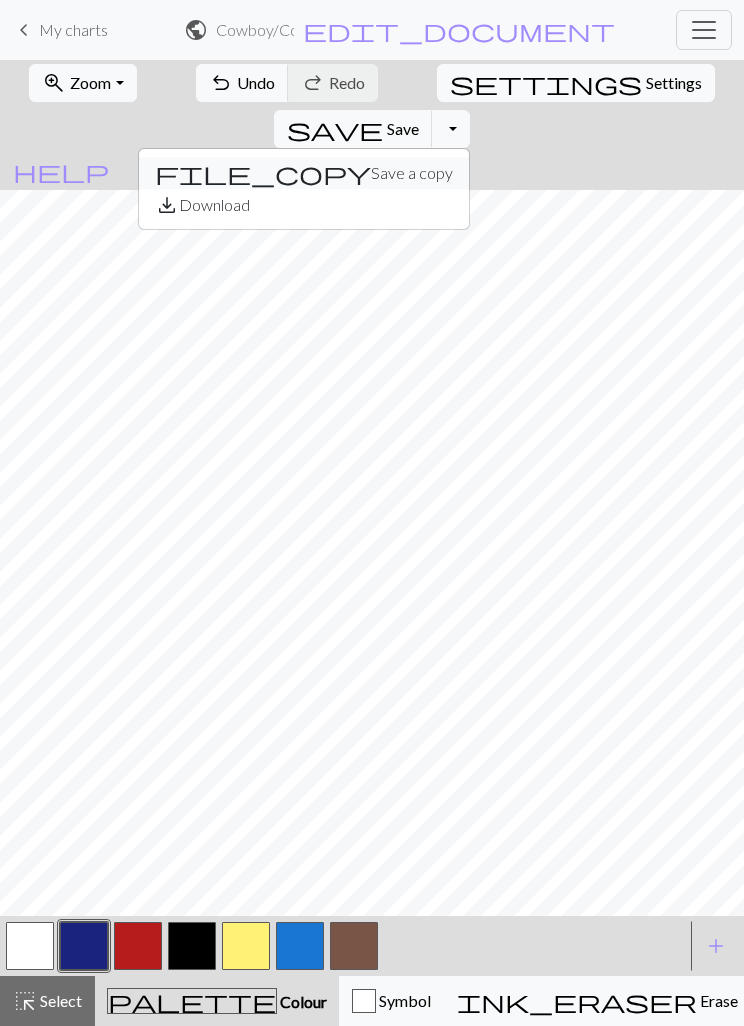 click on "file_copy  Save a copy" at bounding box center [304, 173] 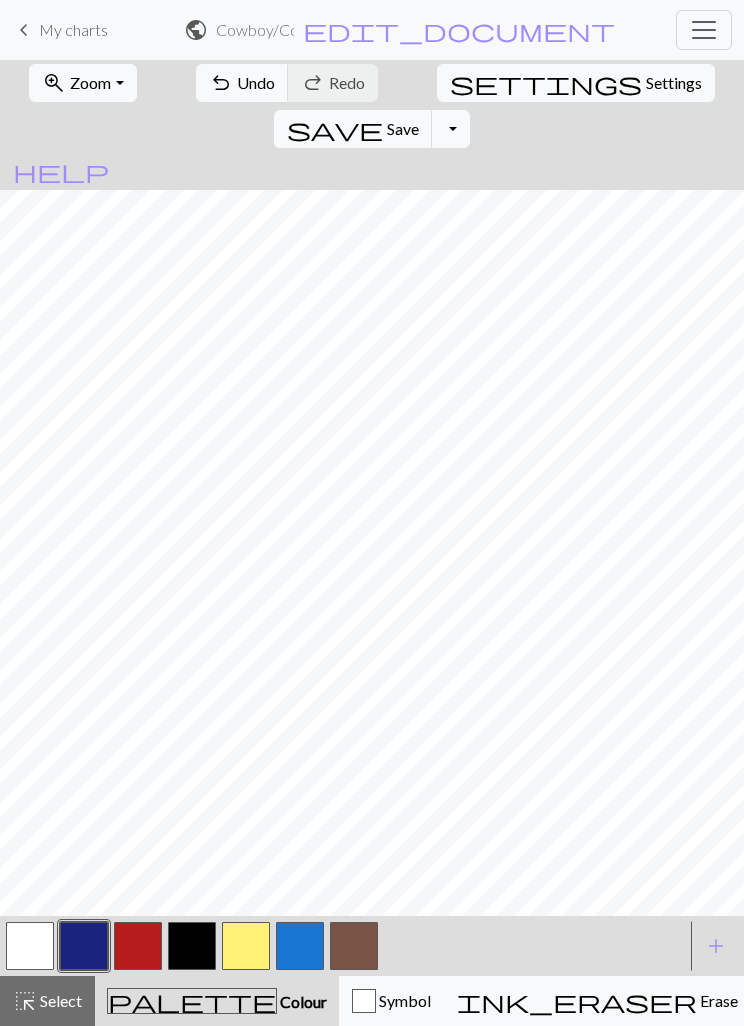 click on "Zoom" at bounding box center [90, 82] 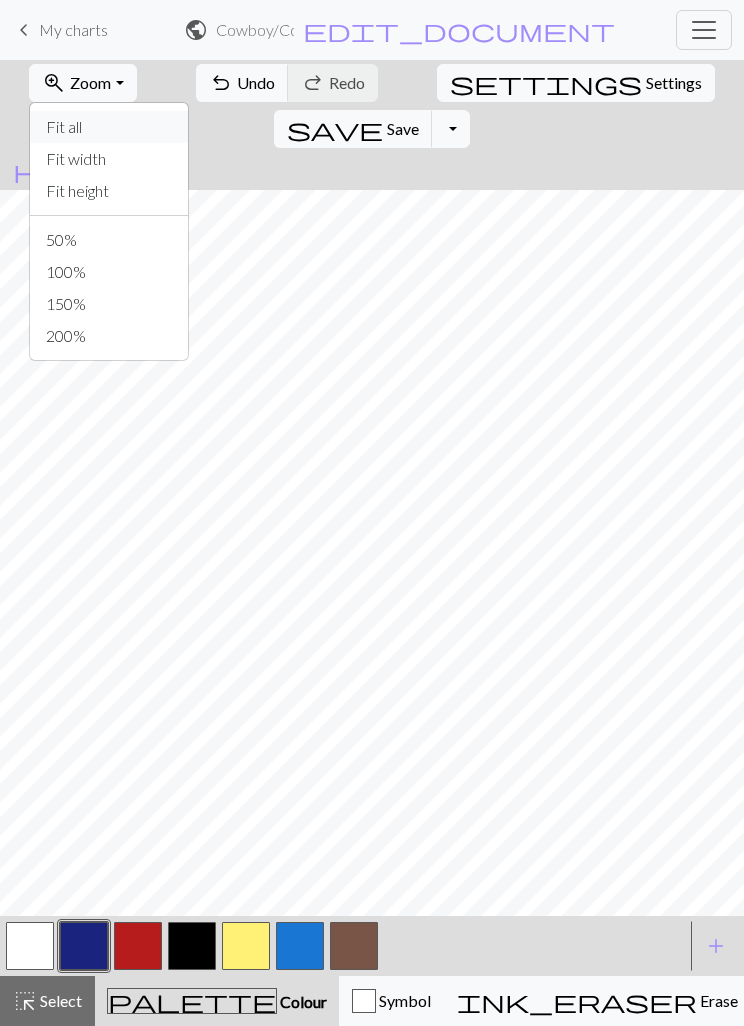click on "Fit all" at bounding box center [109, 127] 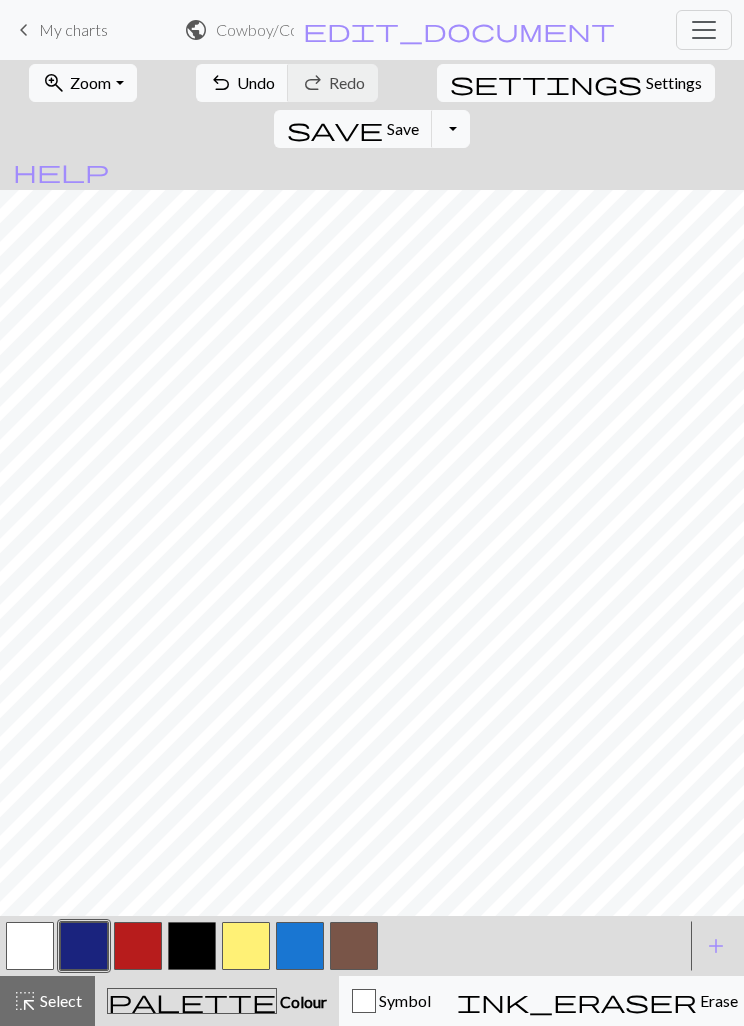 click on "Toggle Dropdown" at bounding box center (451, 129) 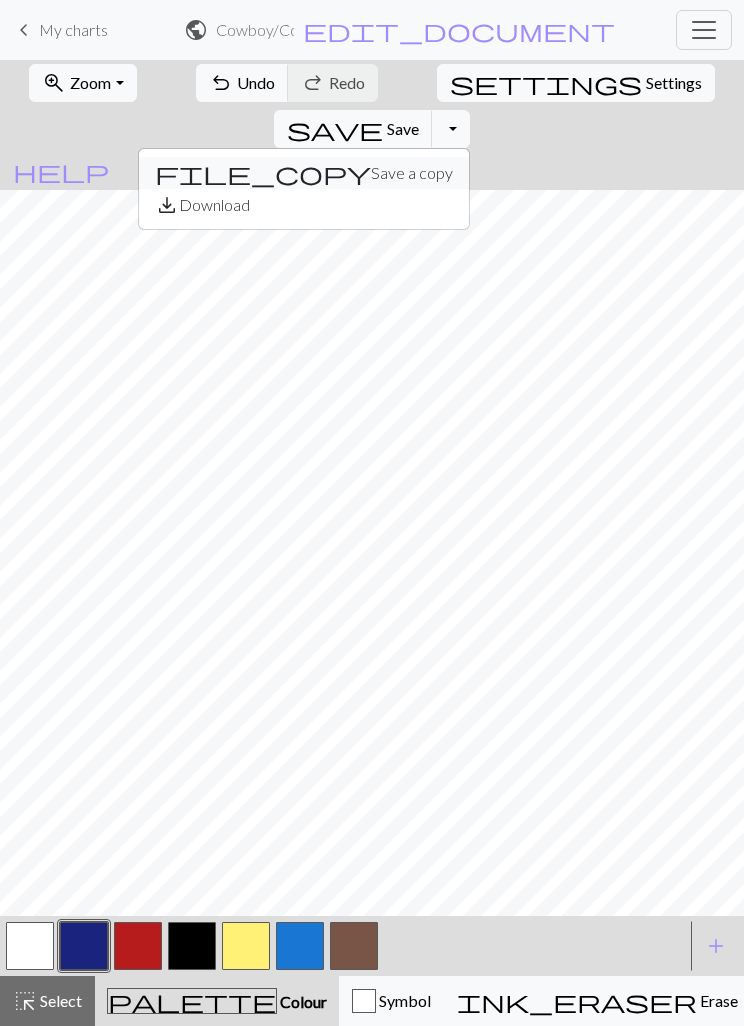 click on "file_copy  Save a copy" at bounding box center (304, 173) 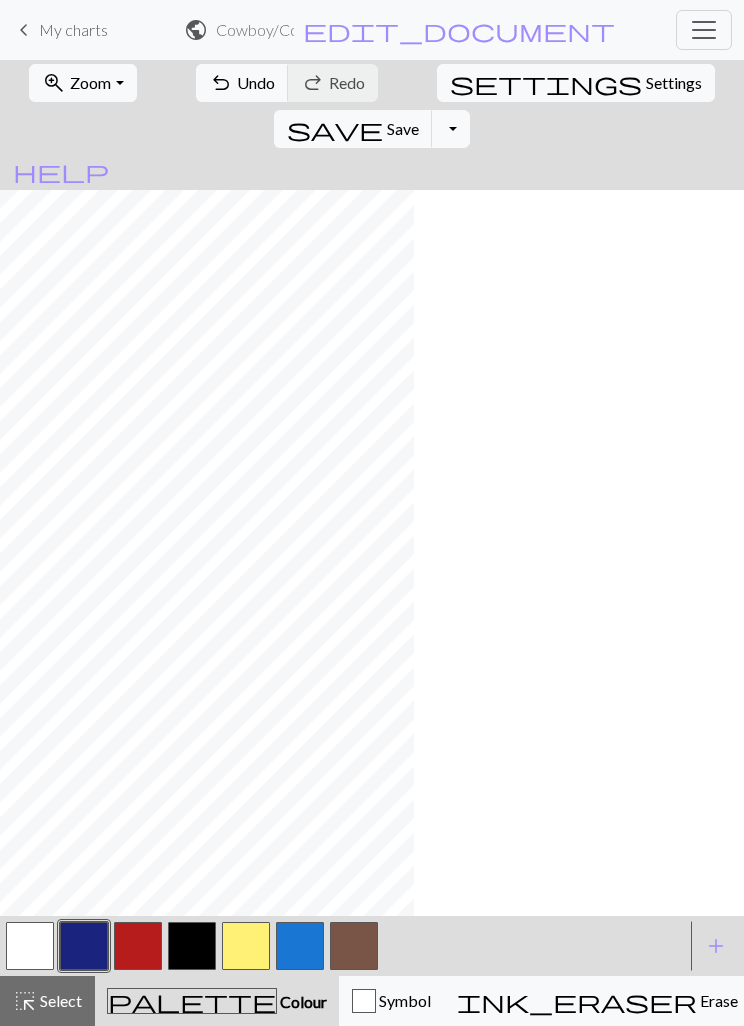 click on "Settings" at bounding box center (674, 83) 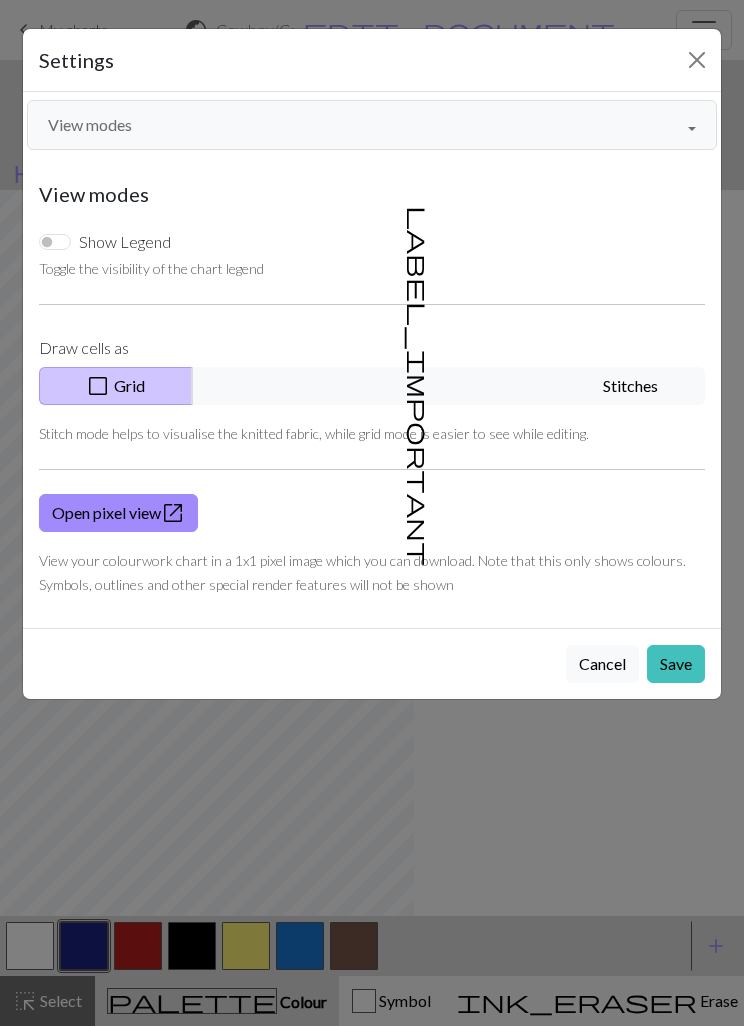 click on "View modes" at bounding box center (372, 125) 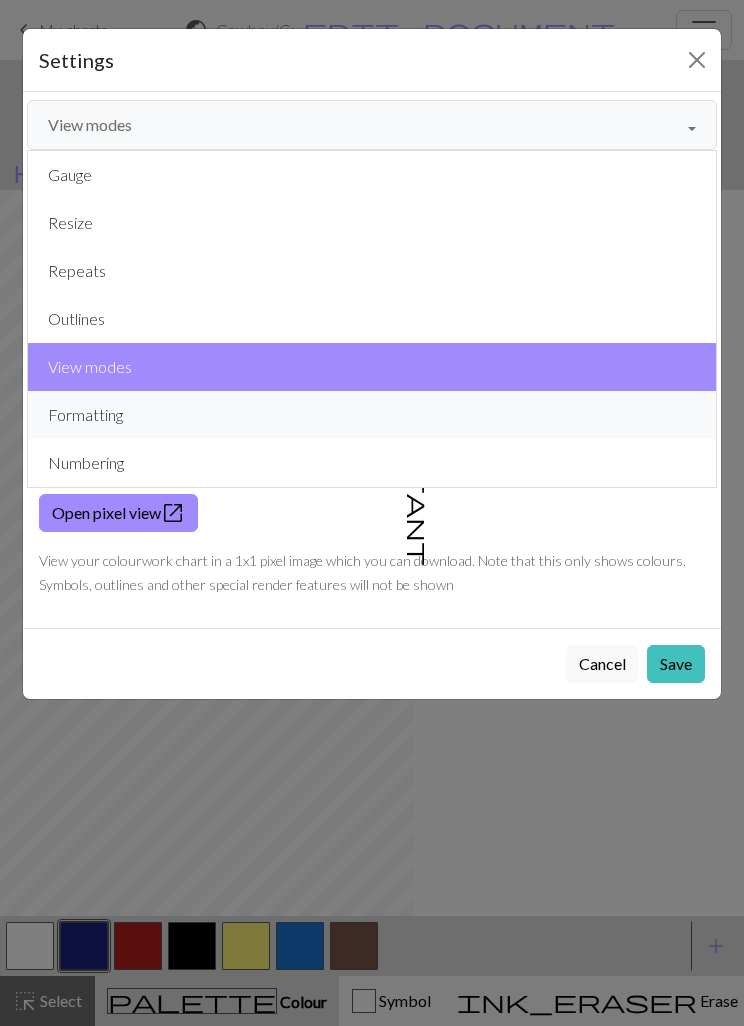 click on "Formatting" at bounding box center [372, 415] 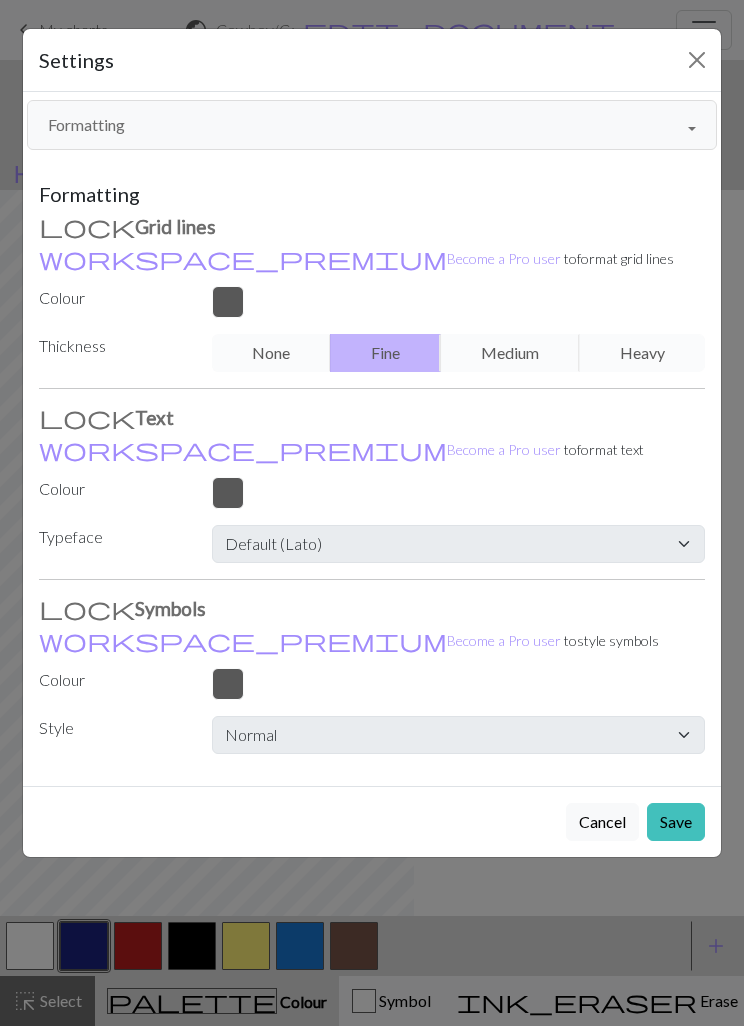 click on "Formatting" at bounding box center [372, 125] 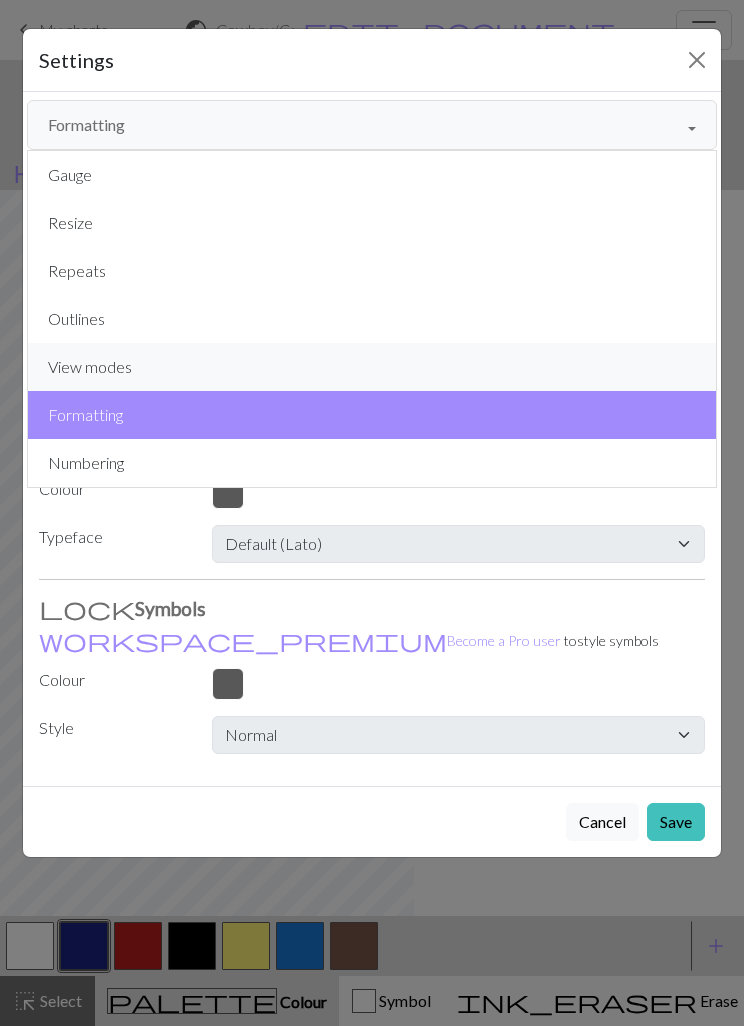 click on "View modes" at bounding box center [372, 367] 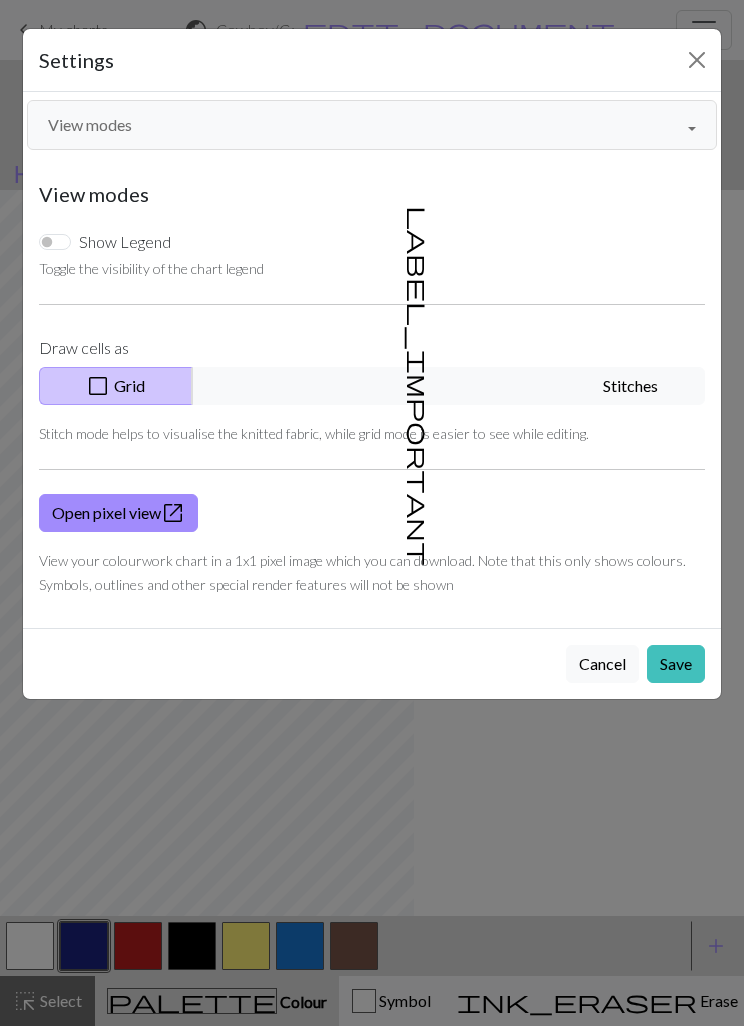 click on "label_important" at bounding box center [419, 386] 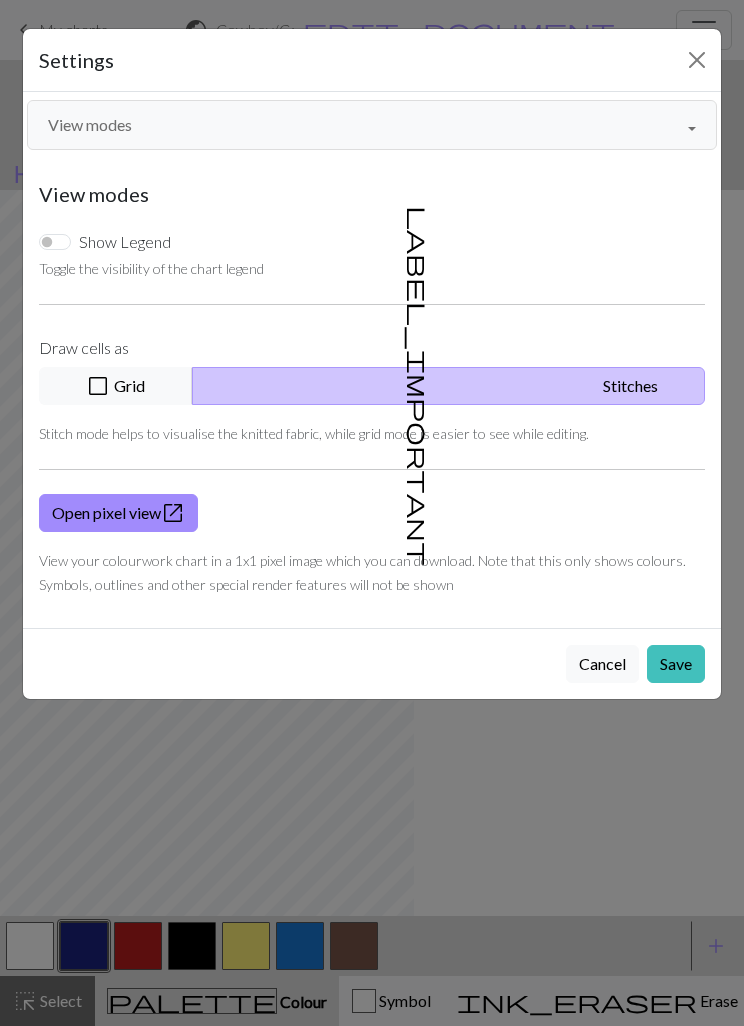 click on "Save" at bounding box center [676, 664] 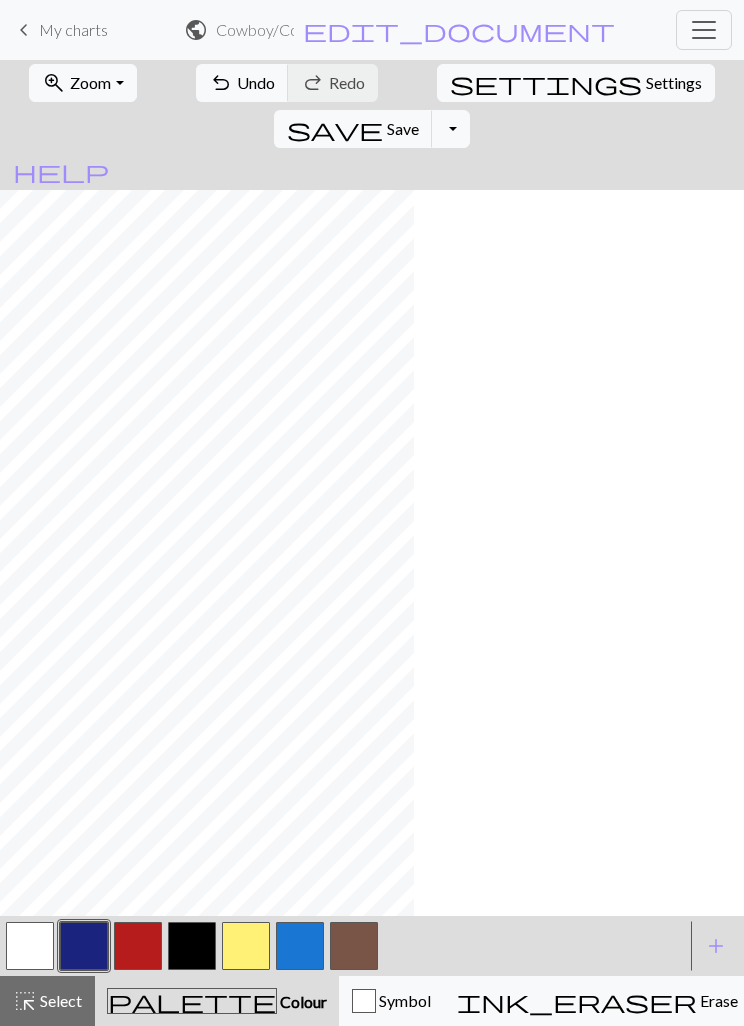 click on "Toggle Dropdown" at bounding box center [451, 129] 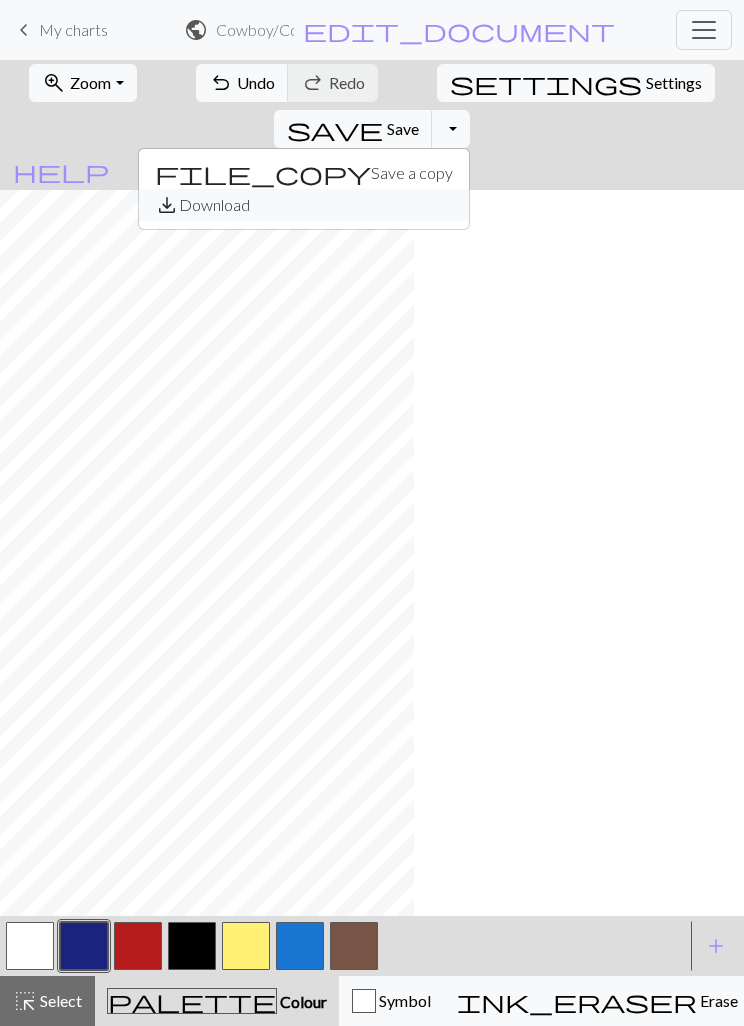 click on "save_alt  Download" at bounding box center [304, 205] 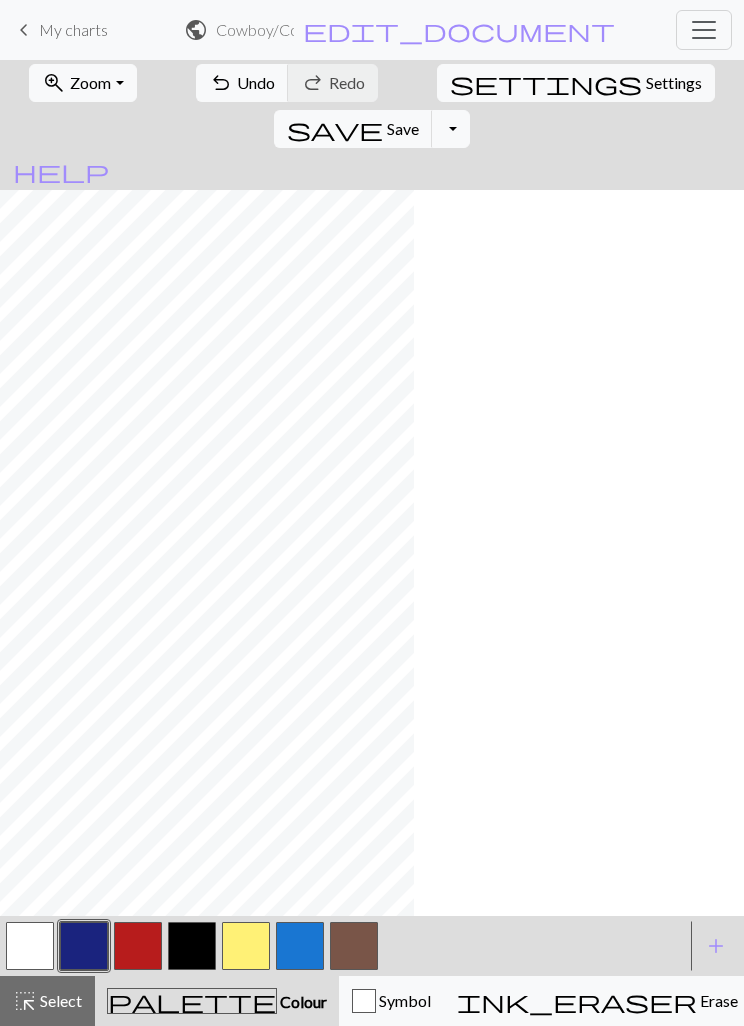 click on "Toggle Dropdown" at bounding box center (451, 129) 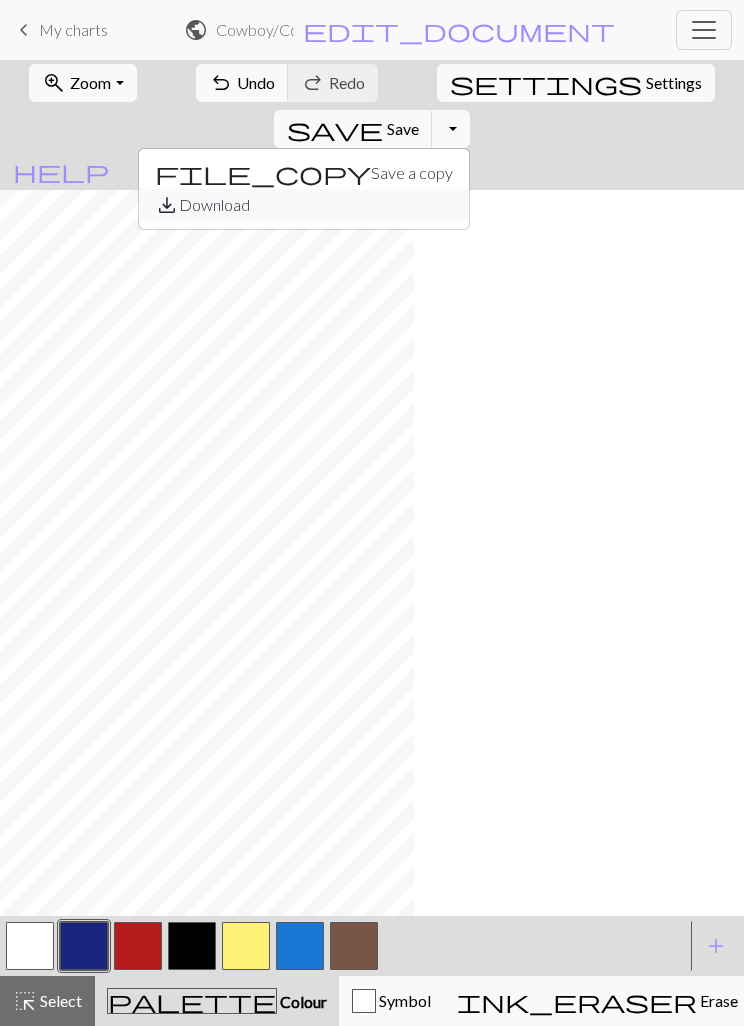 click on "save_alt  Download" at bounding box center [304, 205] 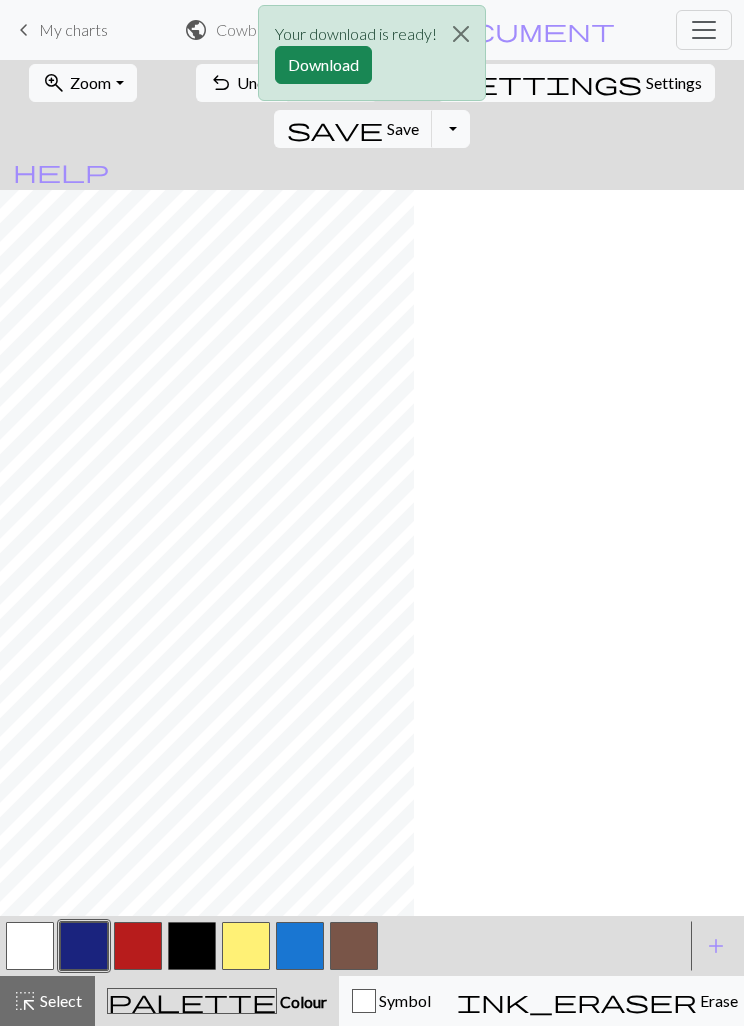 click on "Download" at bounding box center [323, 65] 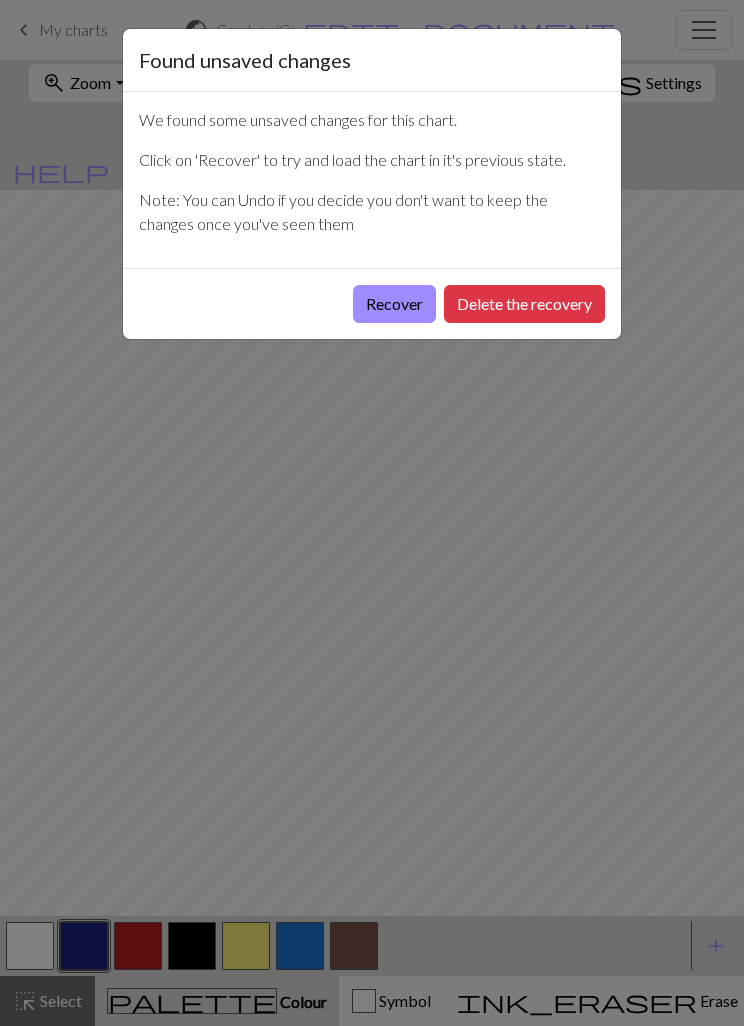 scroll, scrollTop: 0, scrollLeft: 0, axis: both 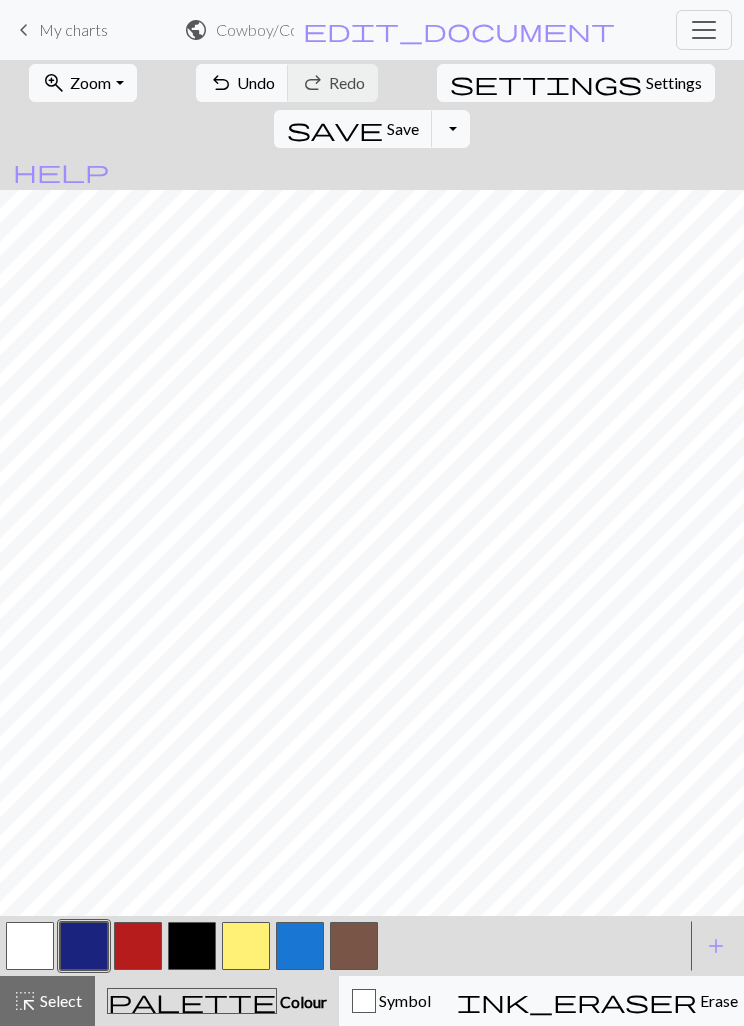 click on "undo Undo Undo" at bounding box center (242, 83) 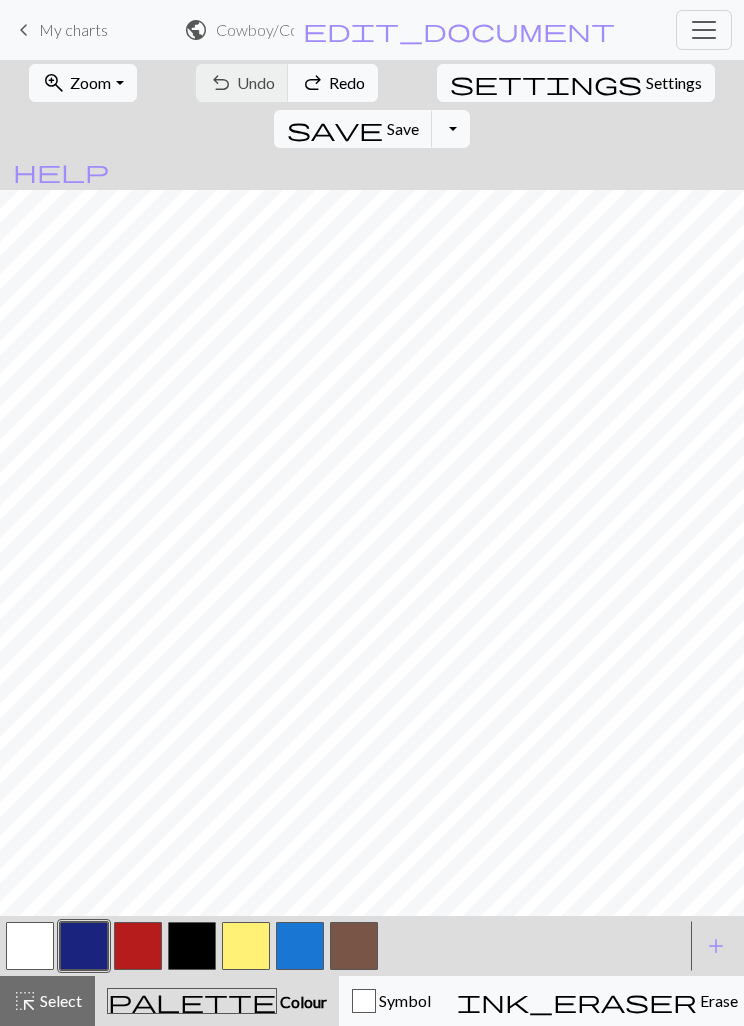 click on "redo Redo Redo" at bounding box center [333, 83] 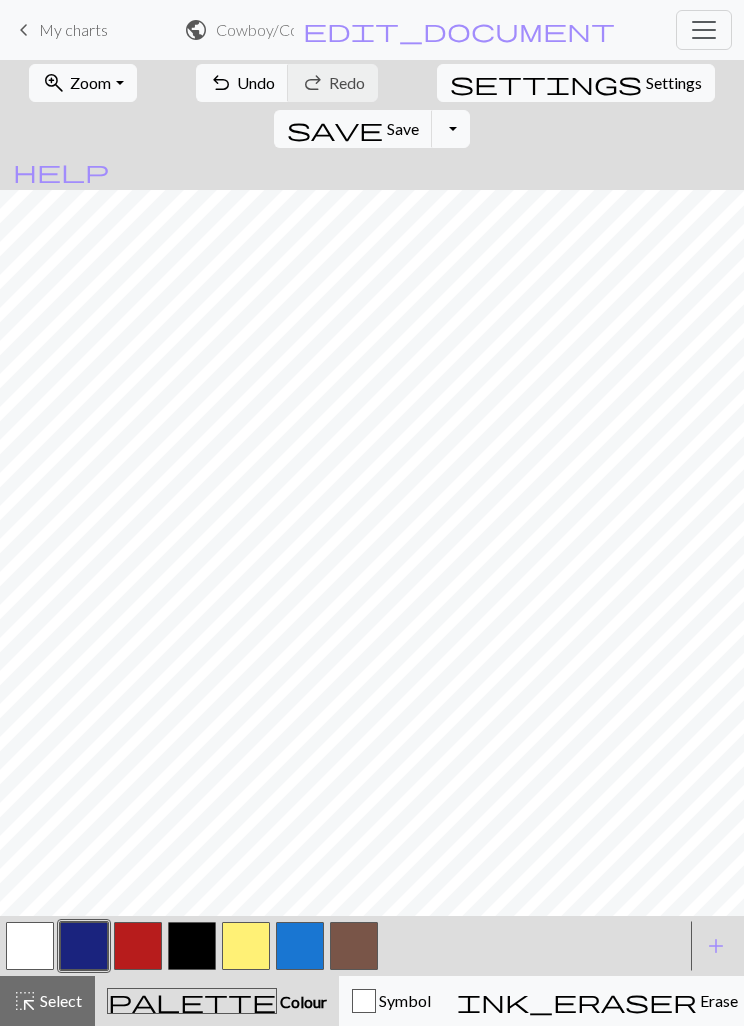 click on "save Save Save" at bounding box center (353, 129) 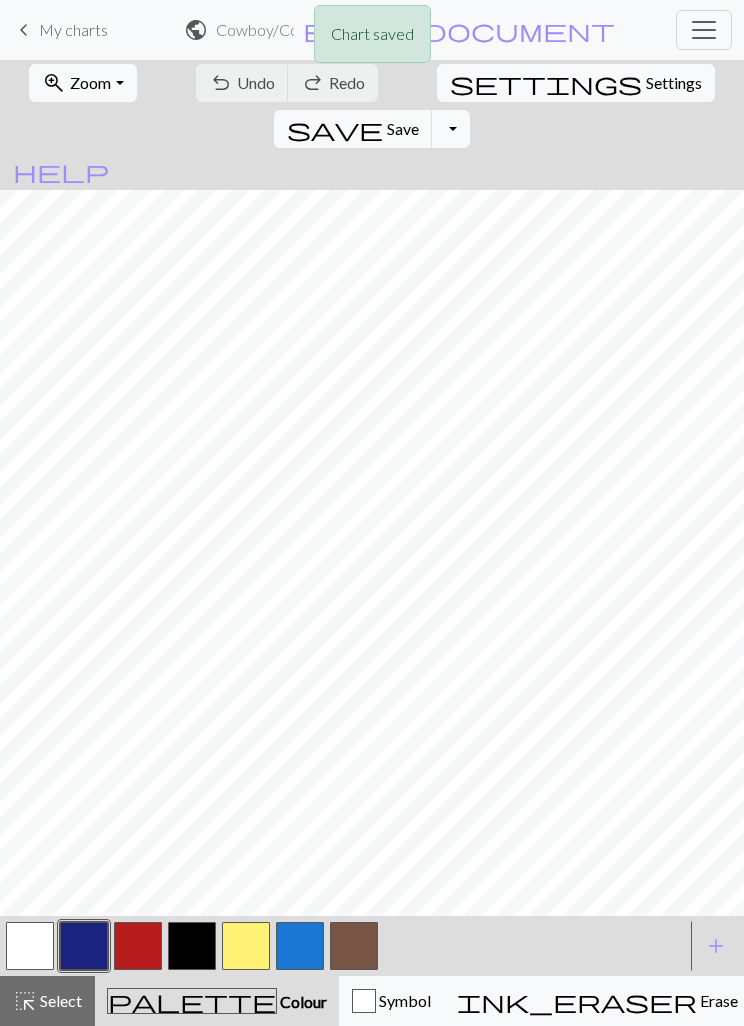click on "save" at bounding box center (335, 129) 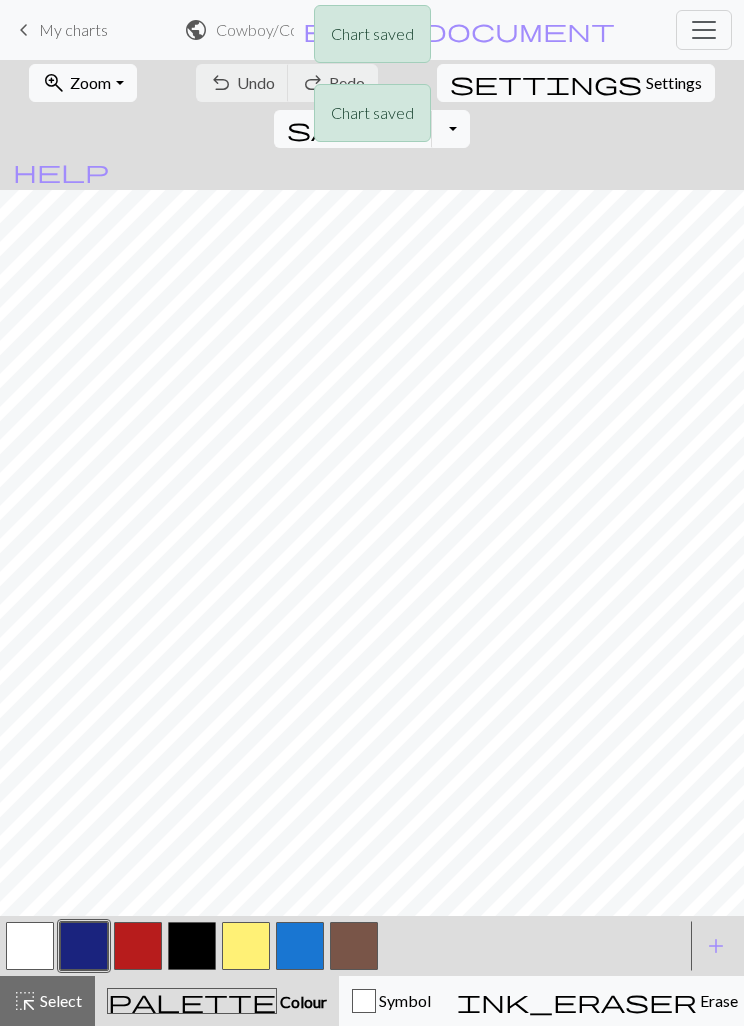 click on "Chart saved Chart saved" at bounding box center (372, 79) 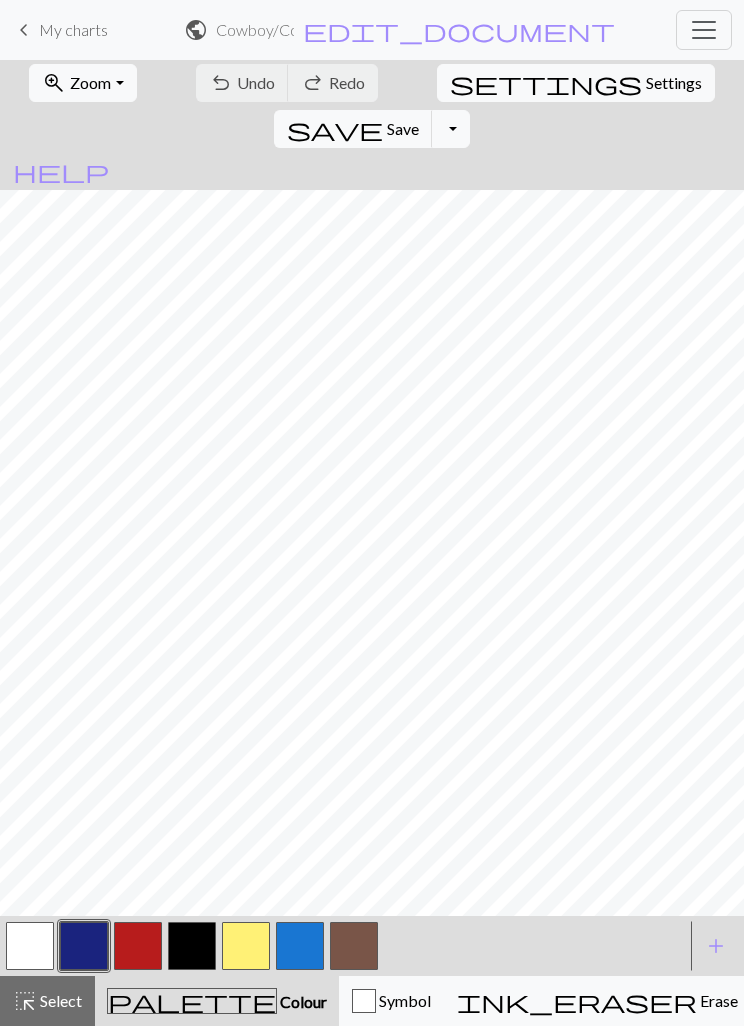 click on "My charts" at bounding box center [73, 29] 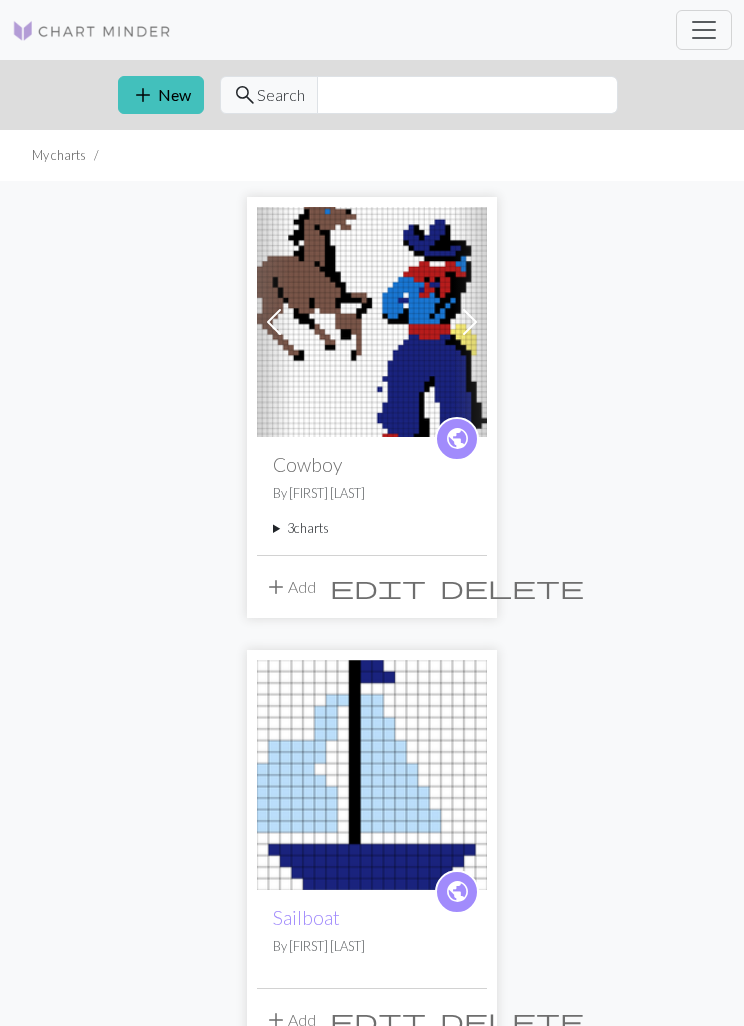 click at bounding box center [372, 322] 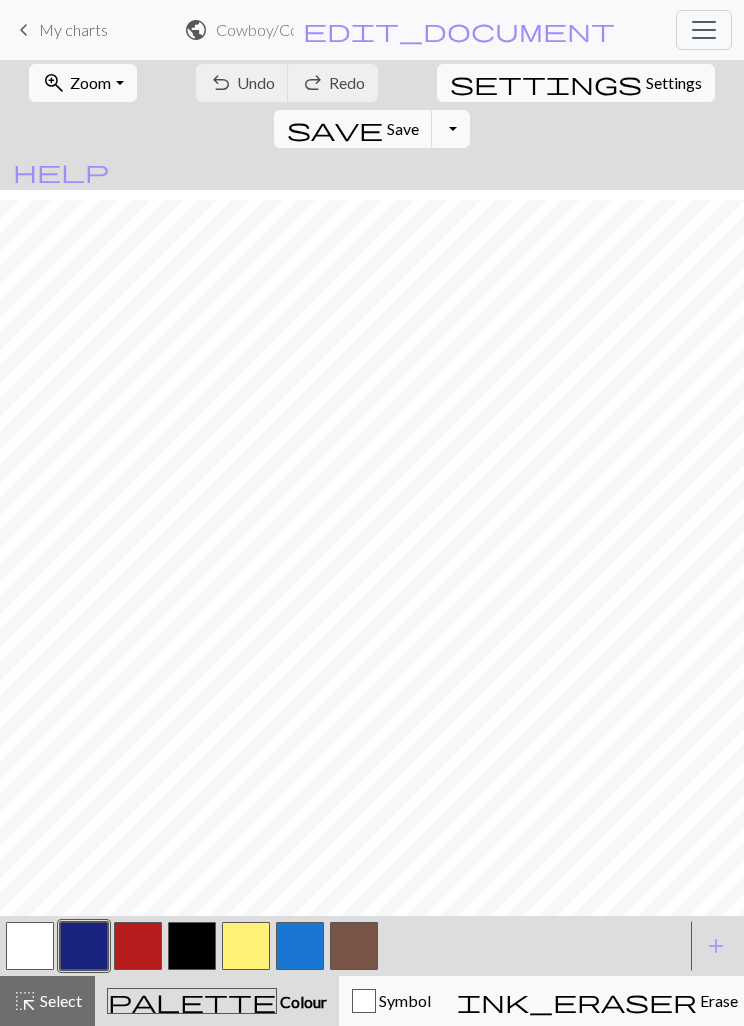 scroll, scrollTop: 36, scrollLeft: 300, axis: both 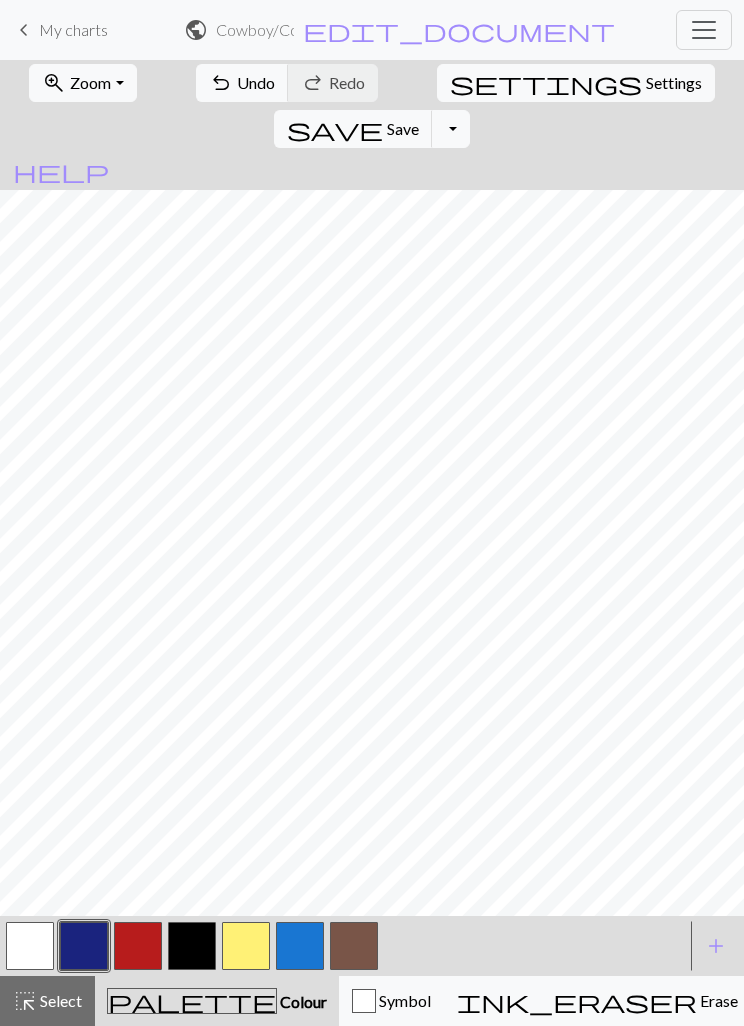 click on "Save" at bounding box center (403, 128) 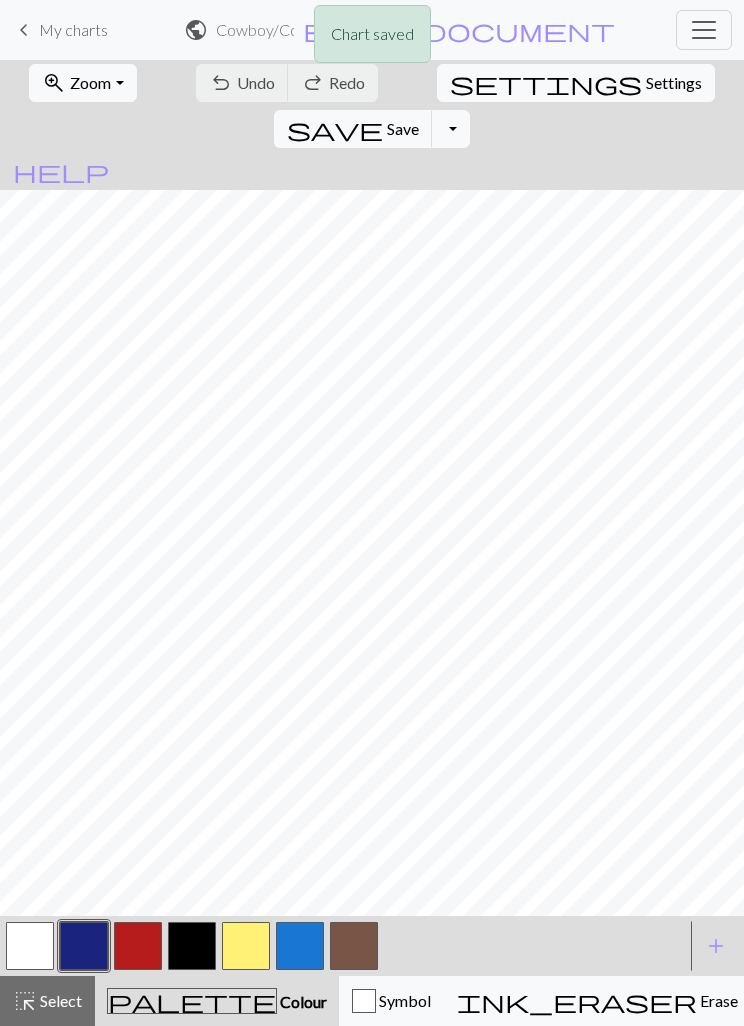 click on "Settings" at bounding box center (674, 83) 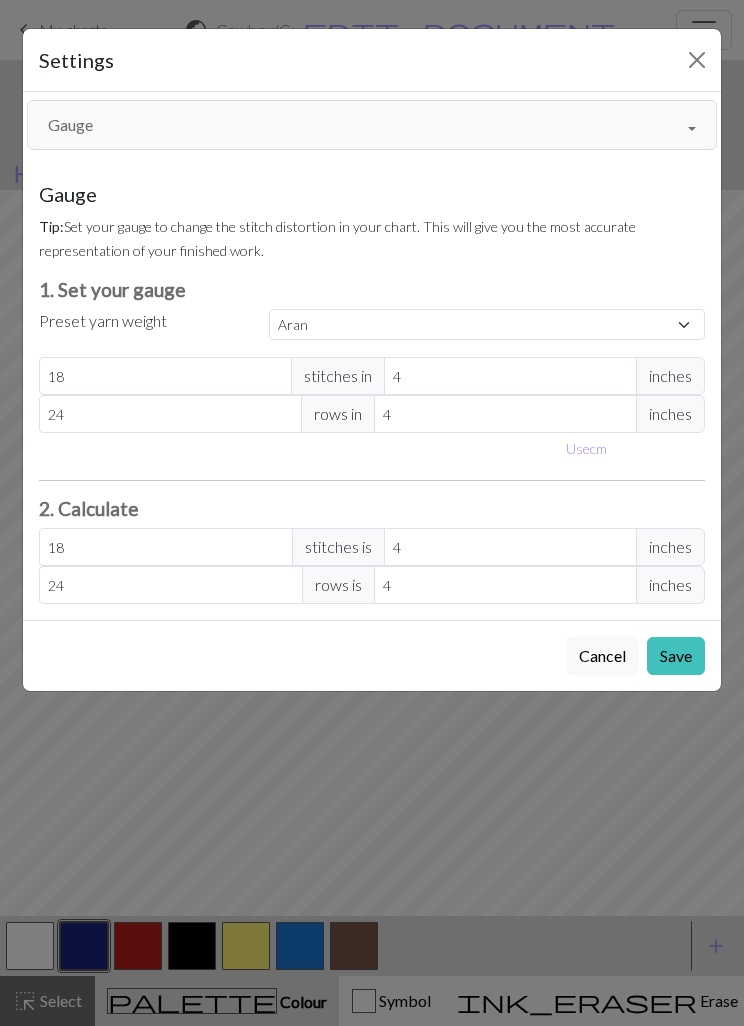 click on "Gauge" at bounding box center [372, 125] 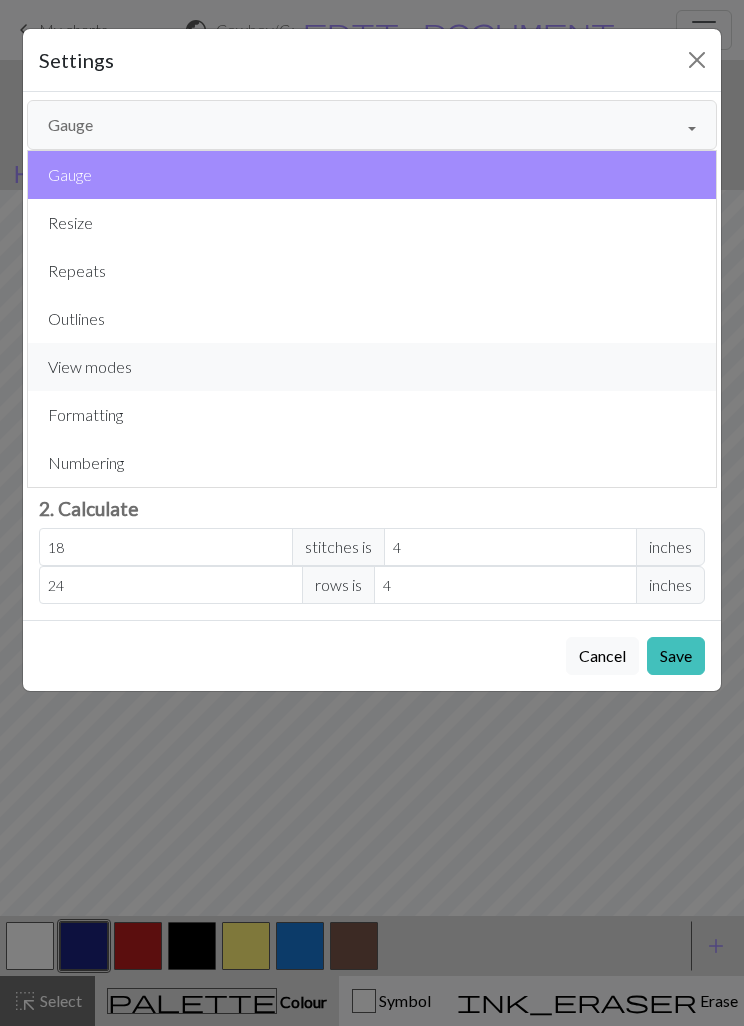 click on "View modes" at bounding box center [372, 367] 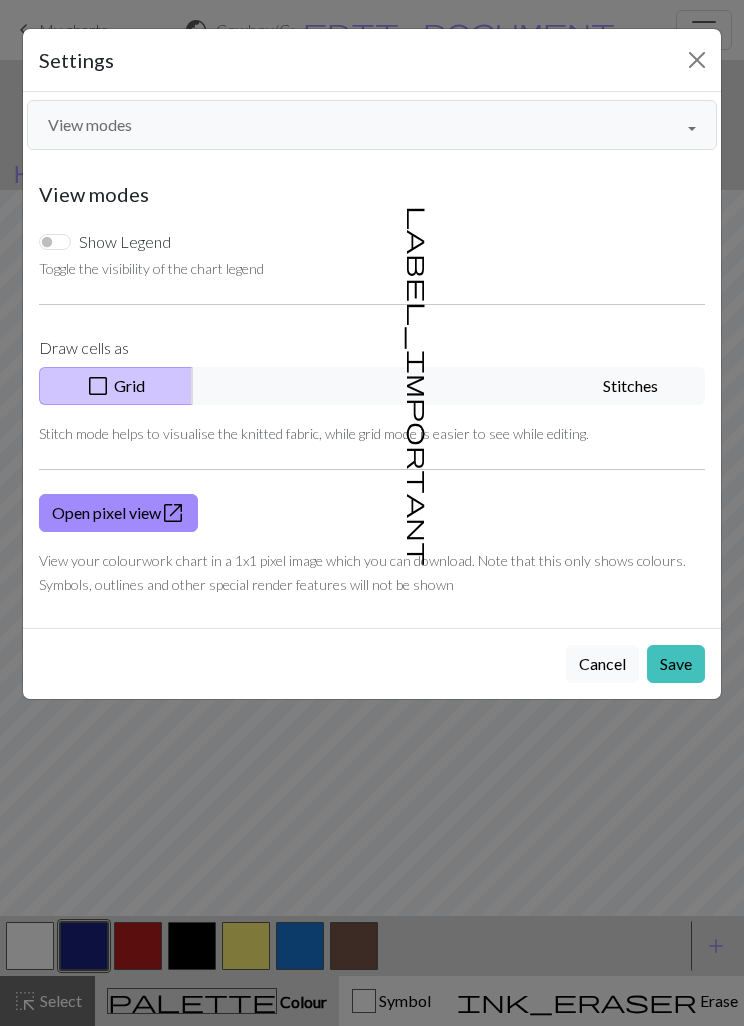 click on "label_important Stitches" at bounding box center [448, 386] 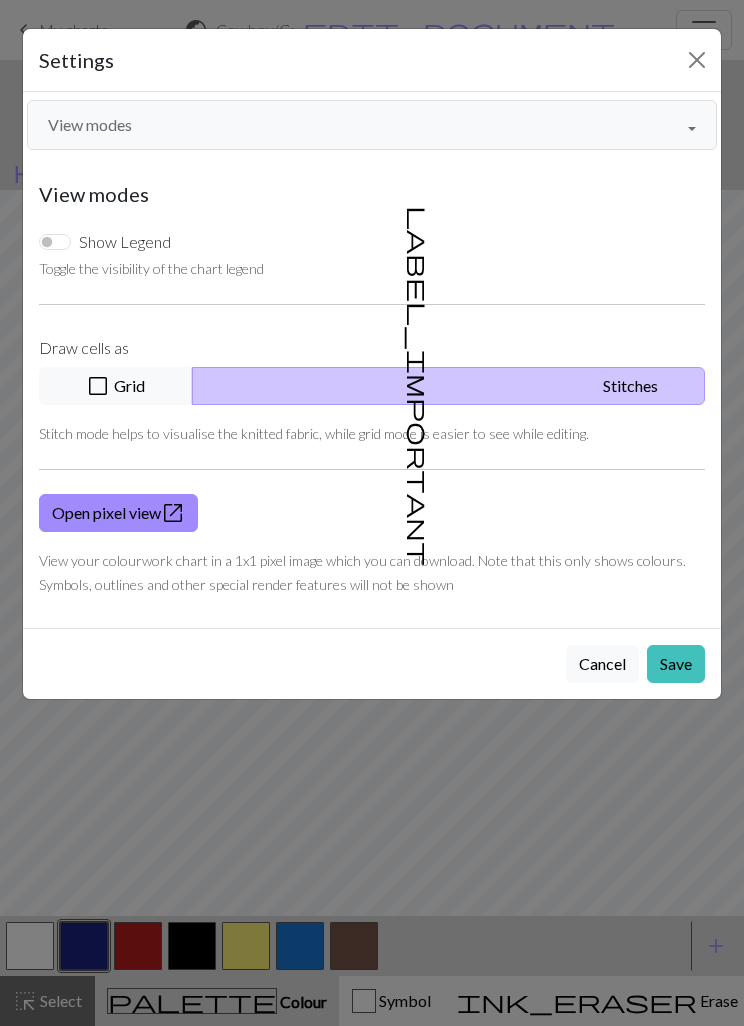 click on "Save" at bounding box center [676, 664] 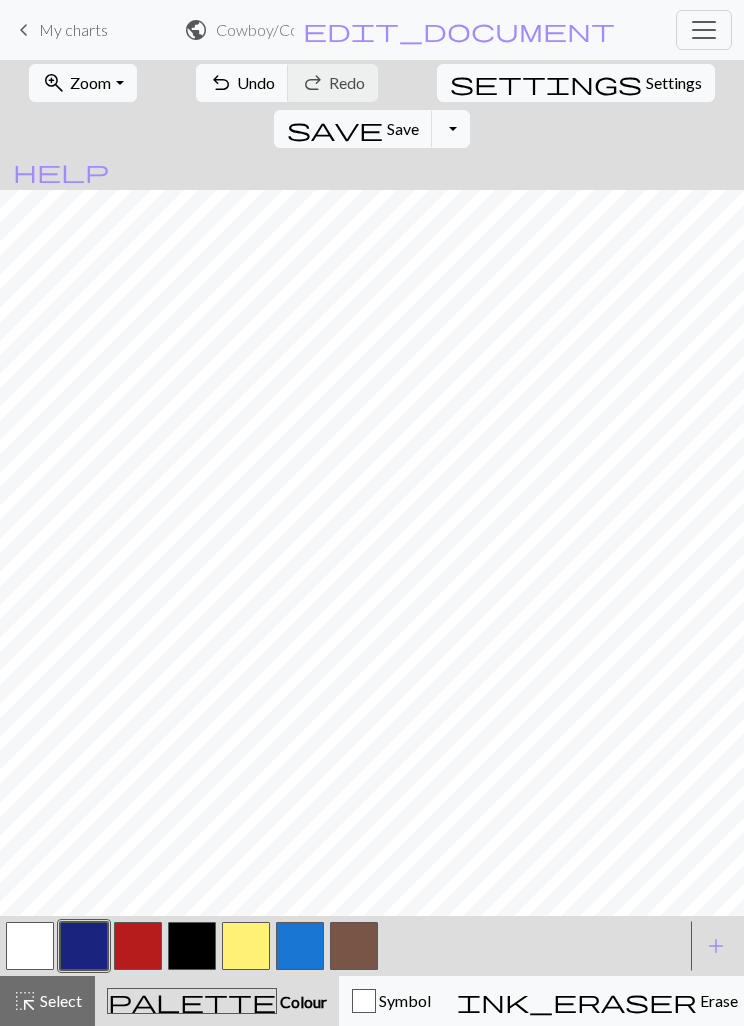 click on "Toggle Dropdown" at bounding box center (451, 129) 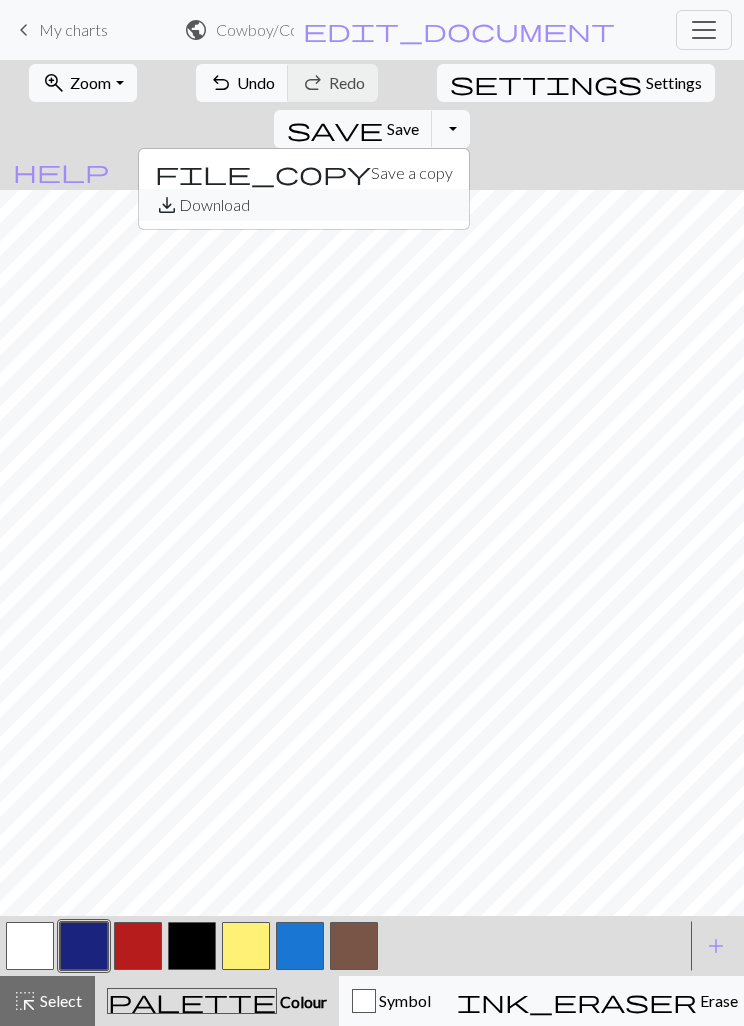click on "save_alt  Download" at bounding box center (304, 205) 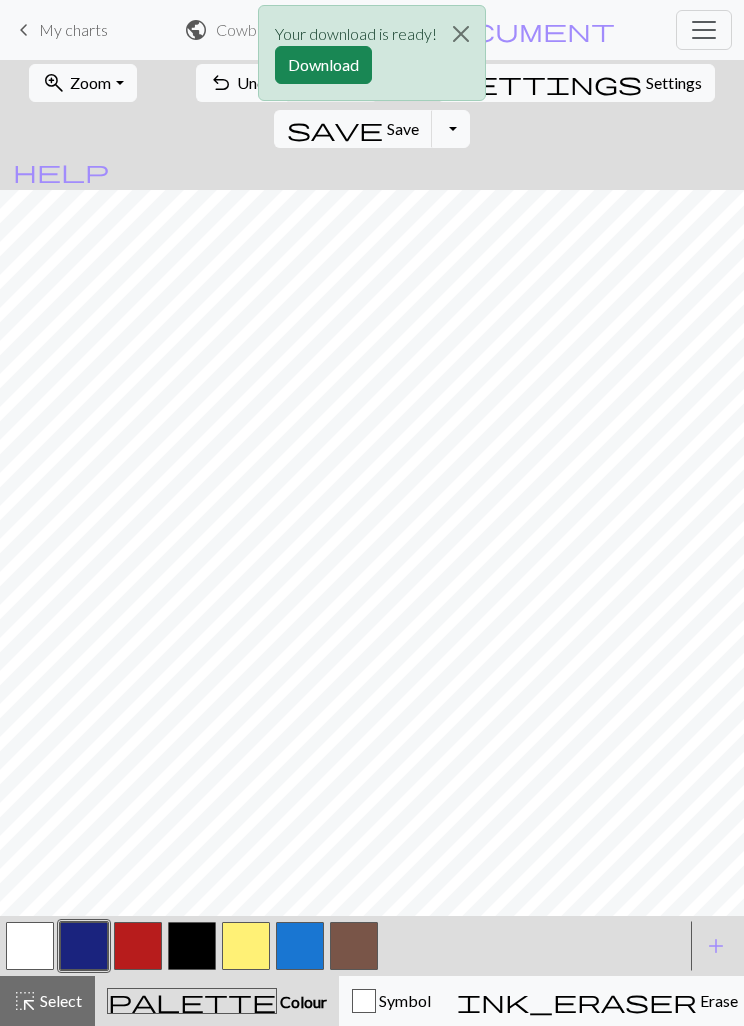 click on "Download" at bounding box center (323, 65) 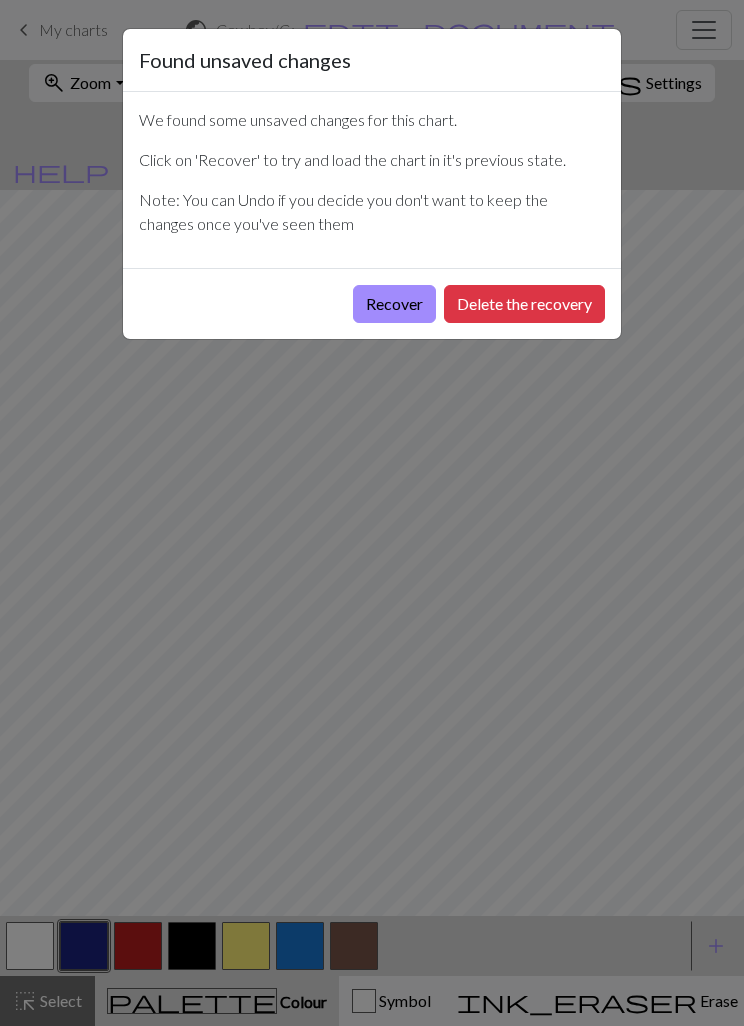 scroll, scrollTop: 0, scrollLeft: 0, axis: both 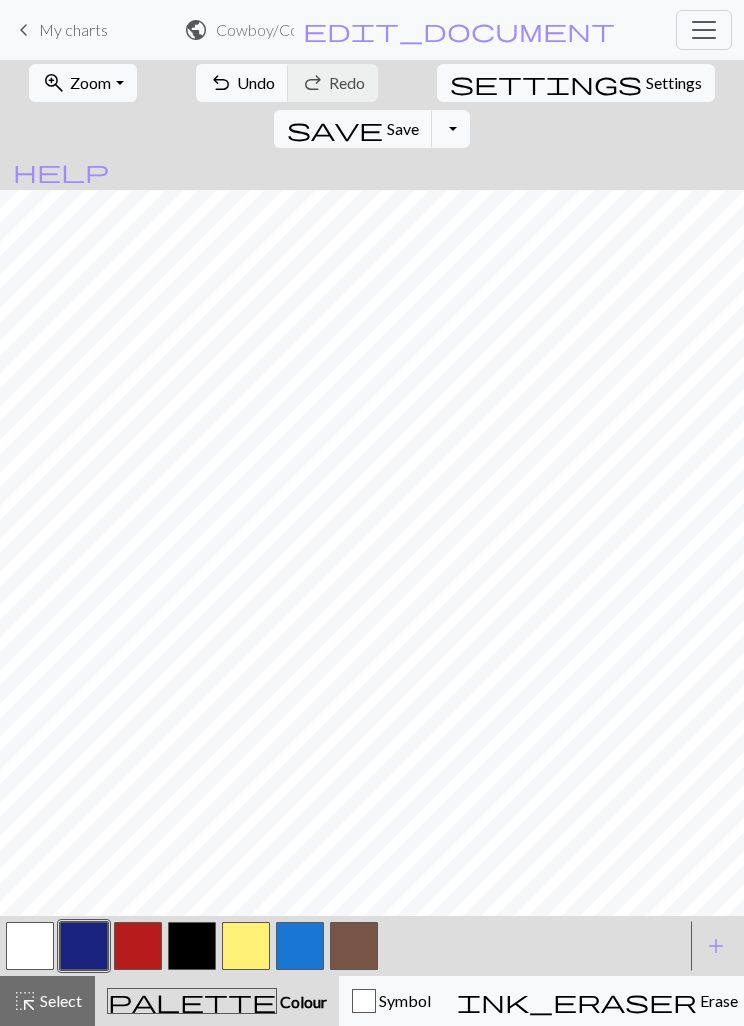 click on "My charts" at bounding box center (73, 29) 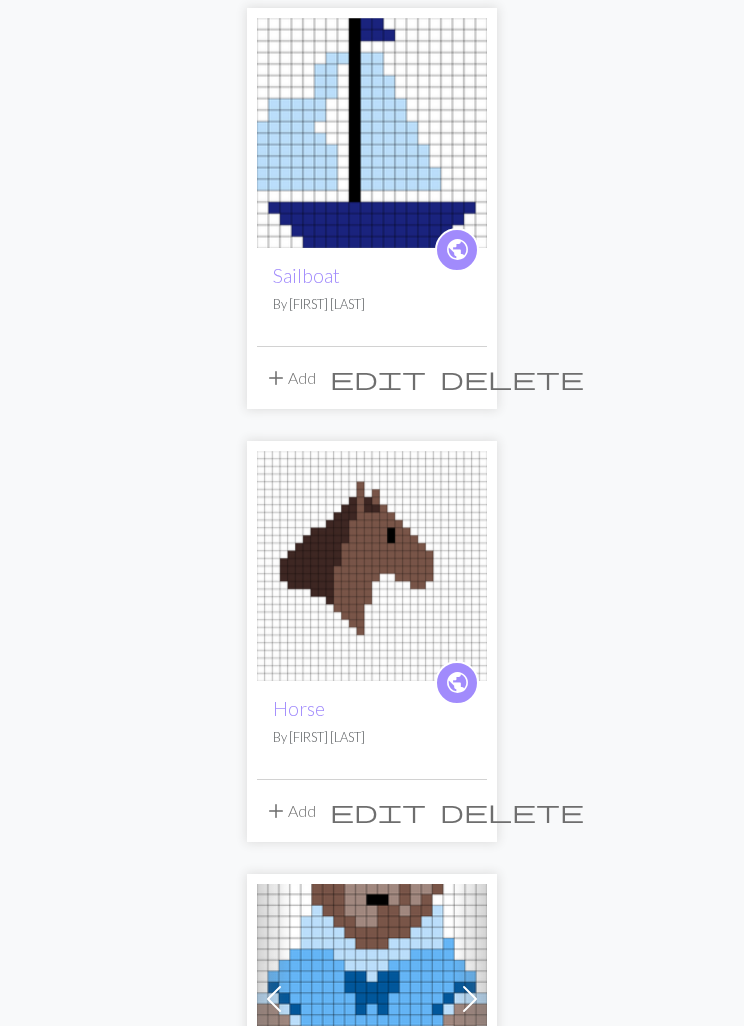 scroll, scrollTop: 0, scrollLeft: 0, axis: both 